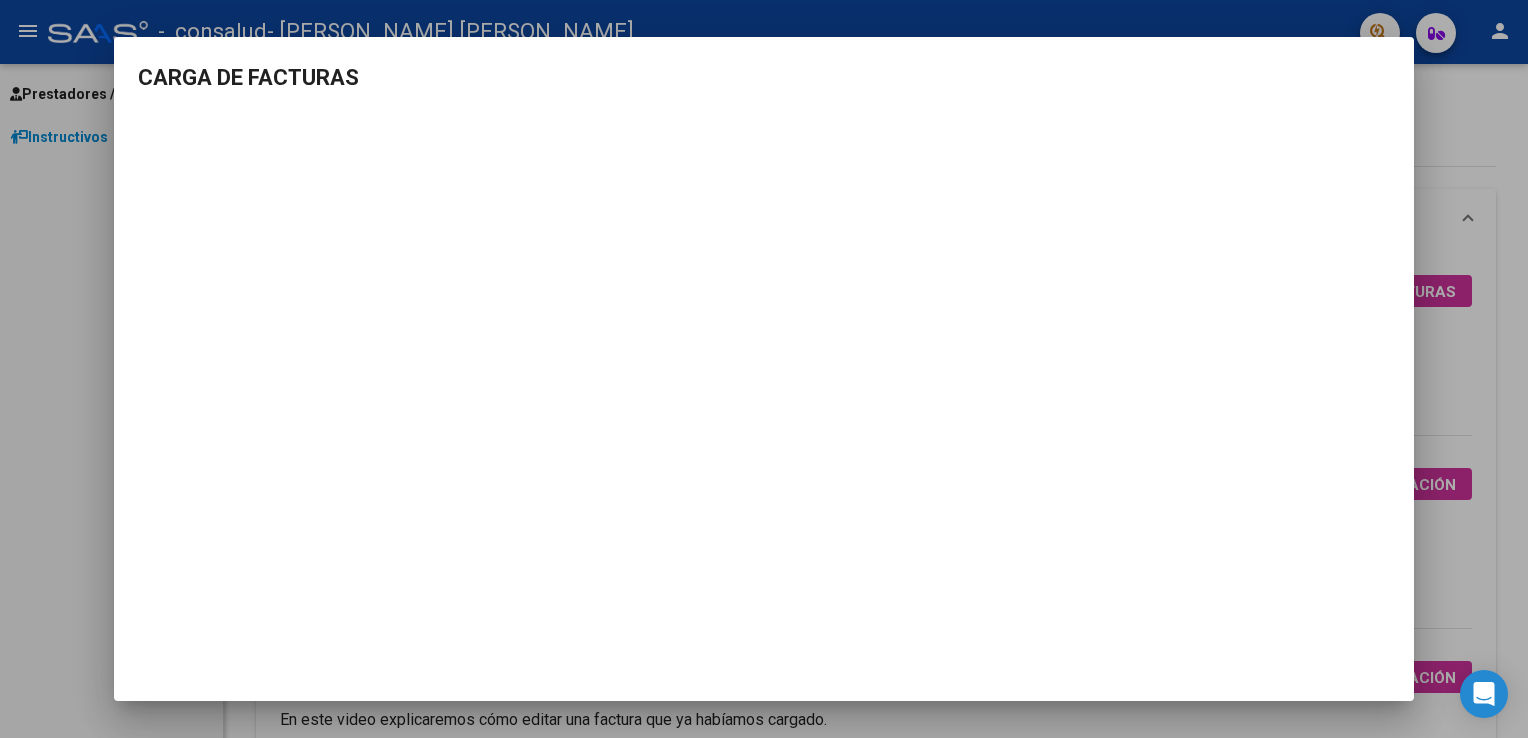 scroll, scrollTop: 0, scrollLeft: 0, axis: both 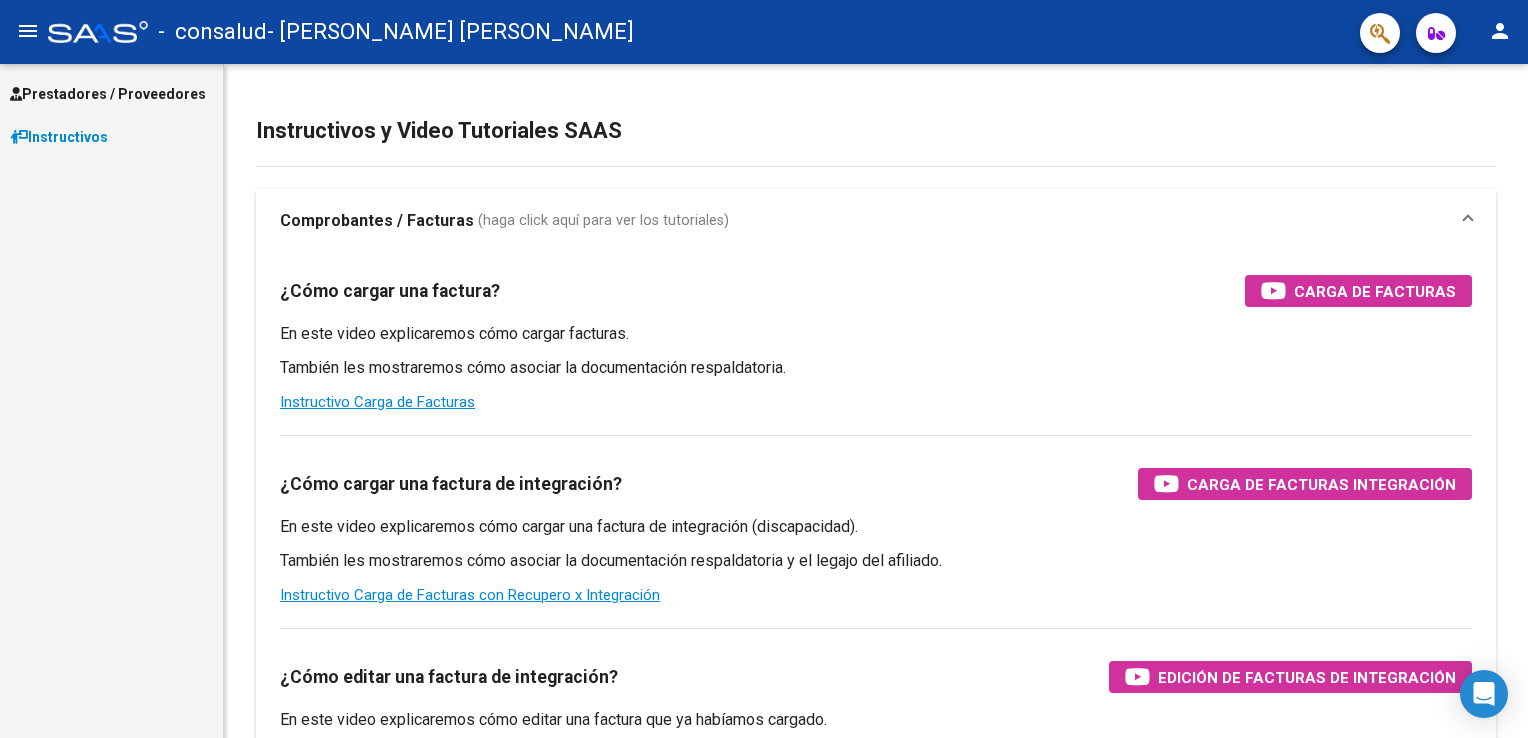 click on "Prestadores / Proveedores" at bounding box center [108, 94] 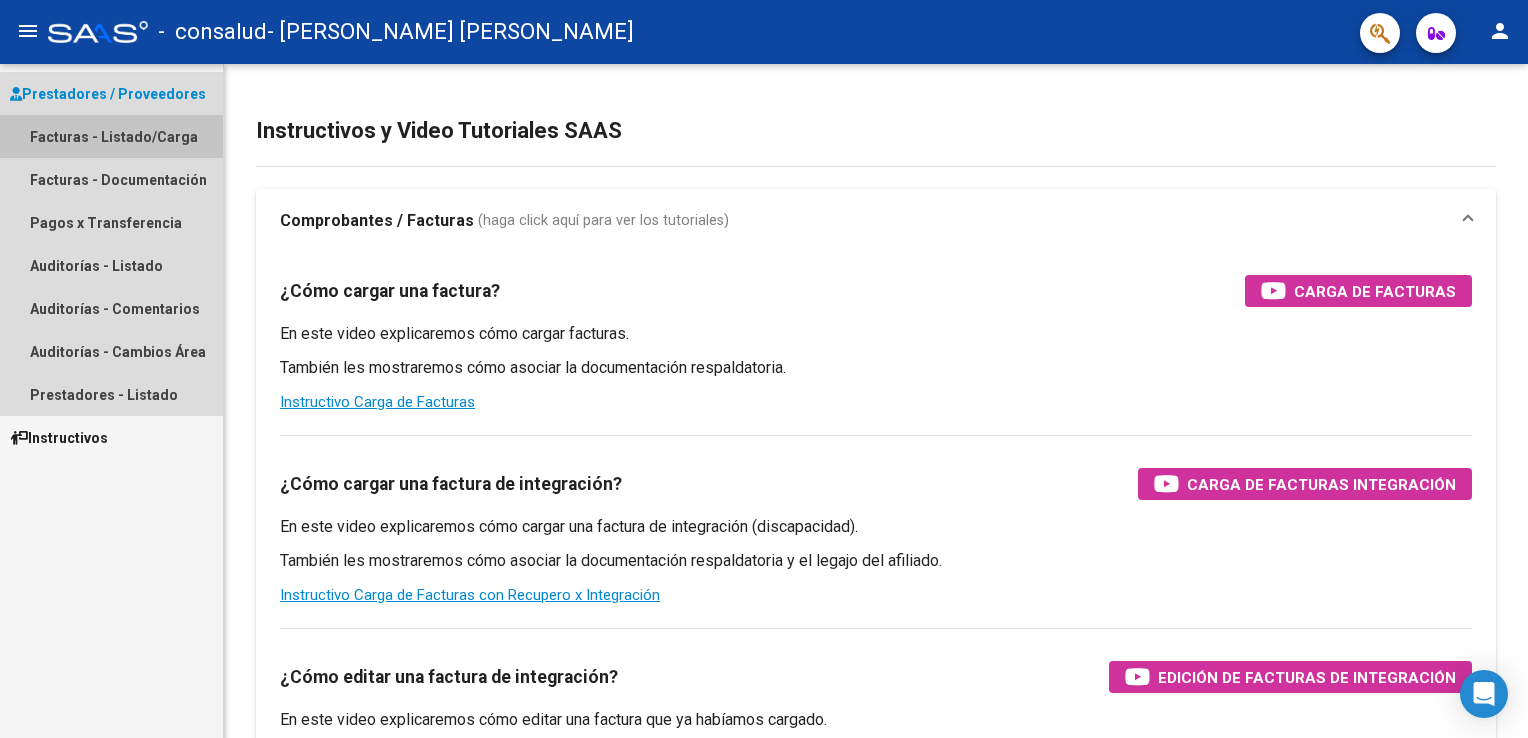 click on "Facturas - Listado/Carga" at bounding box center [111, 136] 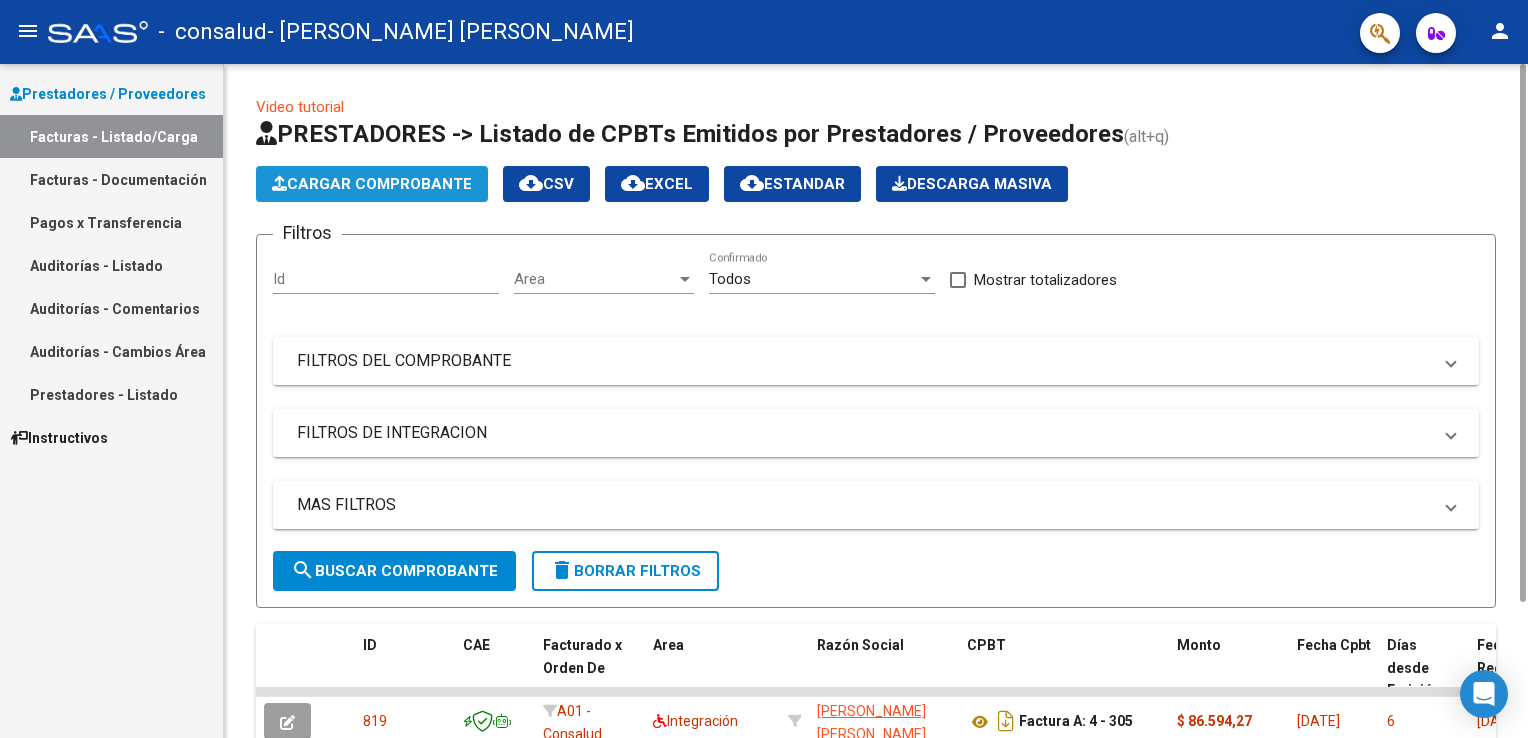 click on "Cargar Comprobante" 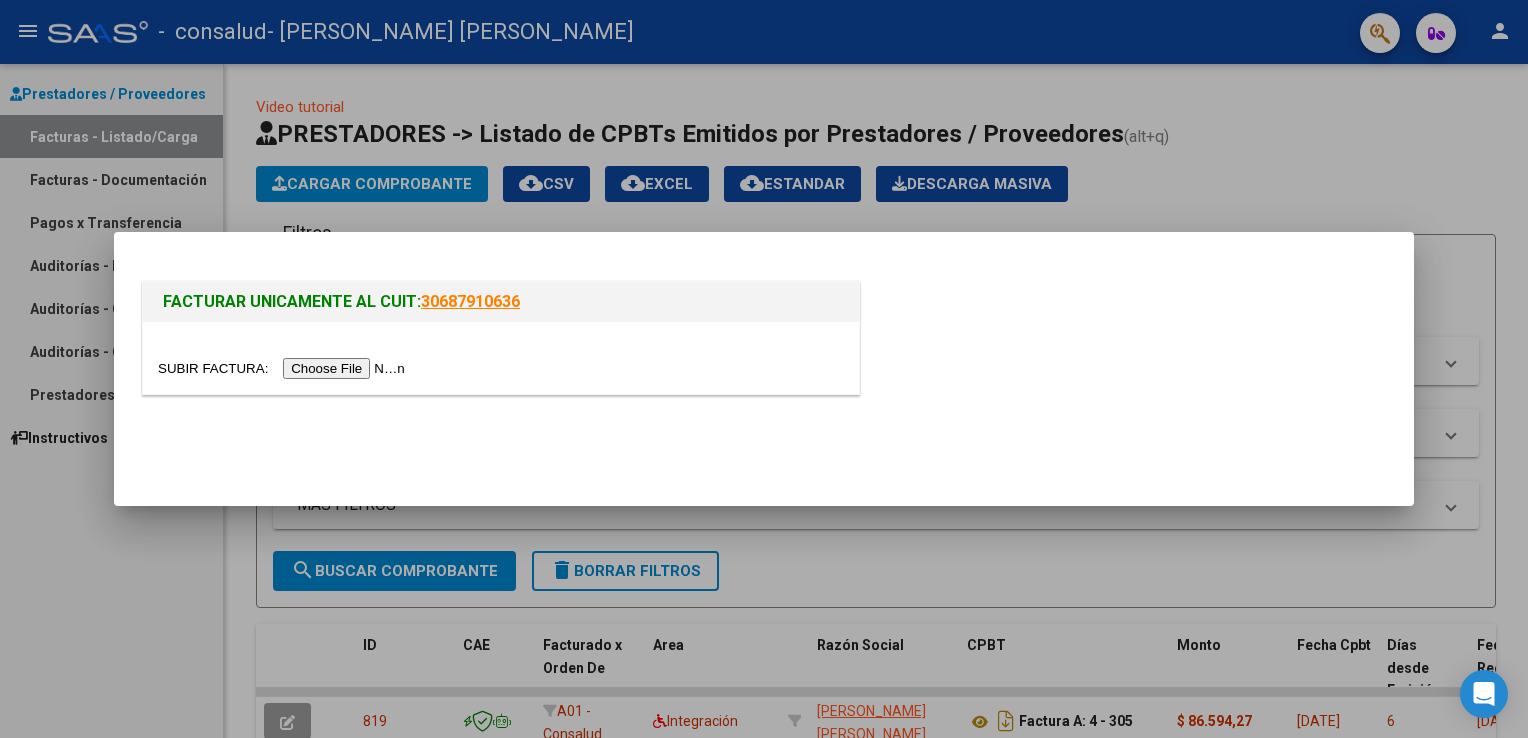 click at bounding box center [284, 368] 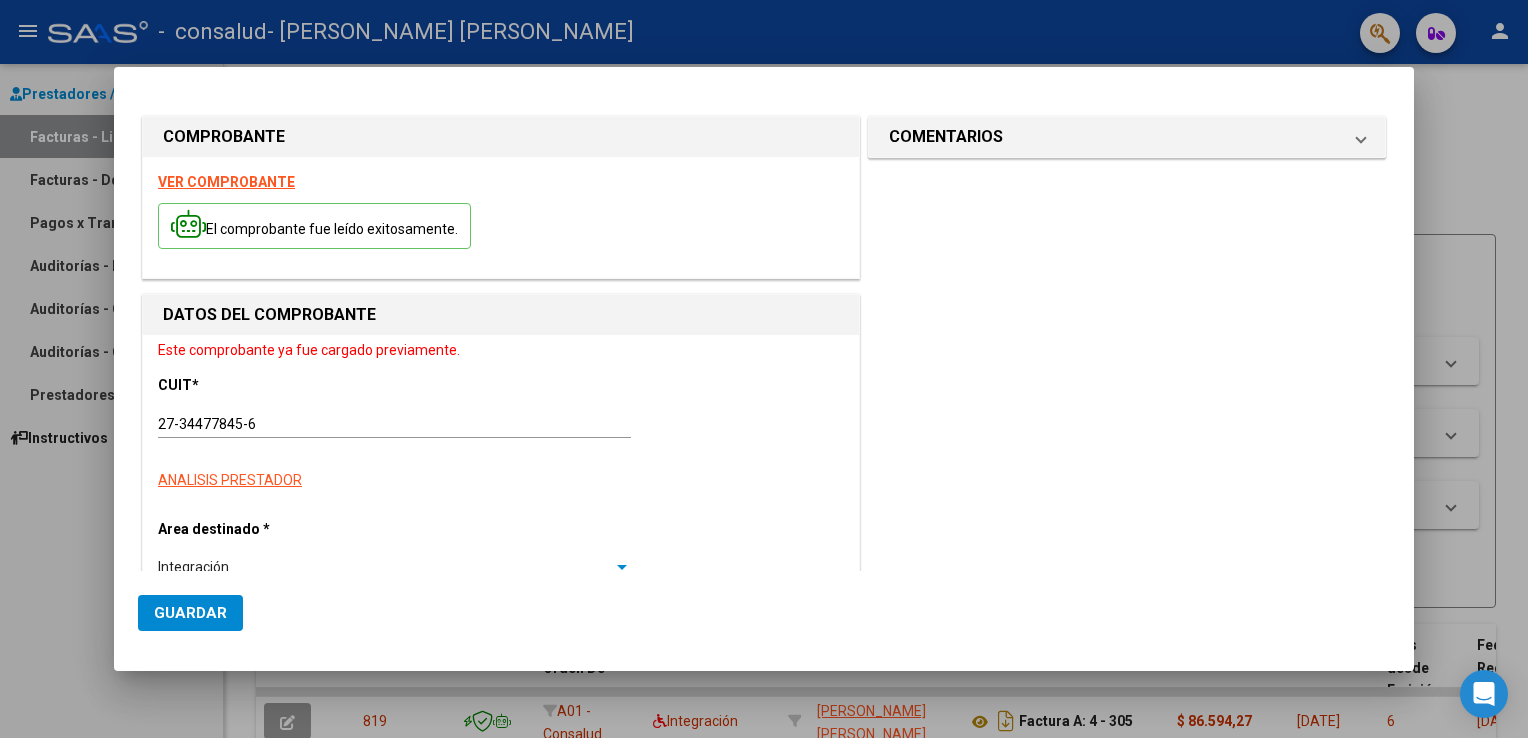 click at bounding box center [622, 568] 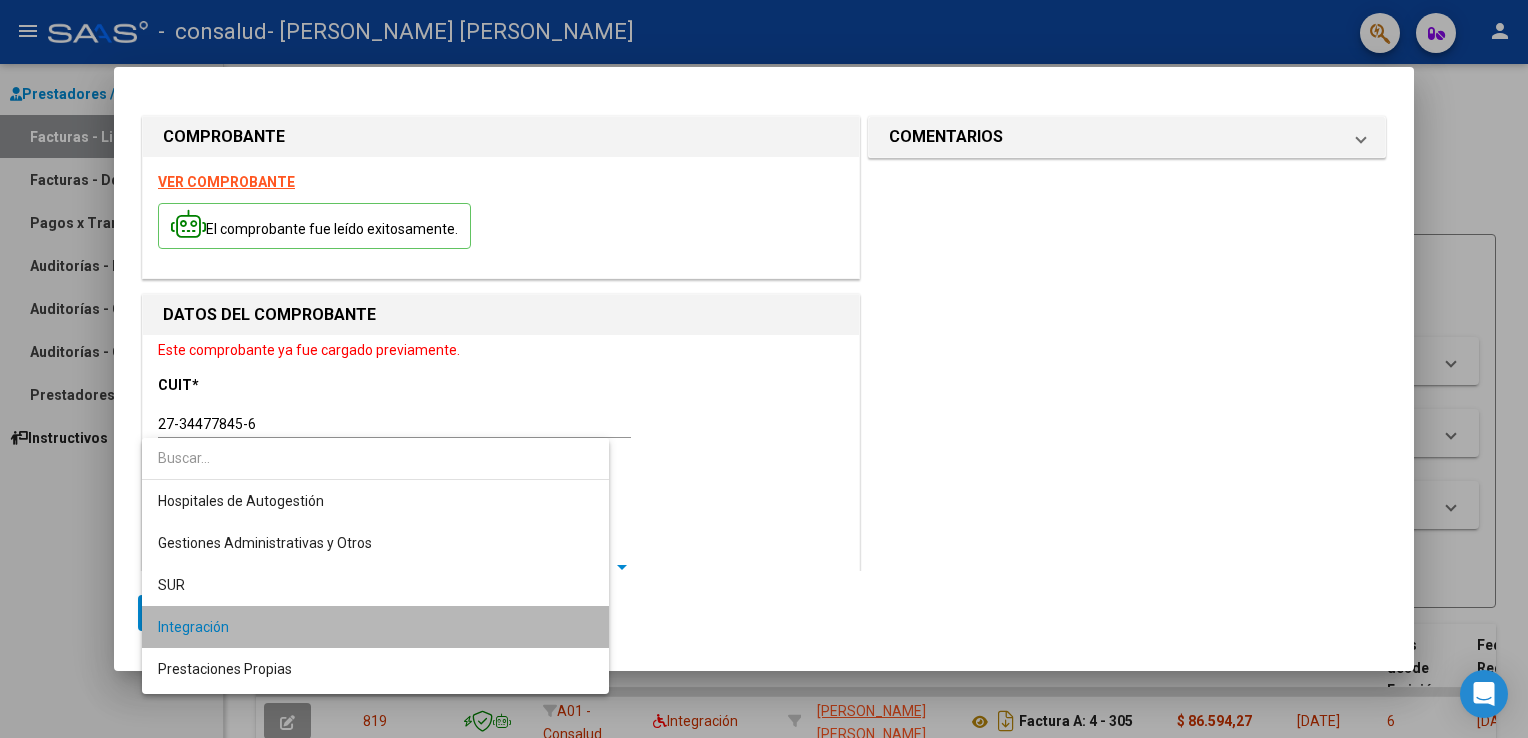 click on "Integración" at bounding box center (376, 627) 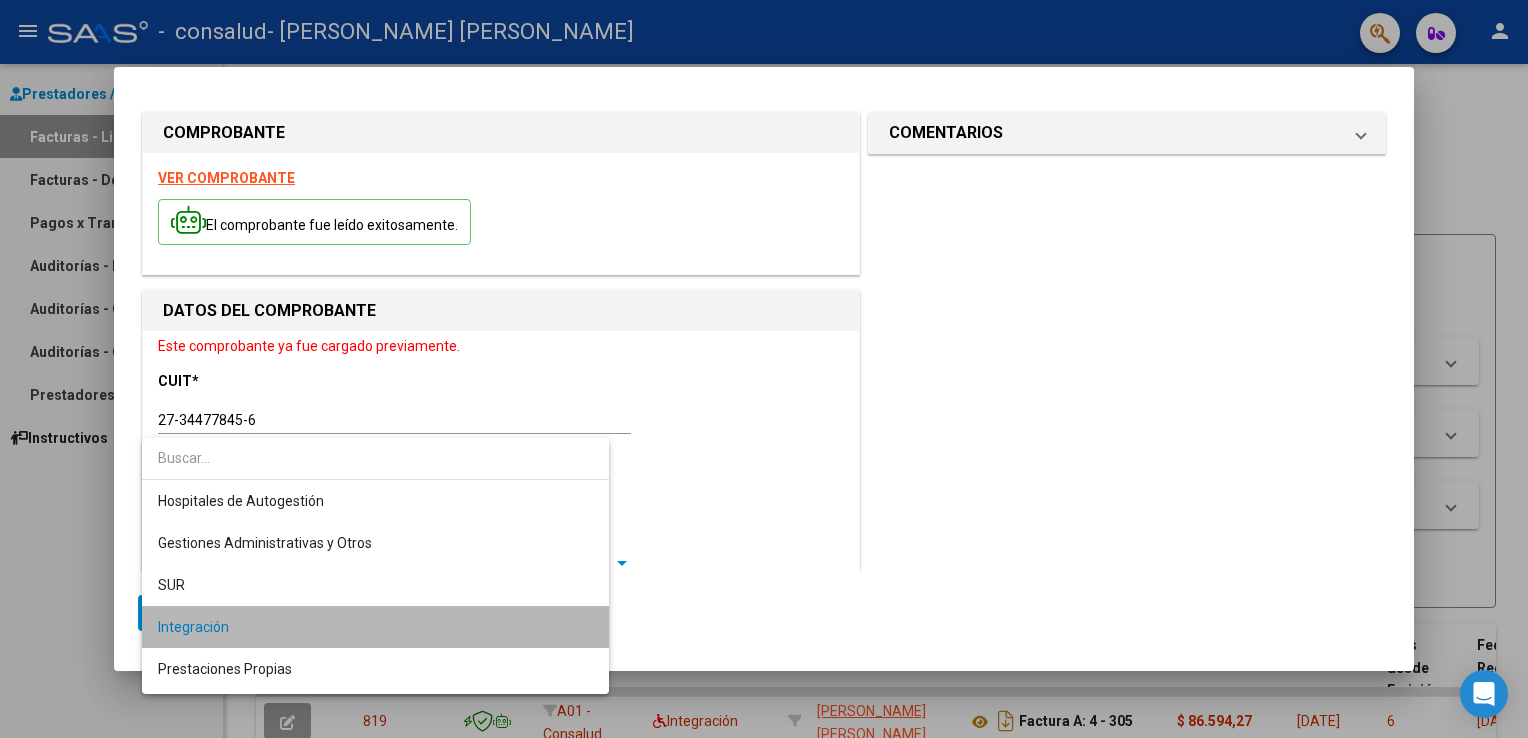 scroll, scrollTop: 60, scrollLeft: 0, axis: vertical 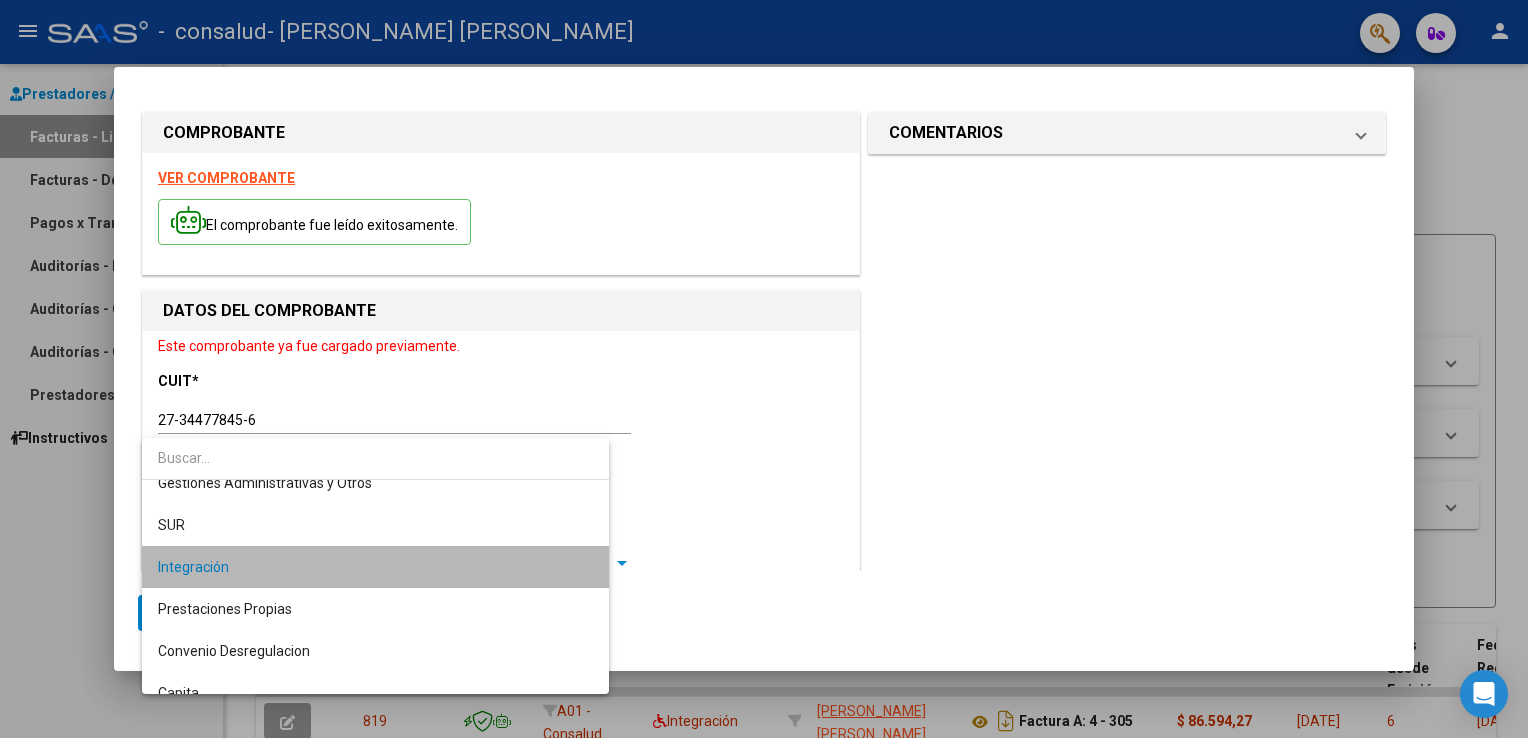click at bounding box center [622, 564] 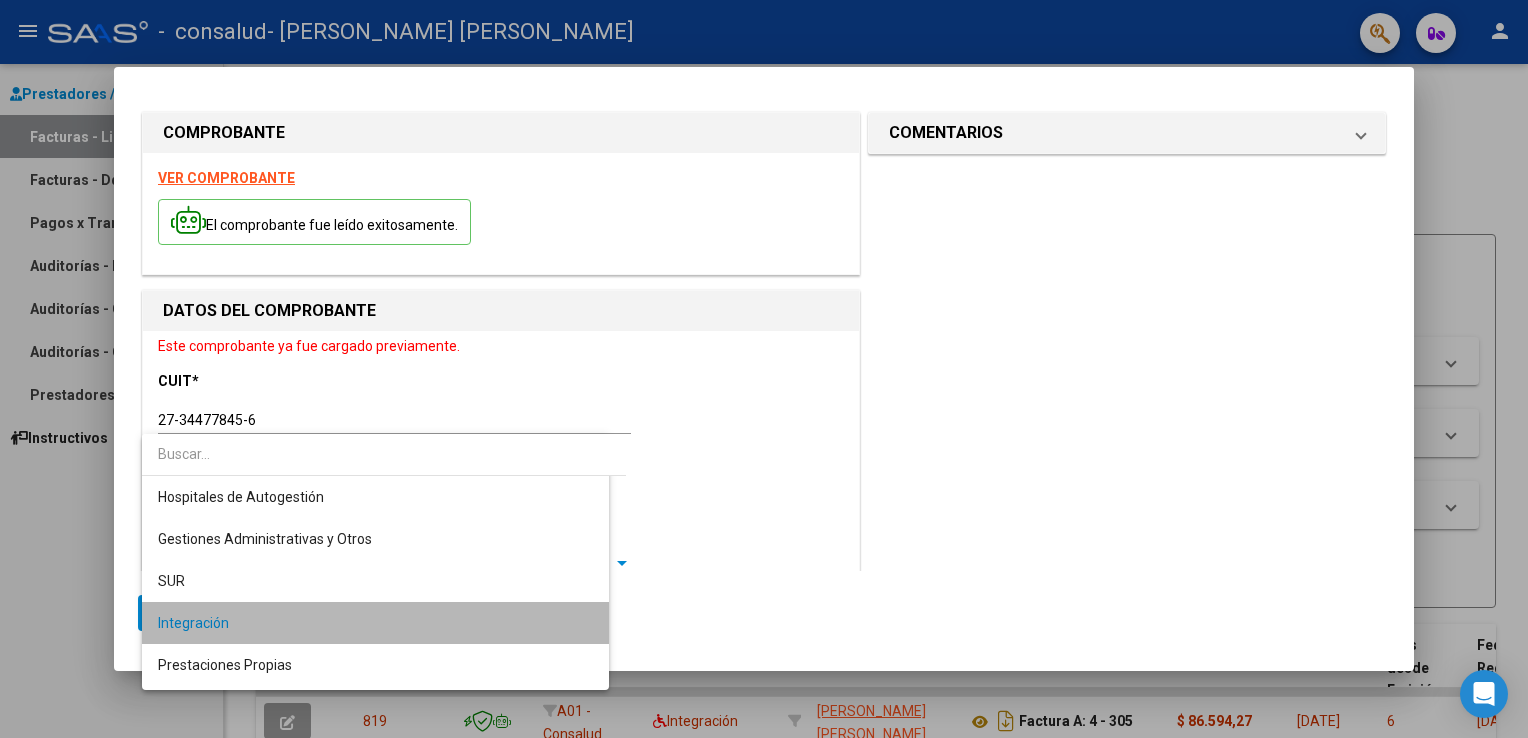 scroll, scrollTop: 60, scrollLeft: 0, axis: vertical 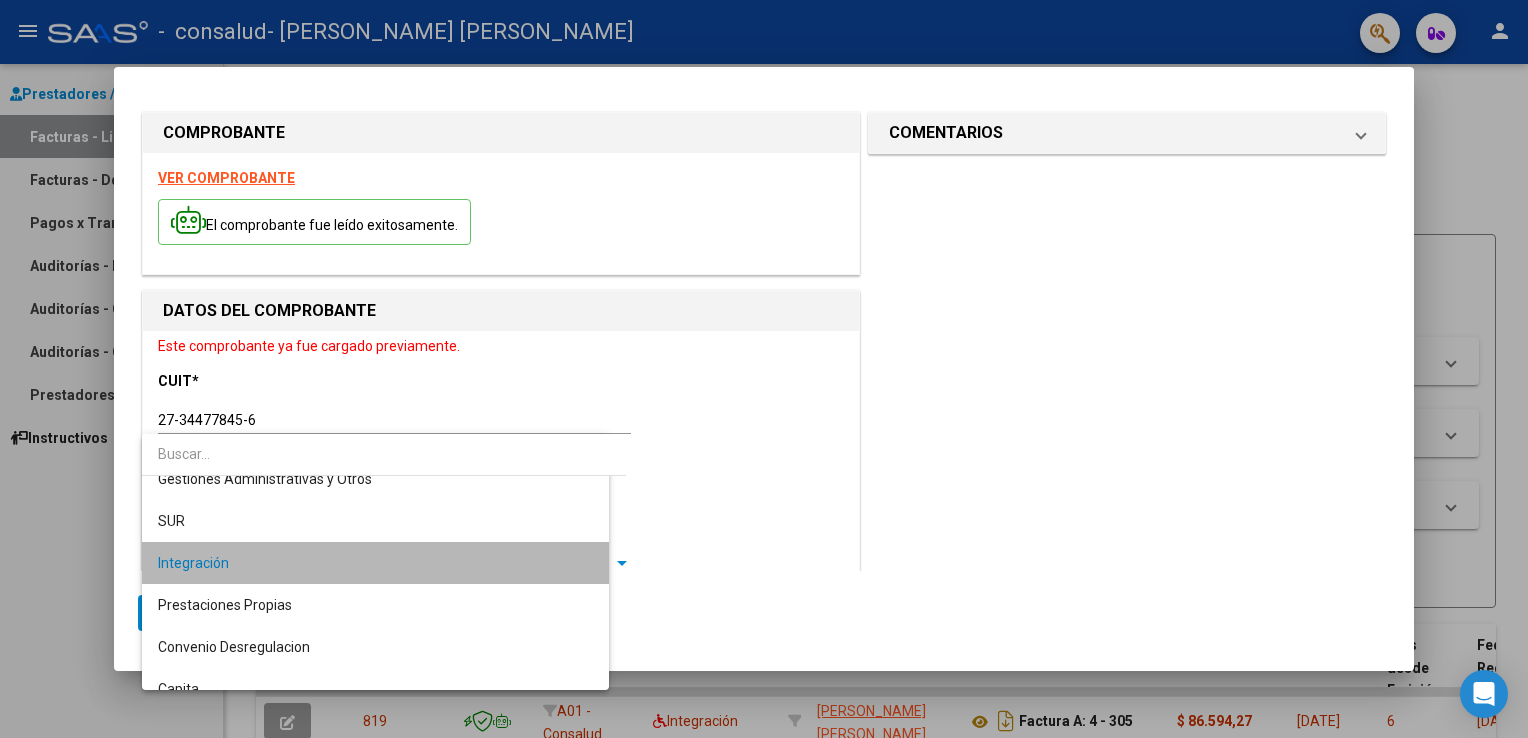 click on "Integración" at bounding box center (376, 563) 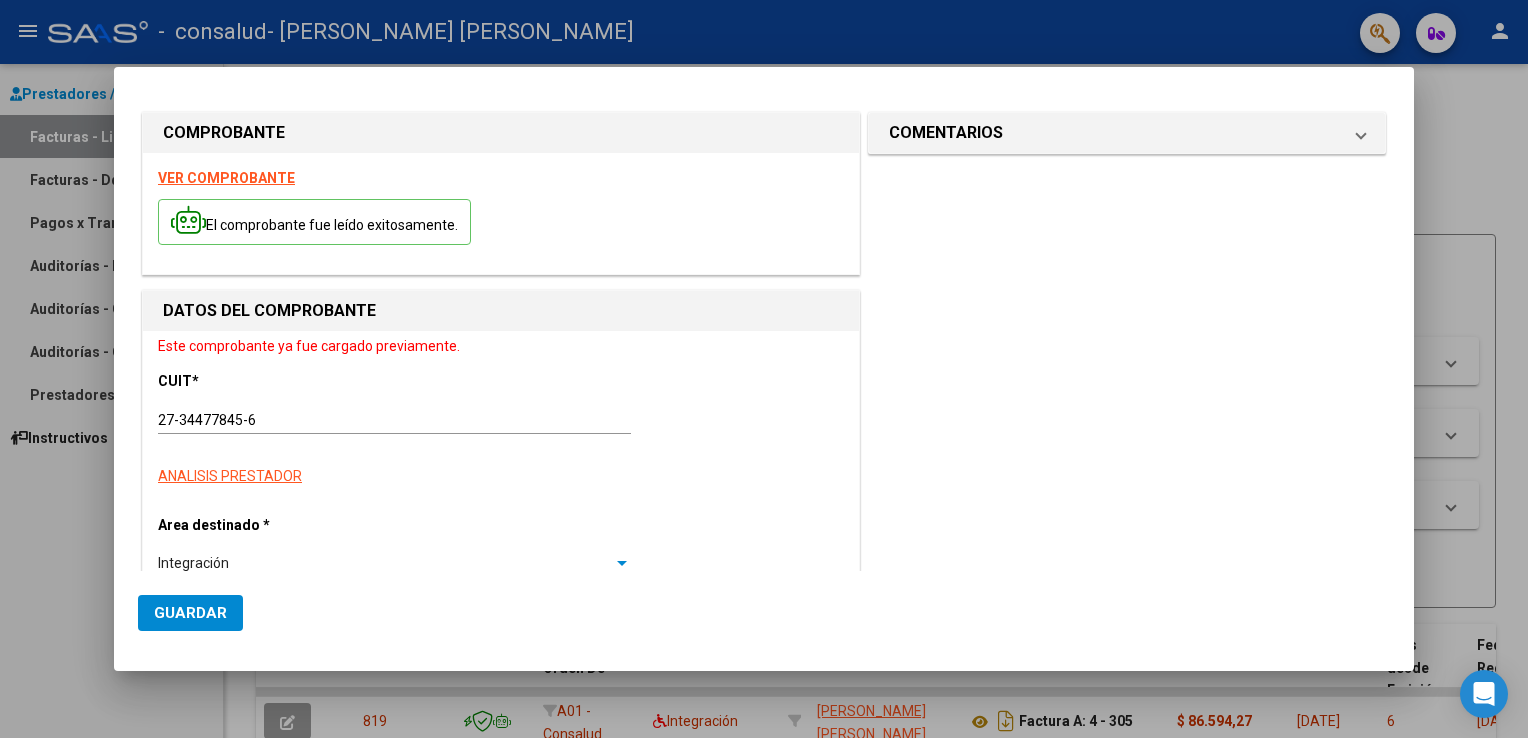 click at bounding box center (622, 564) 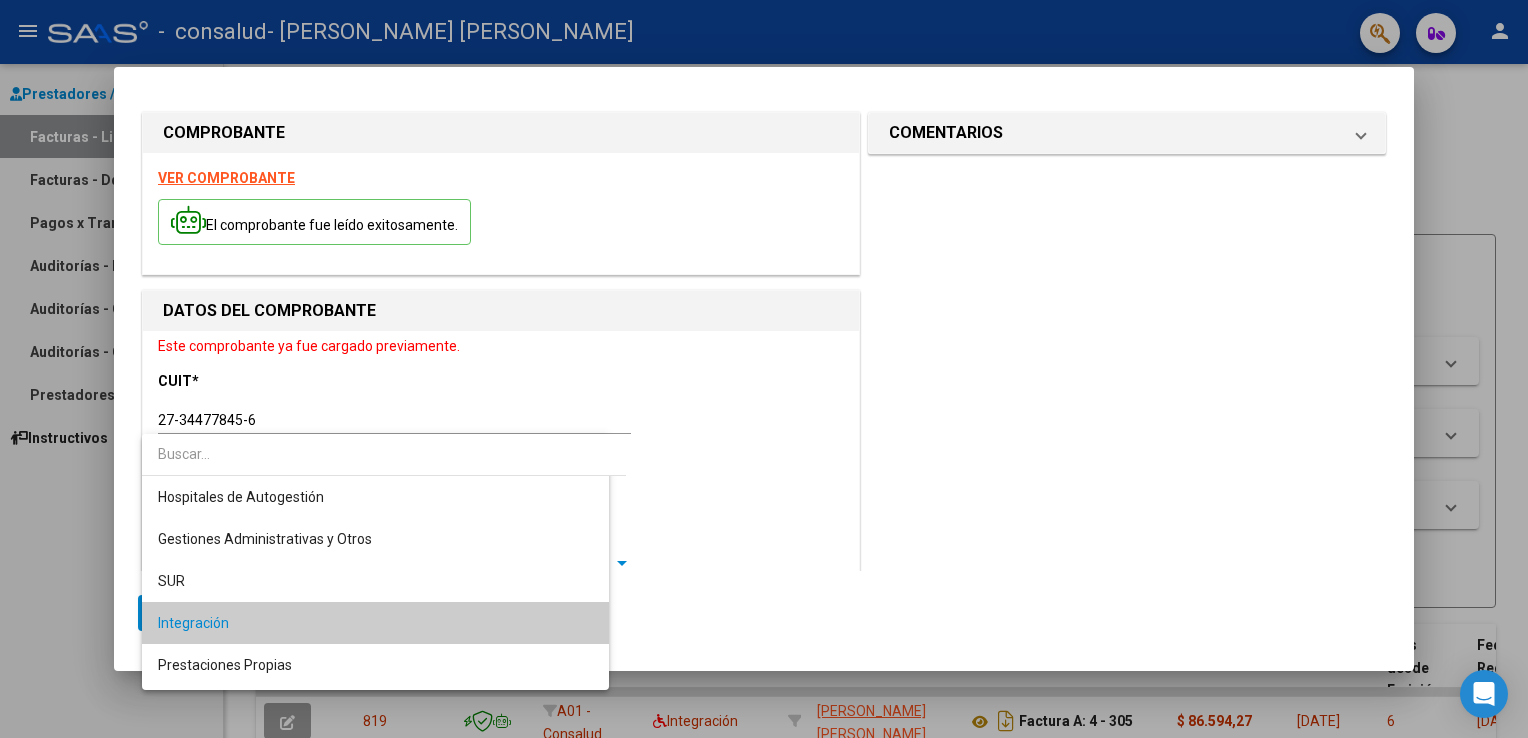 scroll, scrollTop: 60, scrollLeft: 0, axis: vertical 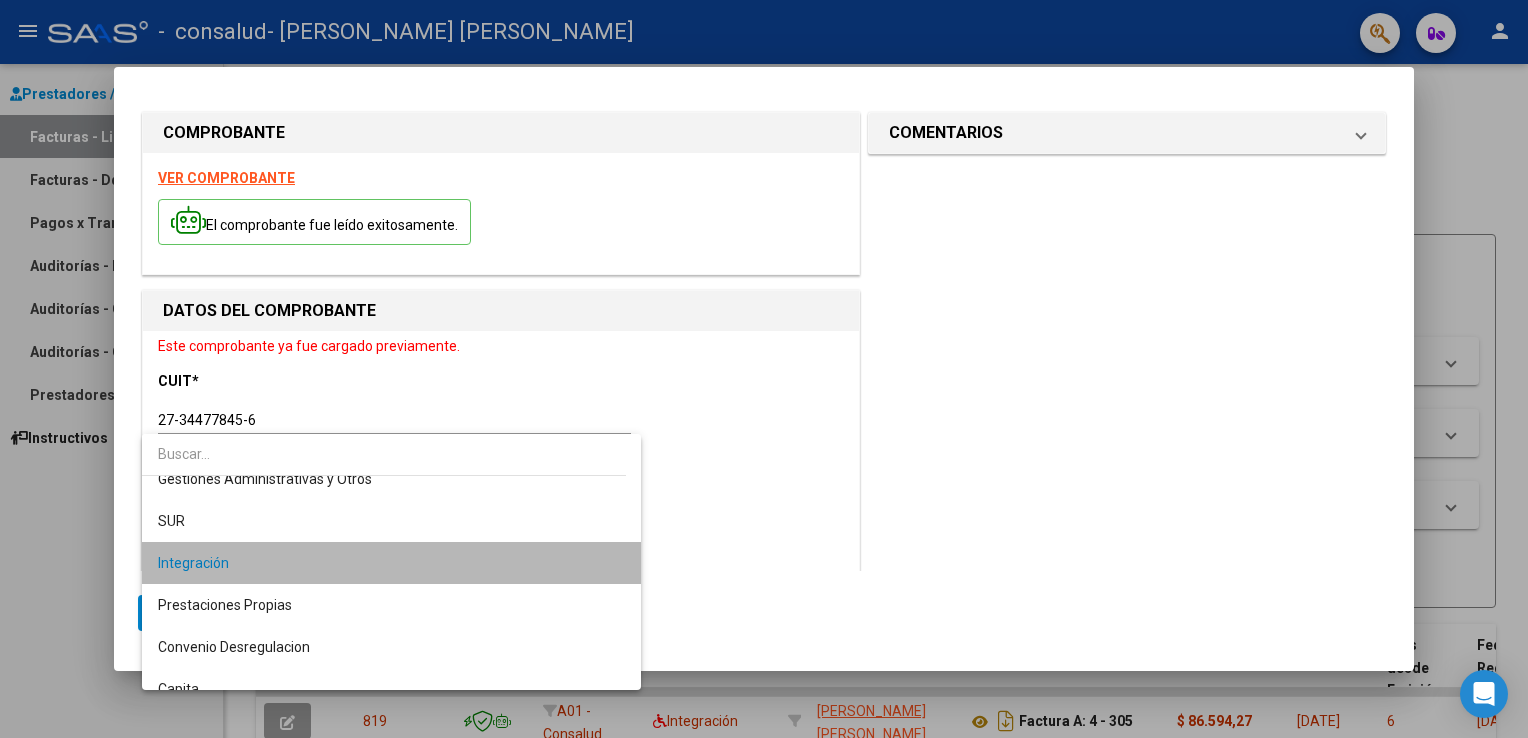 click on "Integración" at bounding box center (392, 563) 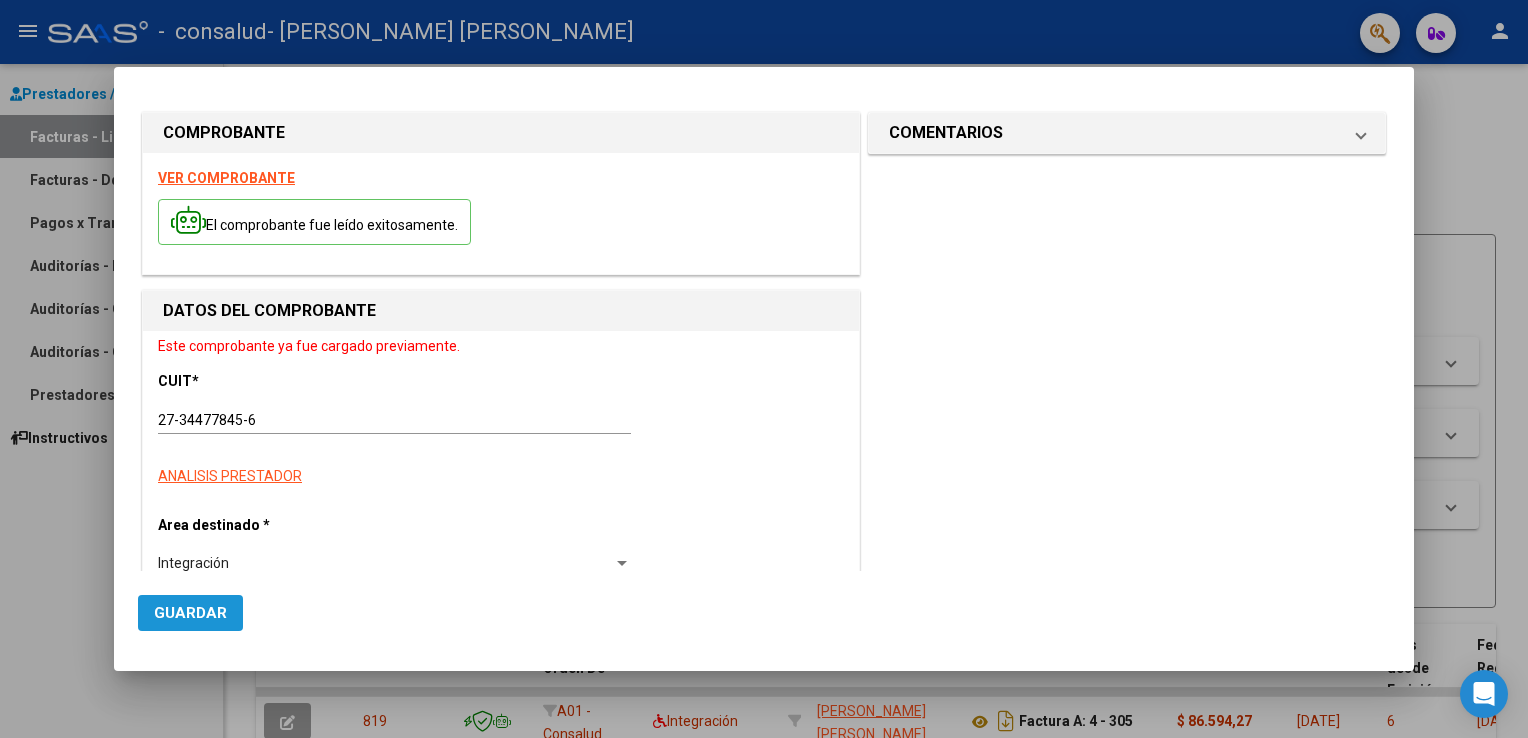 click on "Guardar" 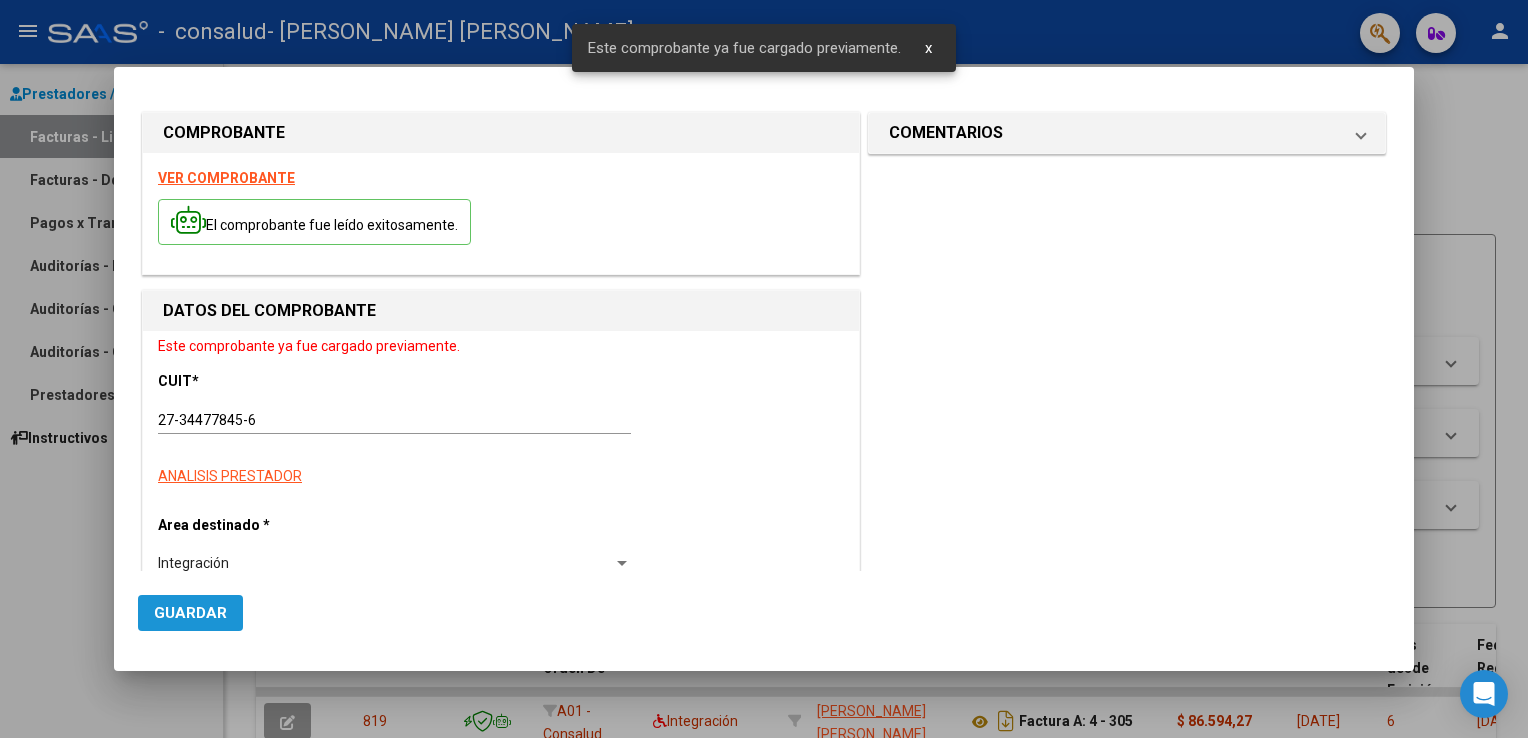 click on "Guardar" 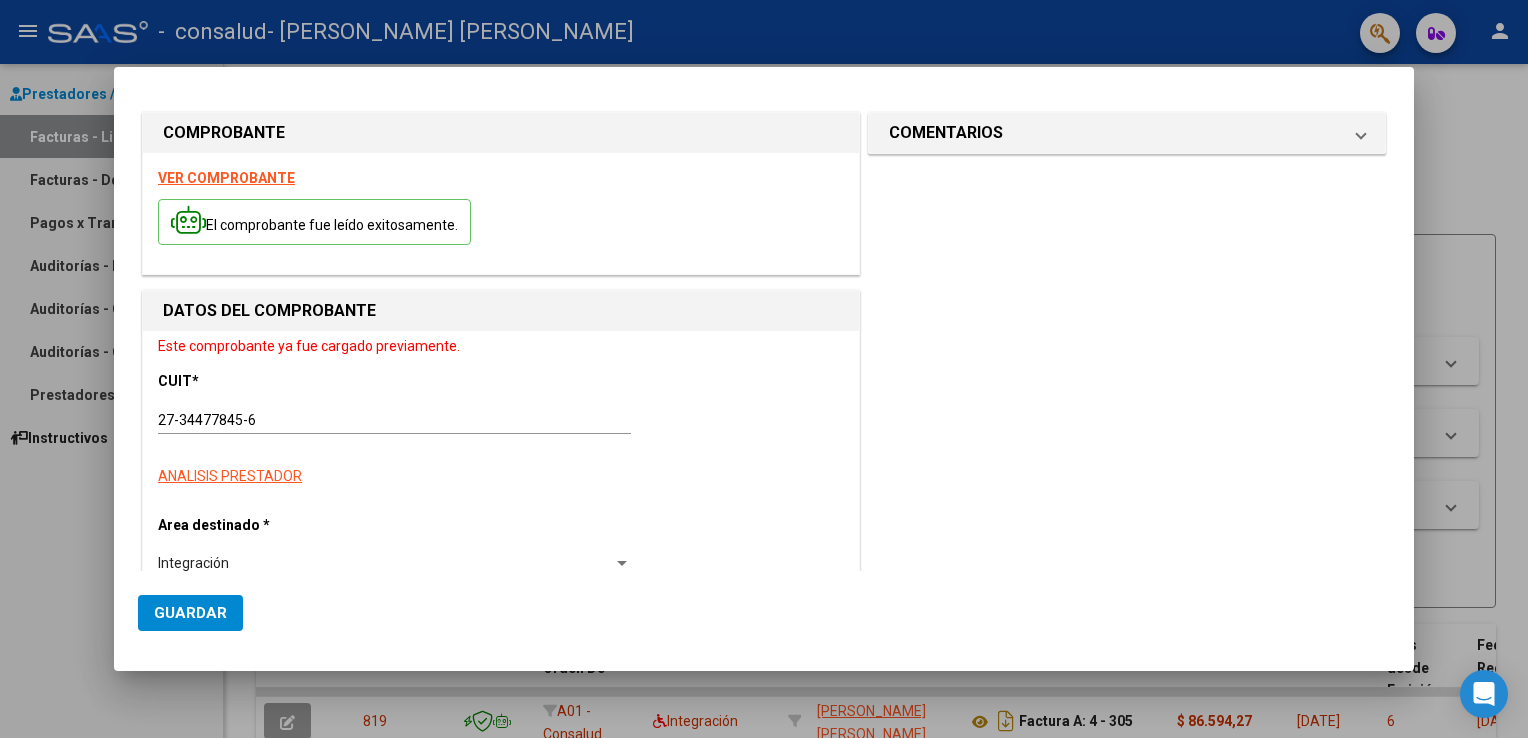 click at bounding box center [764, 369] 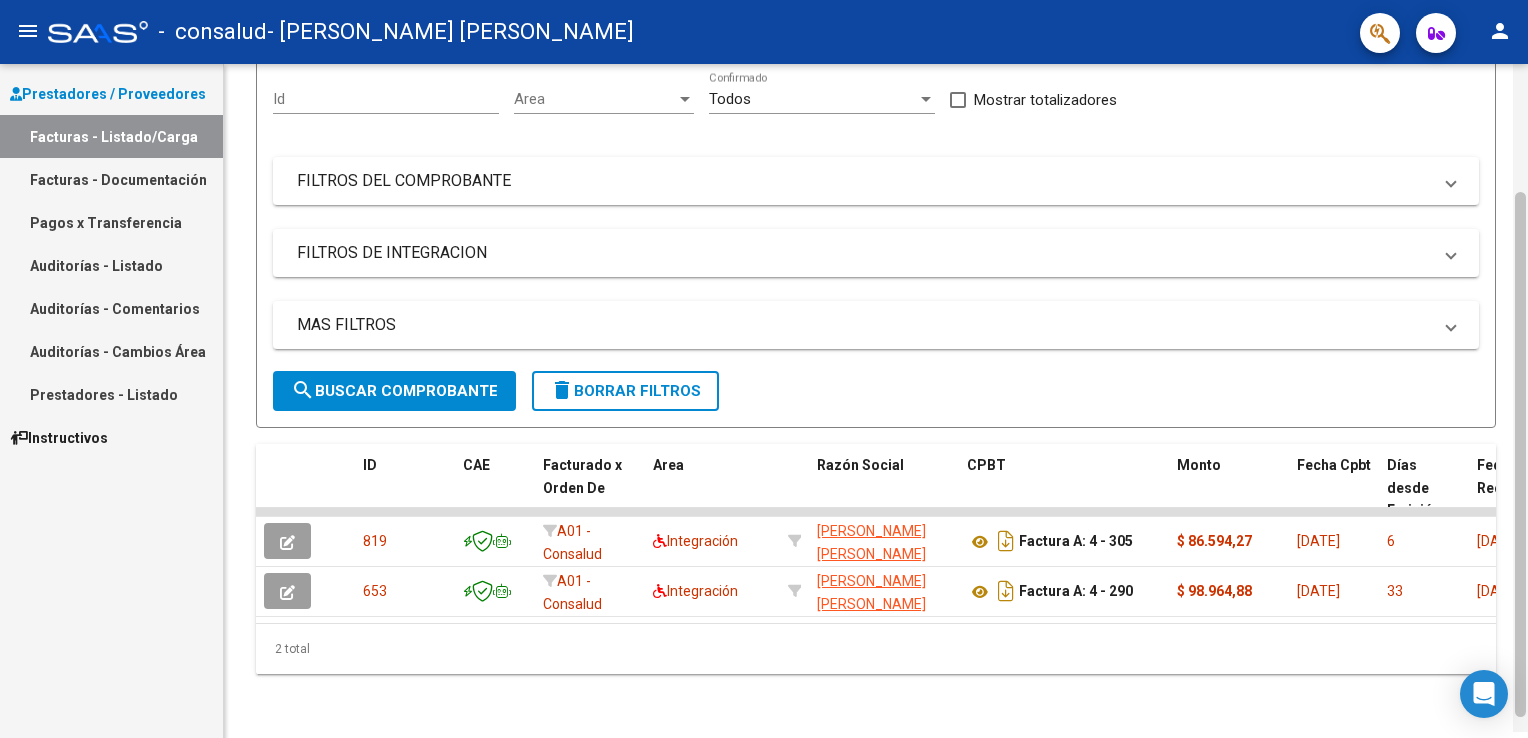 scroll, scrollTop: 192, scrollLeft: 0, axis: vertical 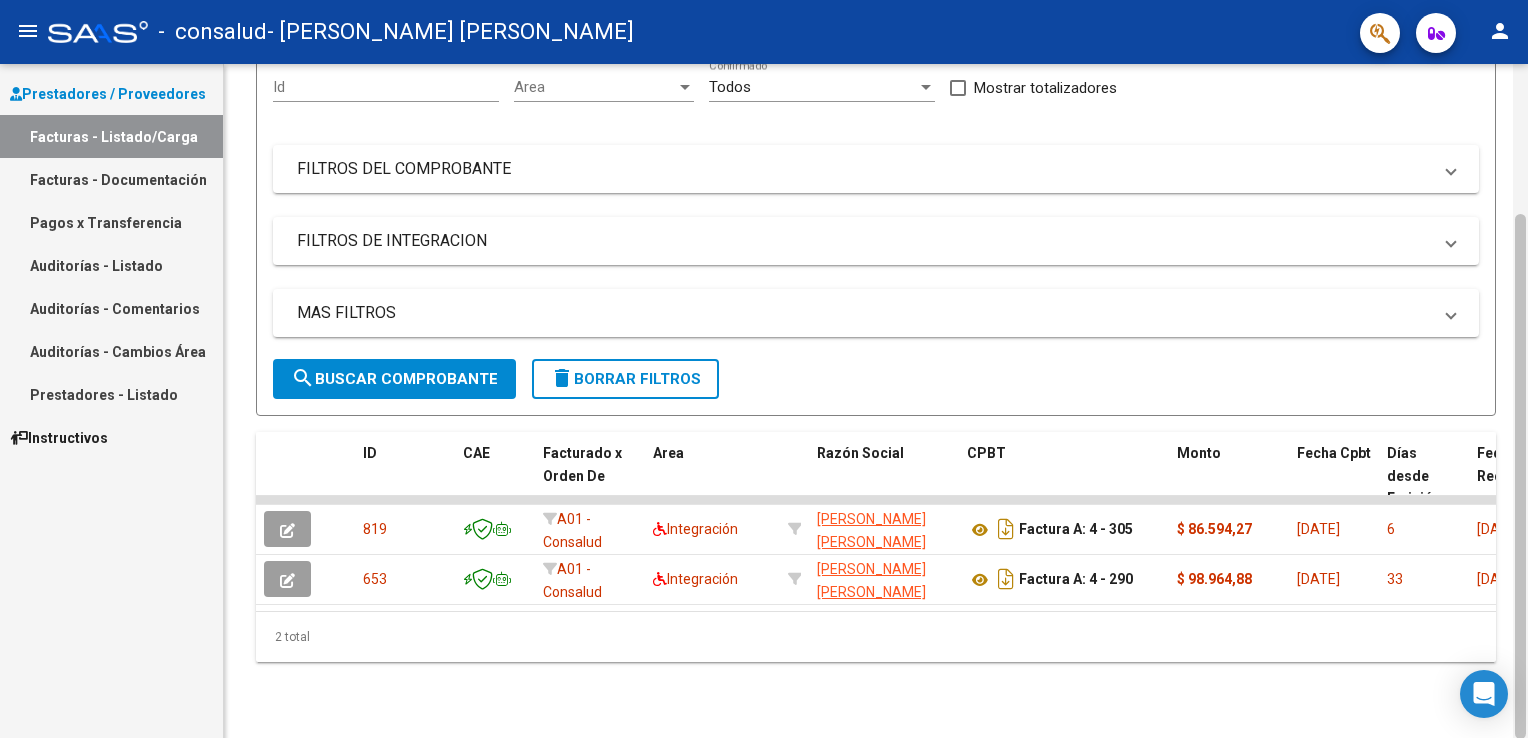drag, startPoint x: 1524, startPoint y: 529, endPoint x: 1525, endPoint y: 707, distance: 178.0028 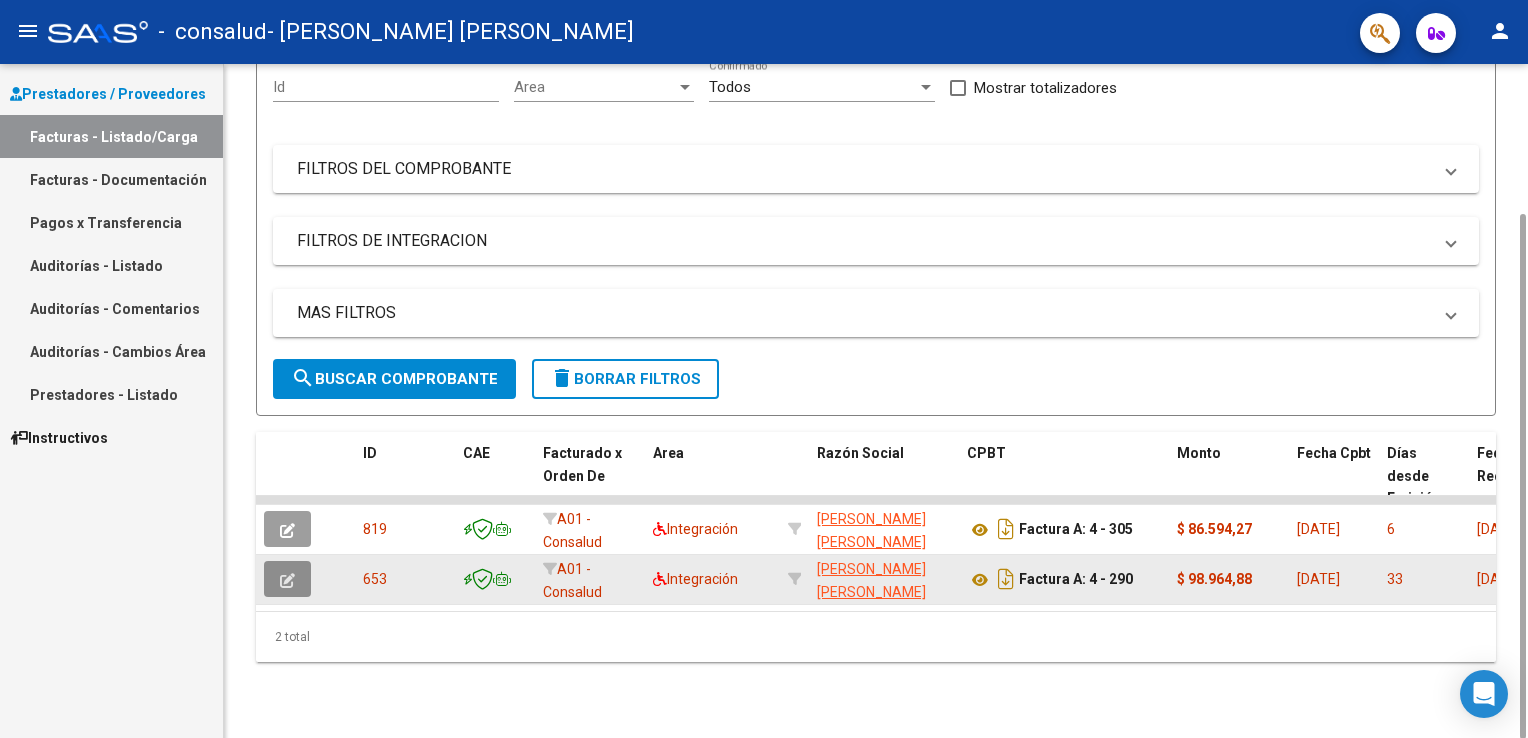 click 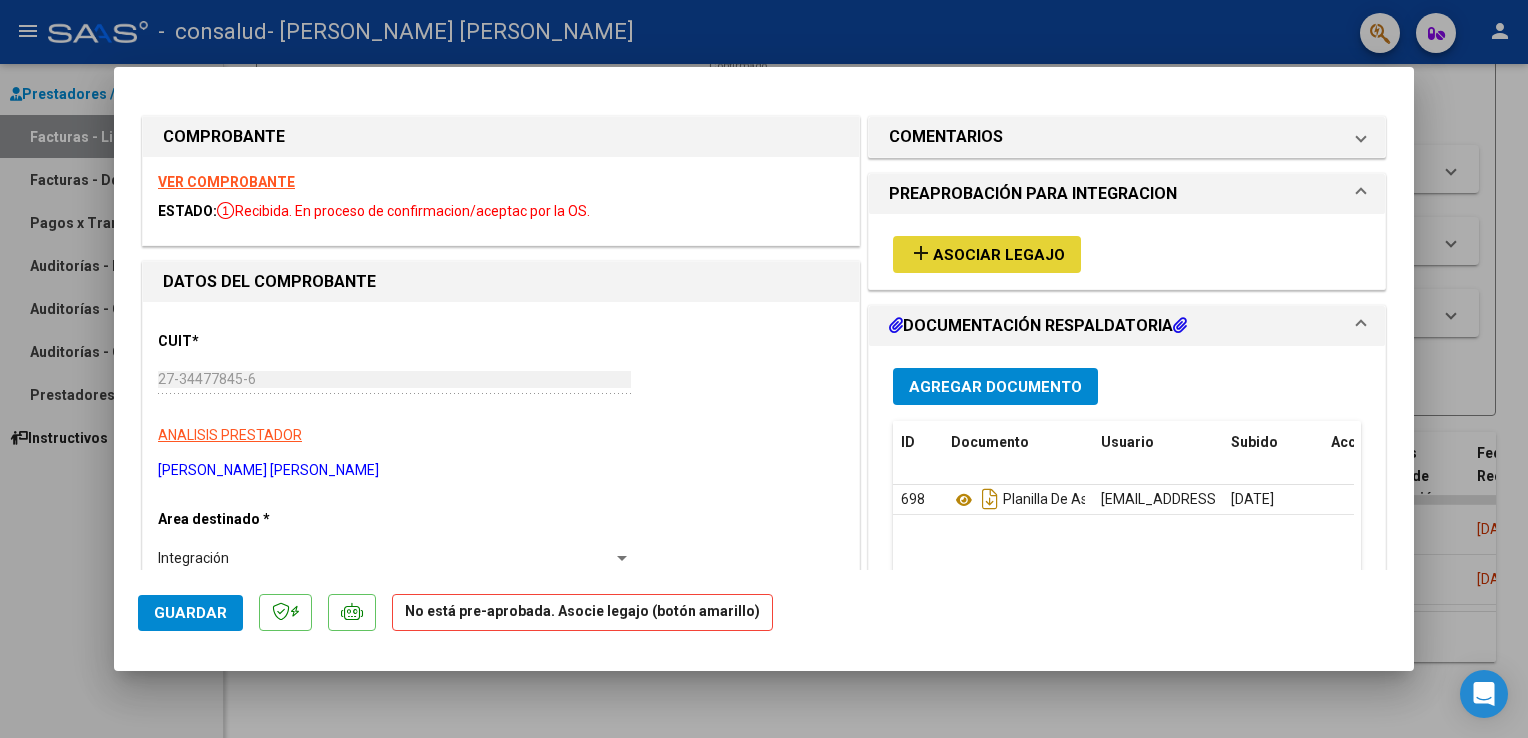 click on "Asociar Legajo" at bounding box center (999, 255) 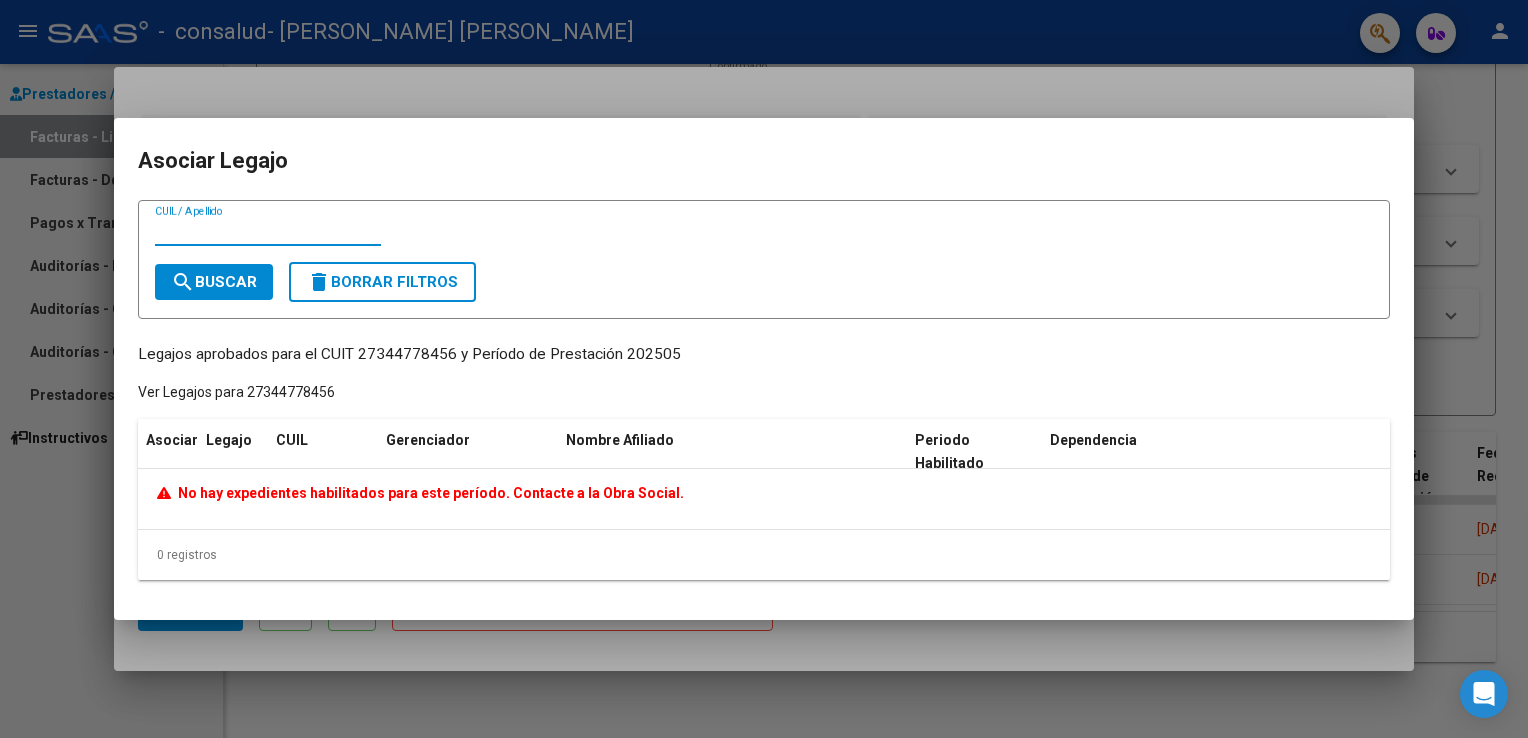 click on "CUIL / Apellido search  Buscar  delete  Borrar Filtros  Legajos aprobados para el CUIT 27344778456 y Período de Prestación 202505  Ver Legajos para 27344778456 Asociar Legajo CUIL Gerenciador Nombre Afiliado Periodo Habilitado Dependencia     No hay expedientes habilitados para este período. Contacte a la Obra Social.  0 registros   1" at bounding box center (764, 398) 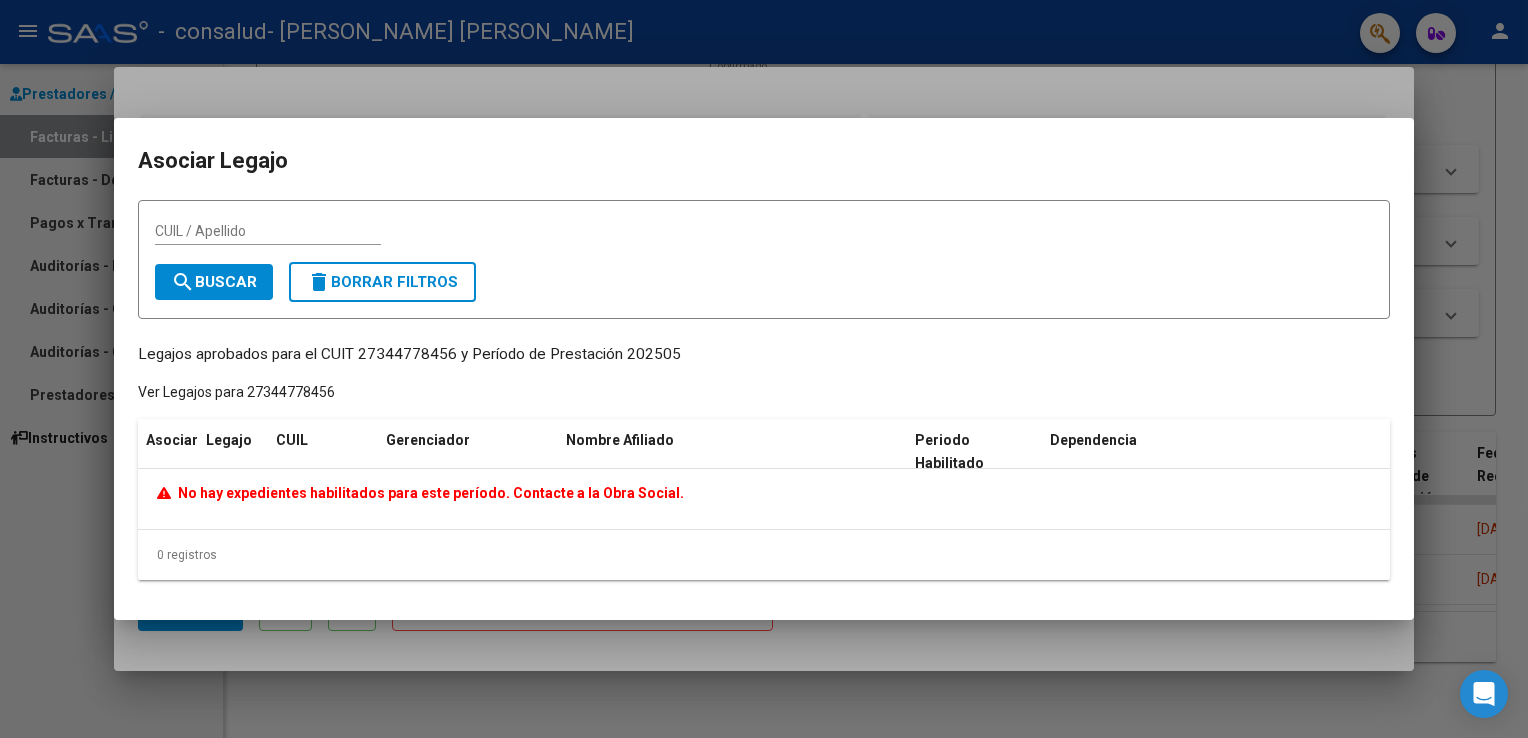 click at bounding box center (764, 369) 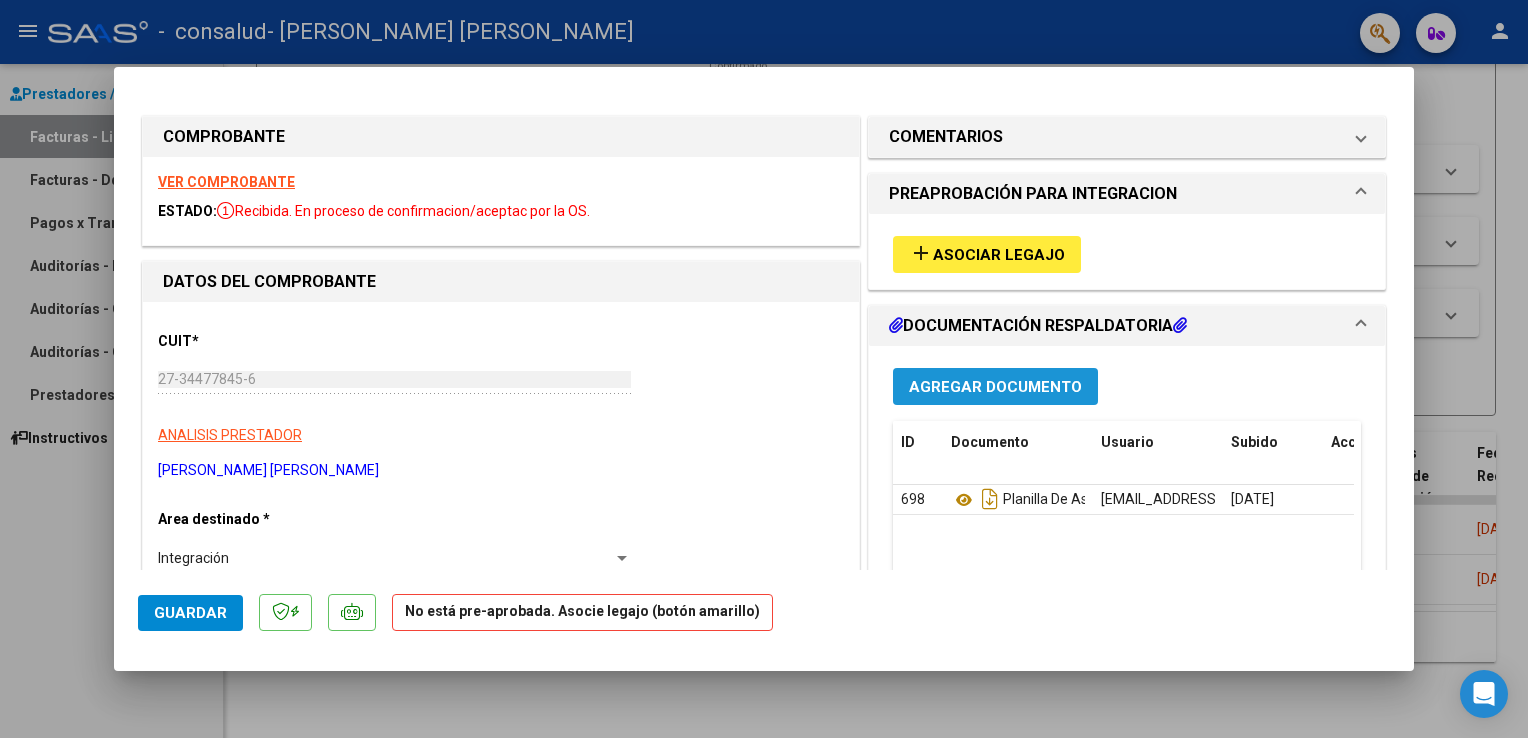 click on "Agregar Documento" at bounding box center (995, 387) 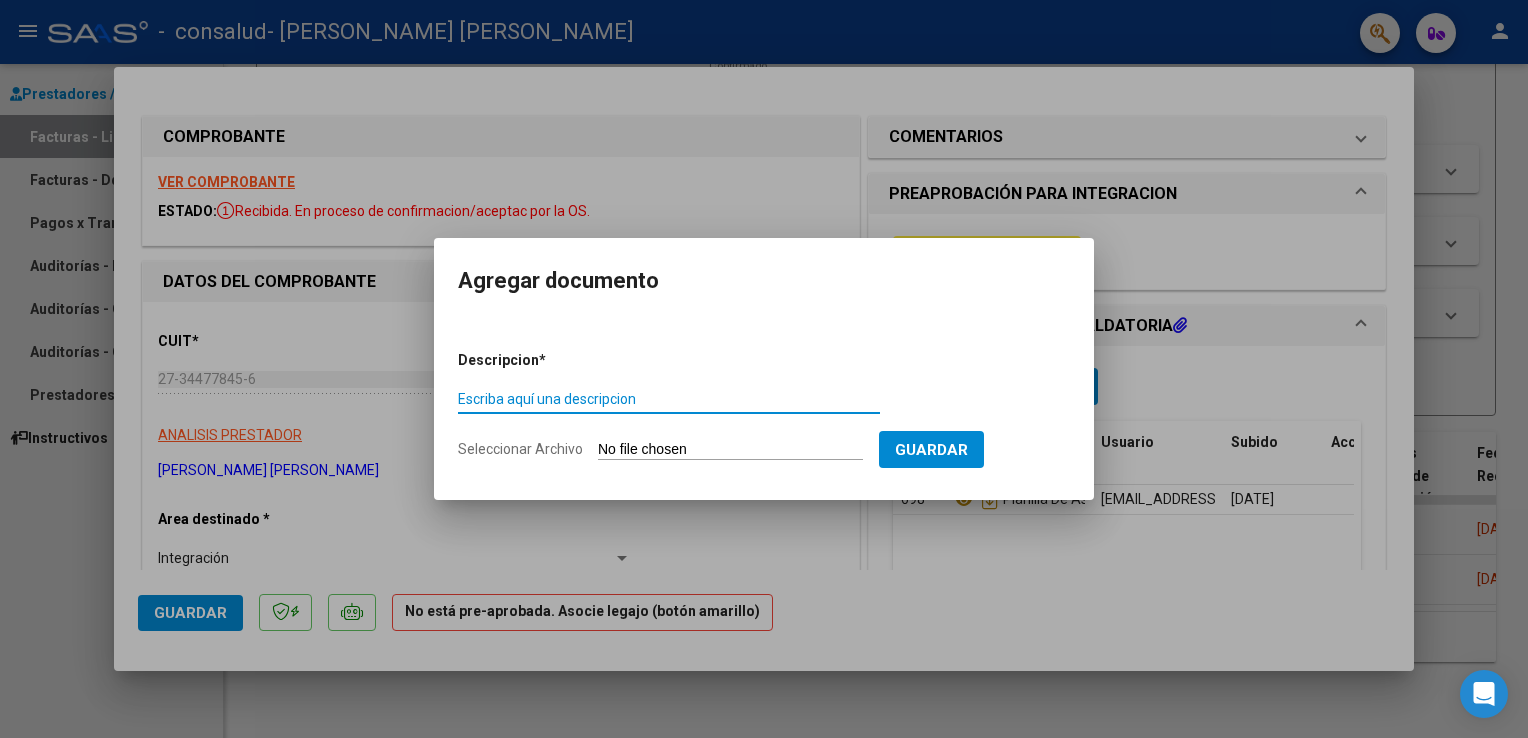 click on "Escriba aquí una descripcion" at bounding box center [669, 399] 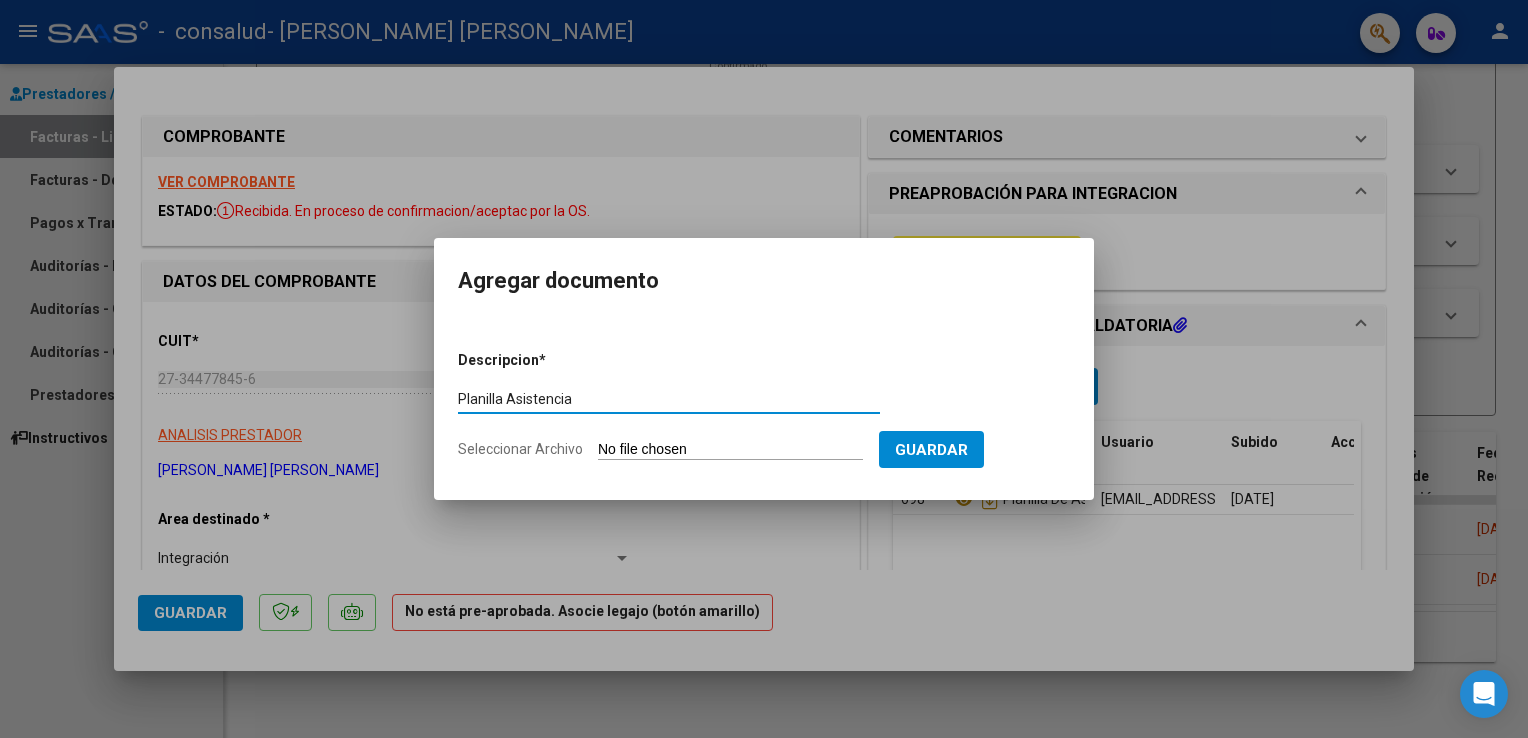 type on "Planilla Asistencia" 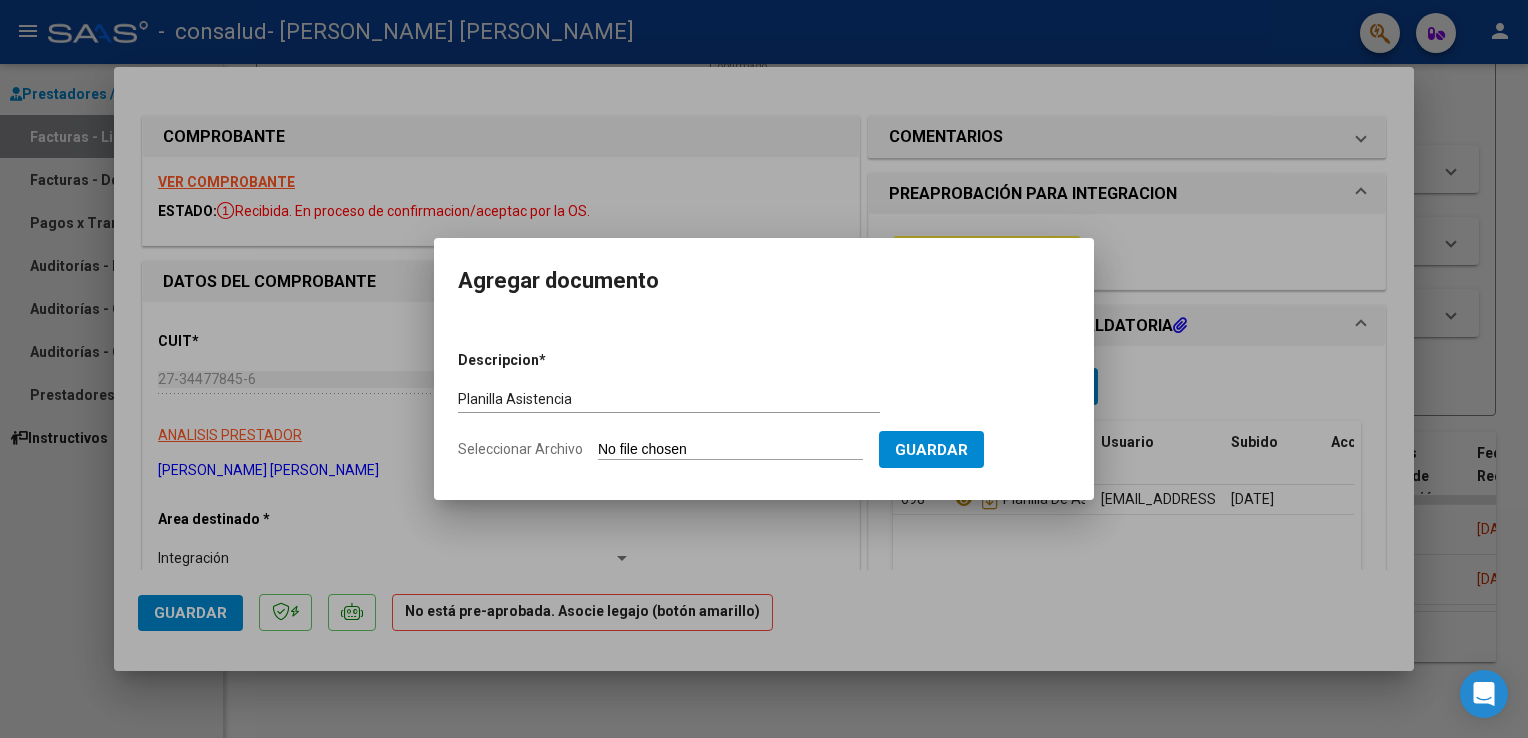 click on "Seleccionar Archivo" at bounding box center [730, 450] 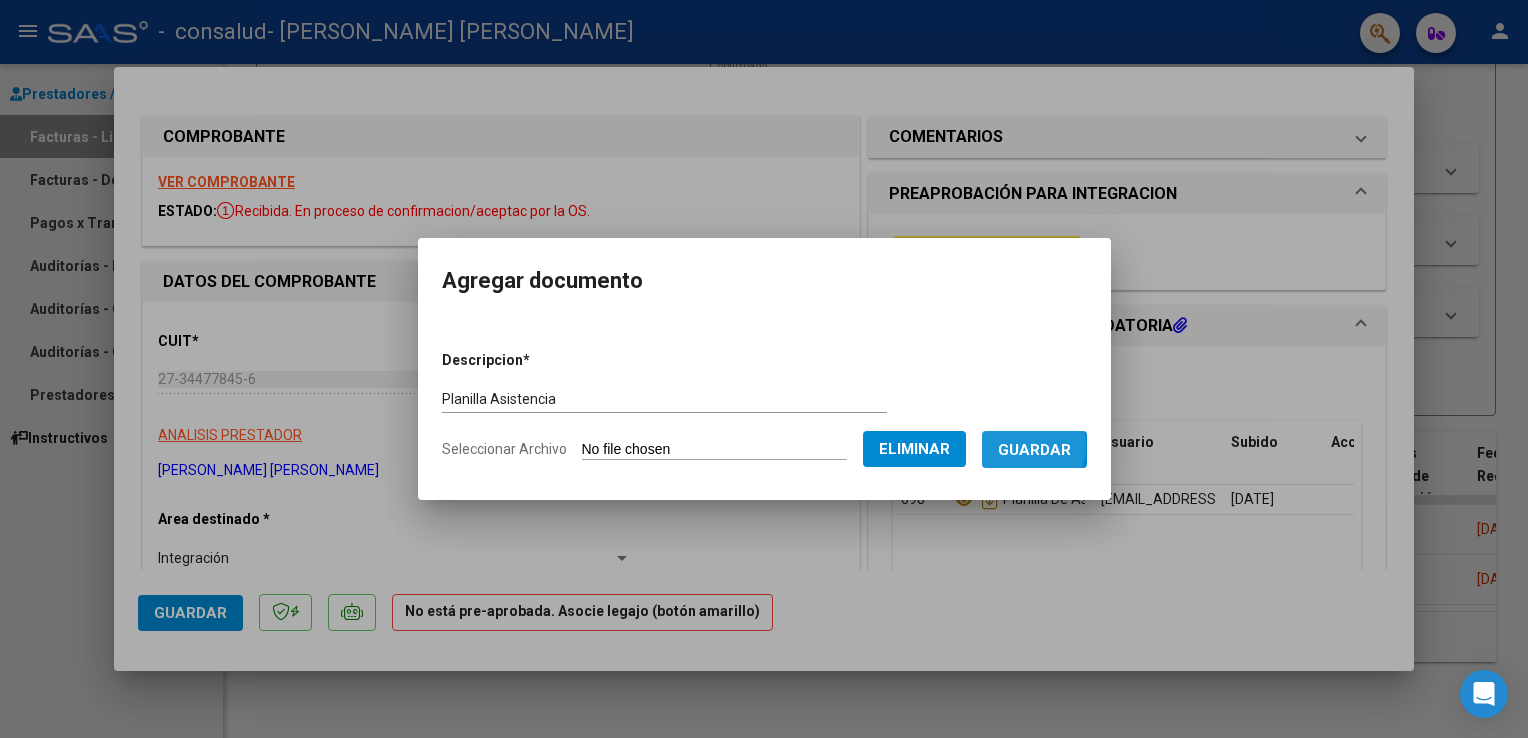 click on "Guardar" at bounding box center [1034, 450] 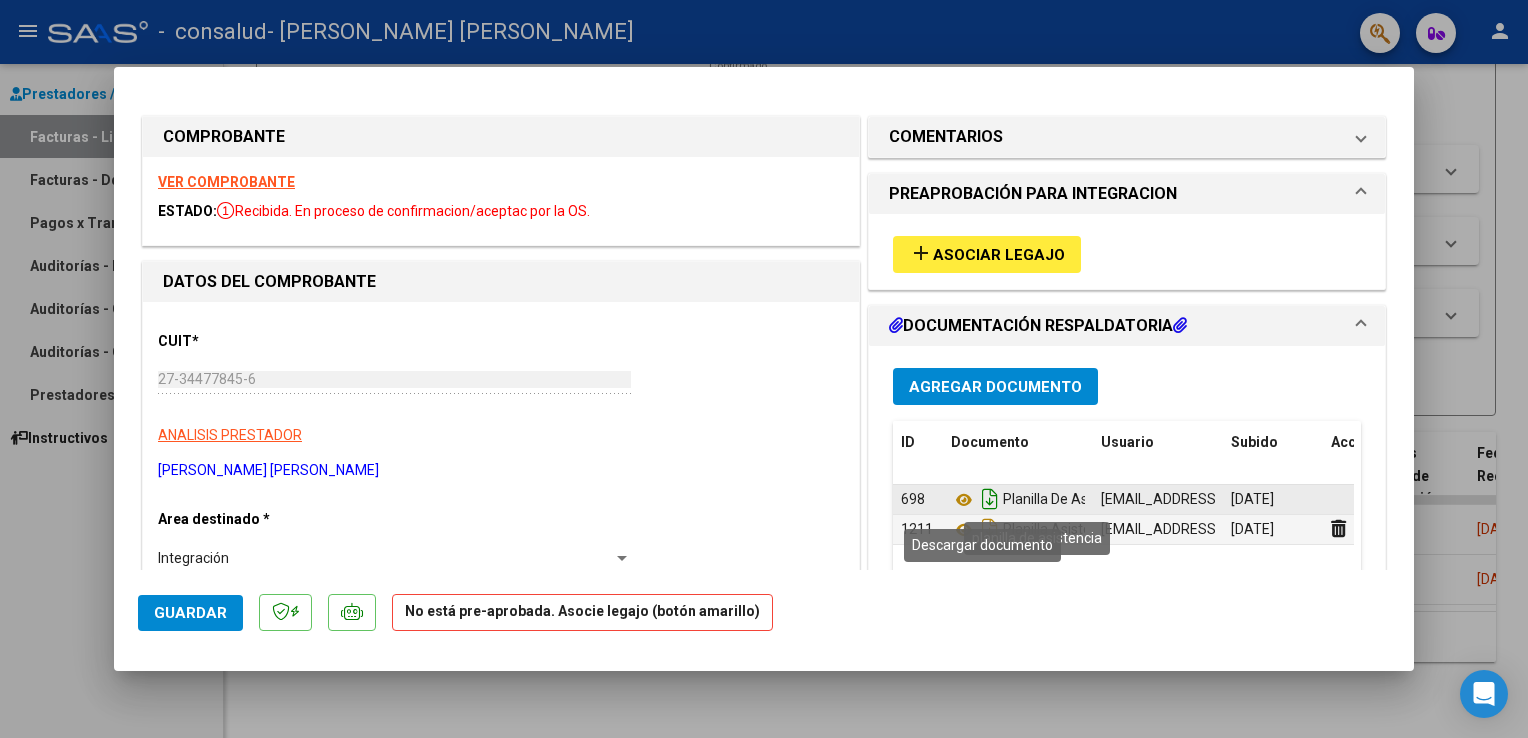 click 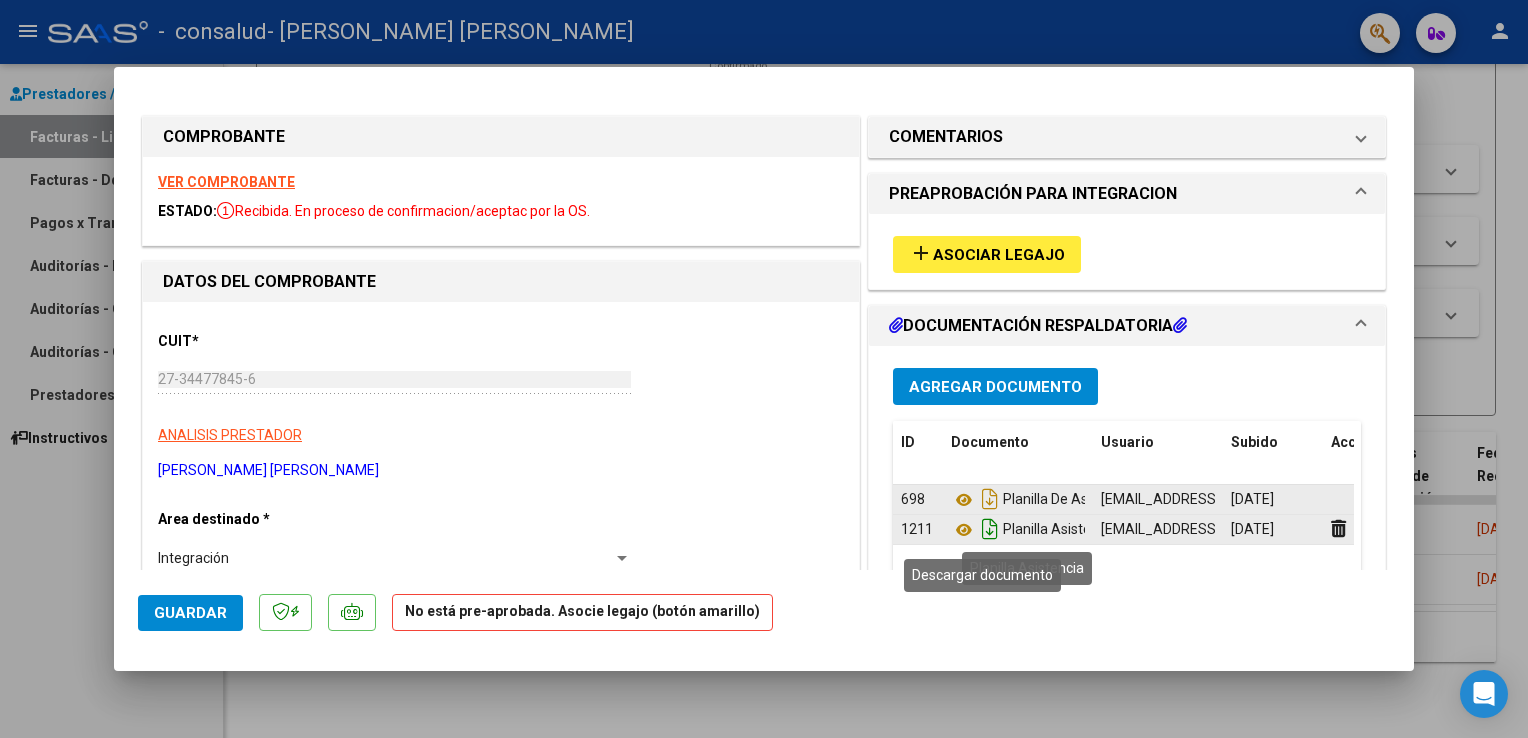 click 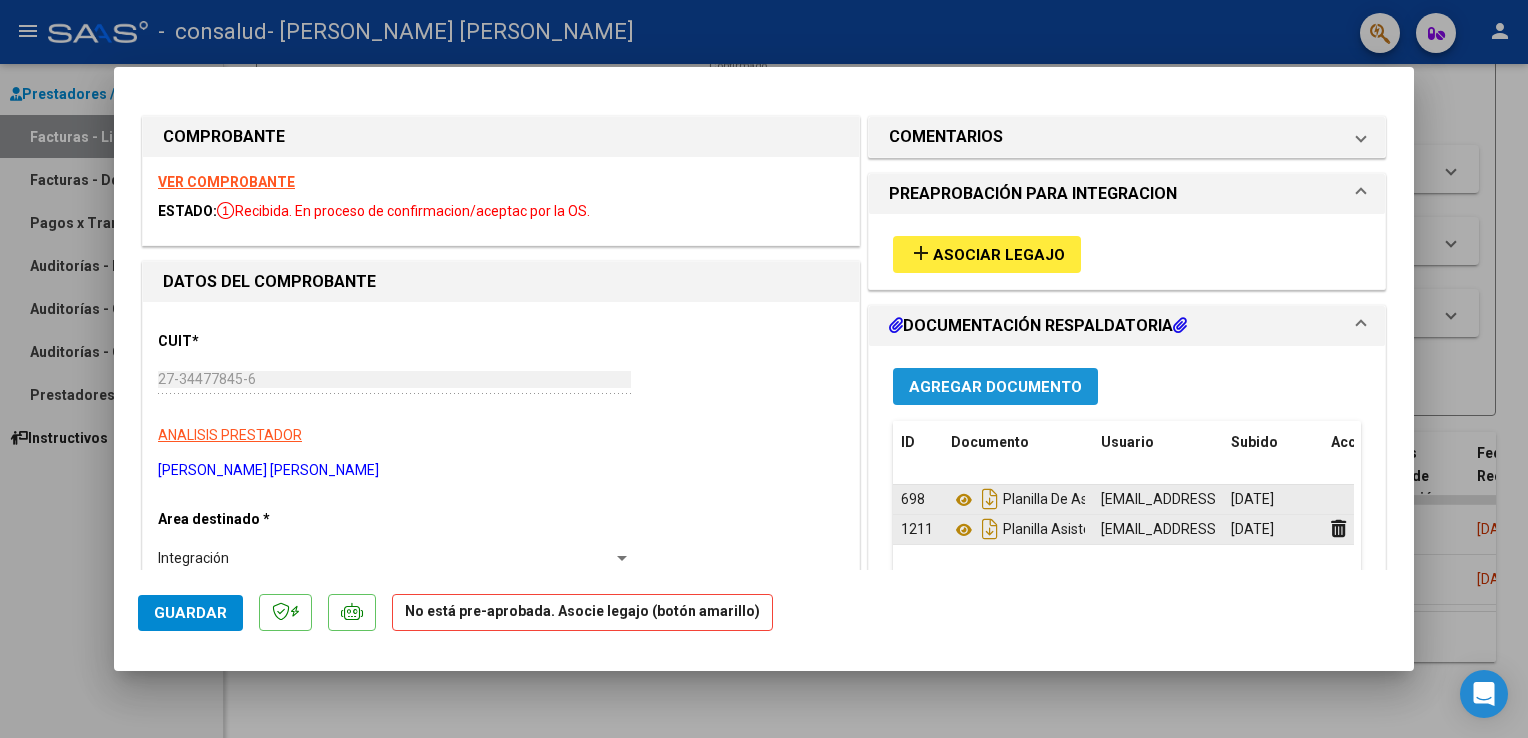 click on "Agregar Documento" at bounding box center (995, 387) 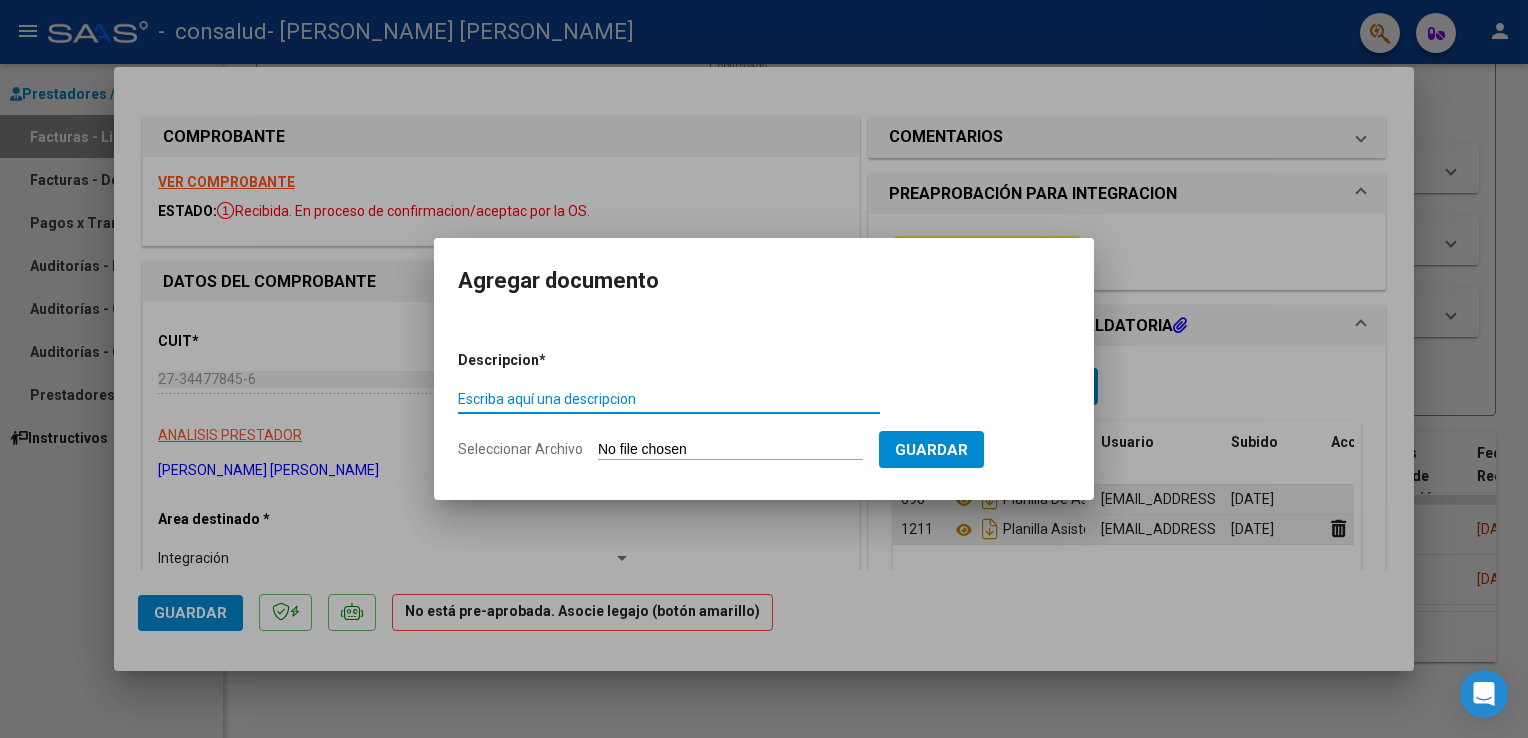 click on "Escriba aquí una descripcion" at bounding box center [669, 399] 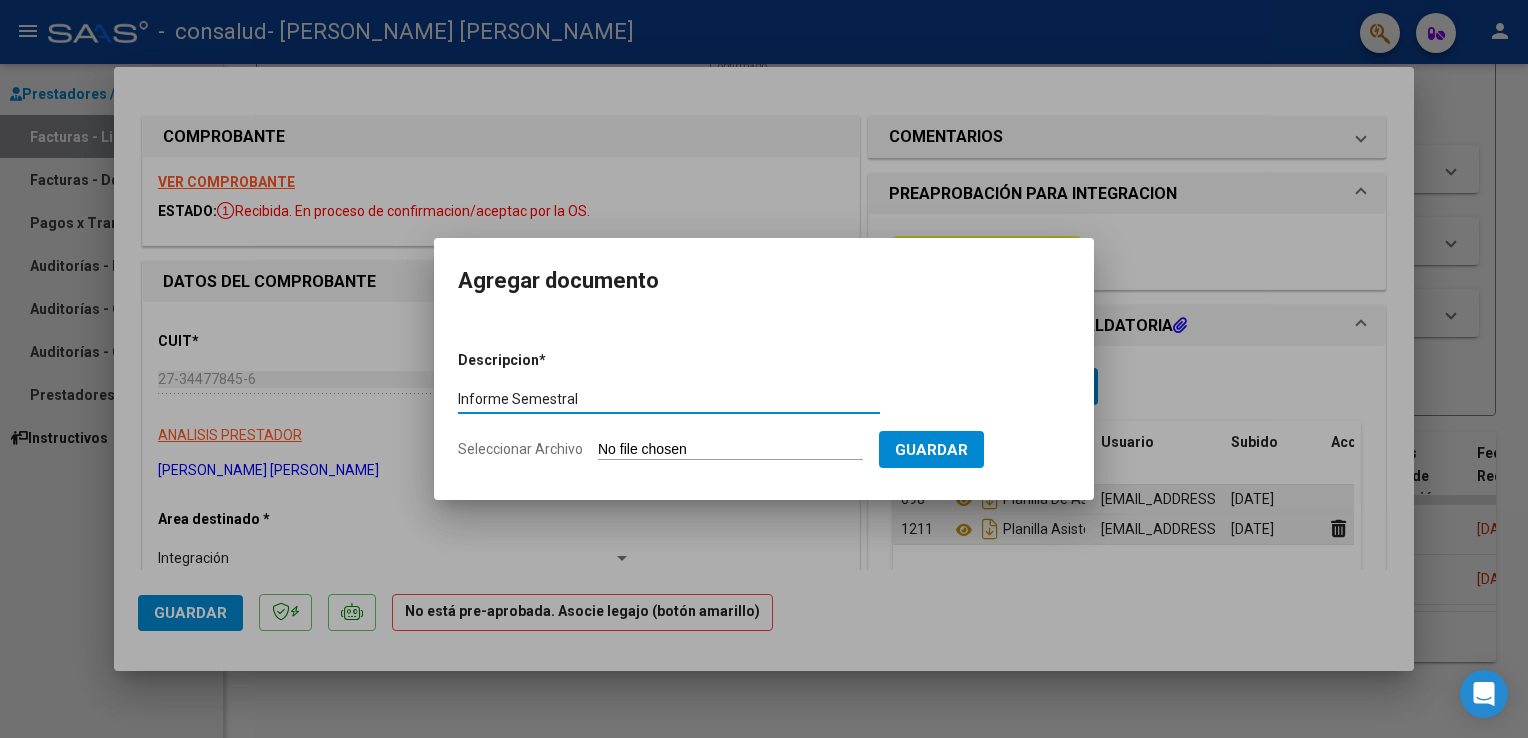 type on "Informe Semestral" 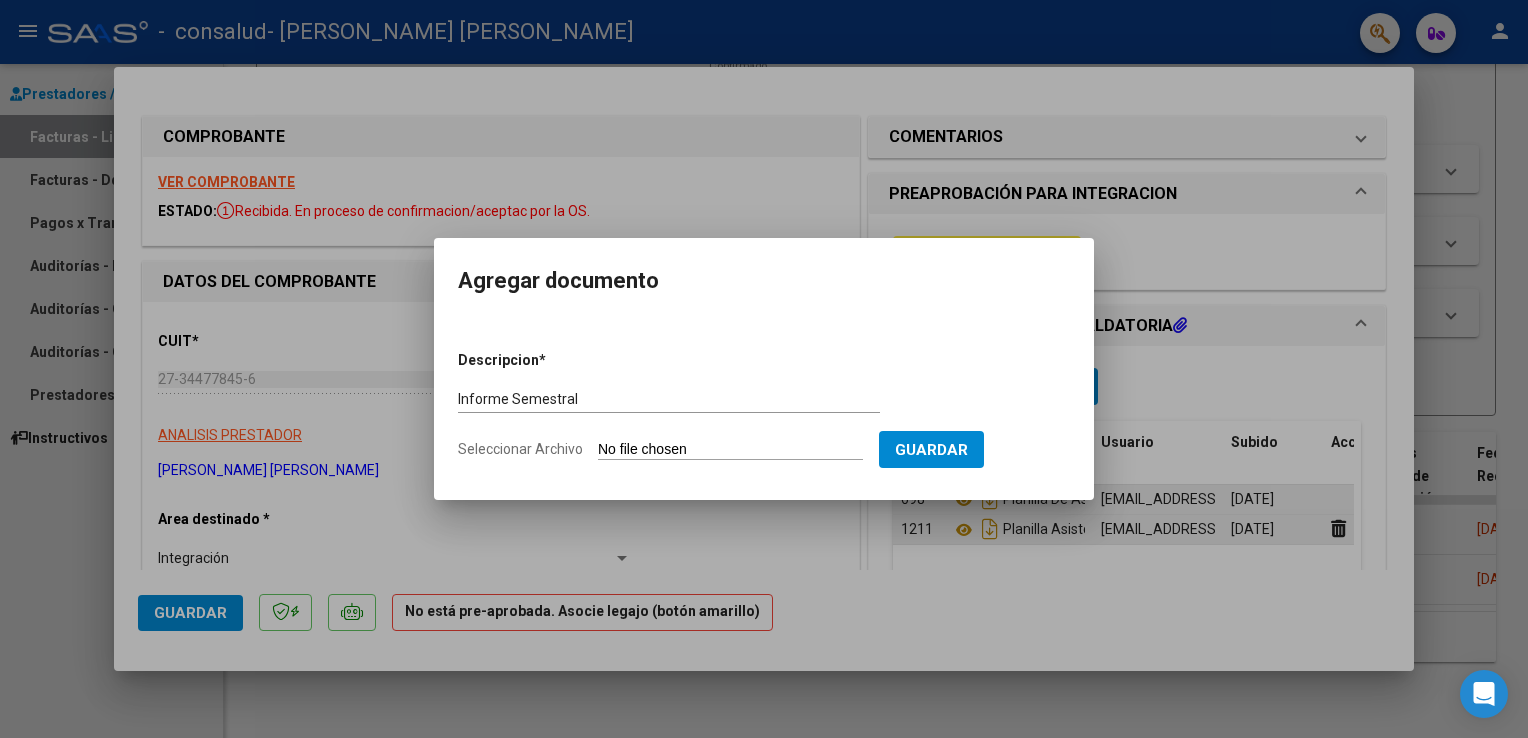 click on "Seleccionar Archivo" at bounding box center [730, 450] 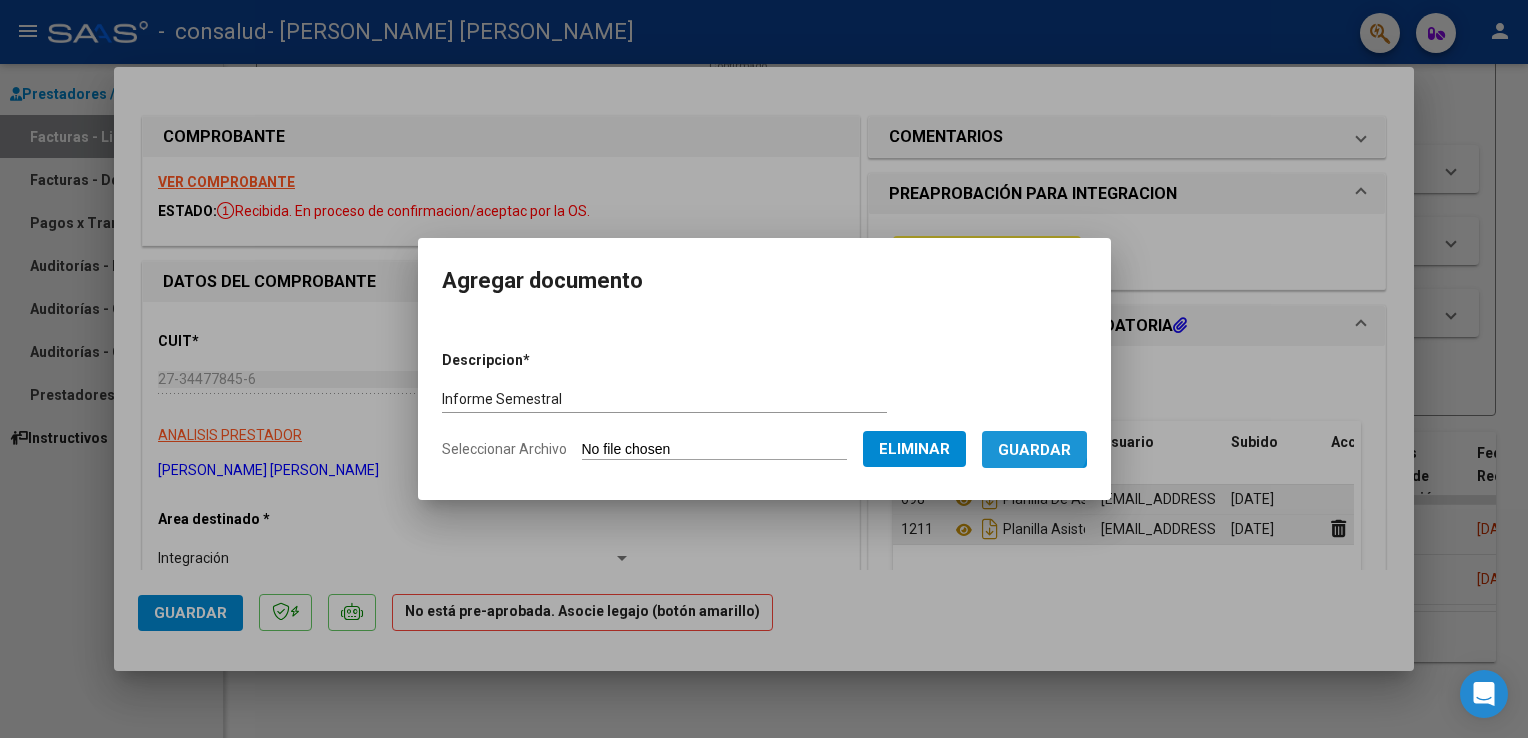 click on "Guardar" at bounding box center (1034, 449) 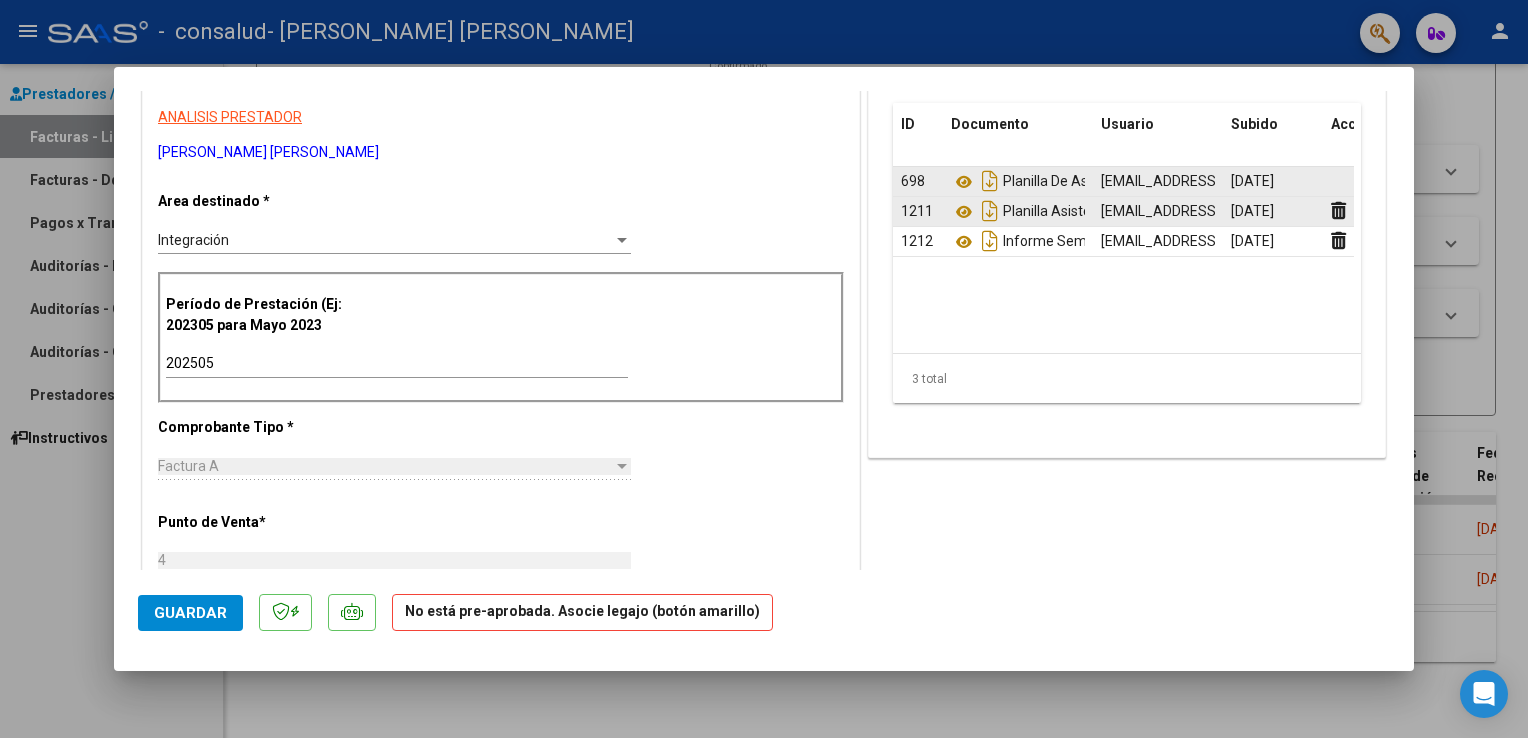 scroll, scrollTop: 27, scrollLeft: 0, axis: vertical 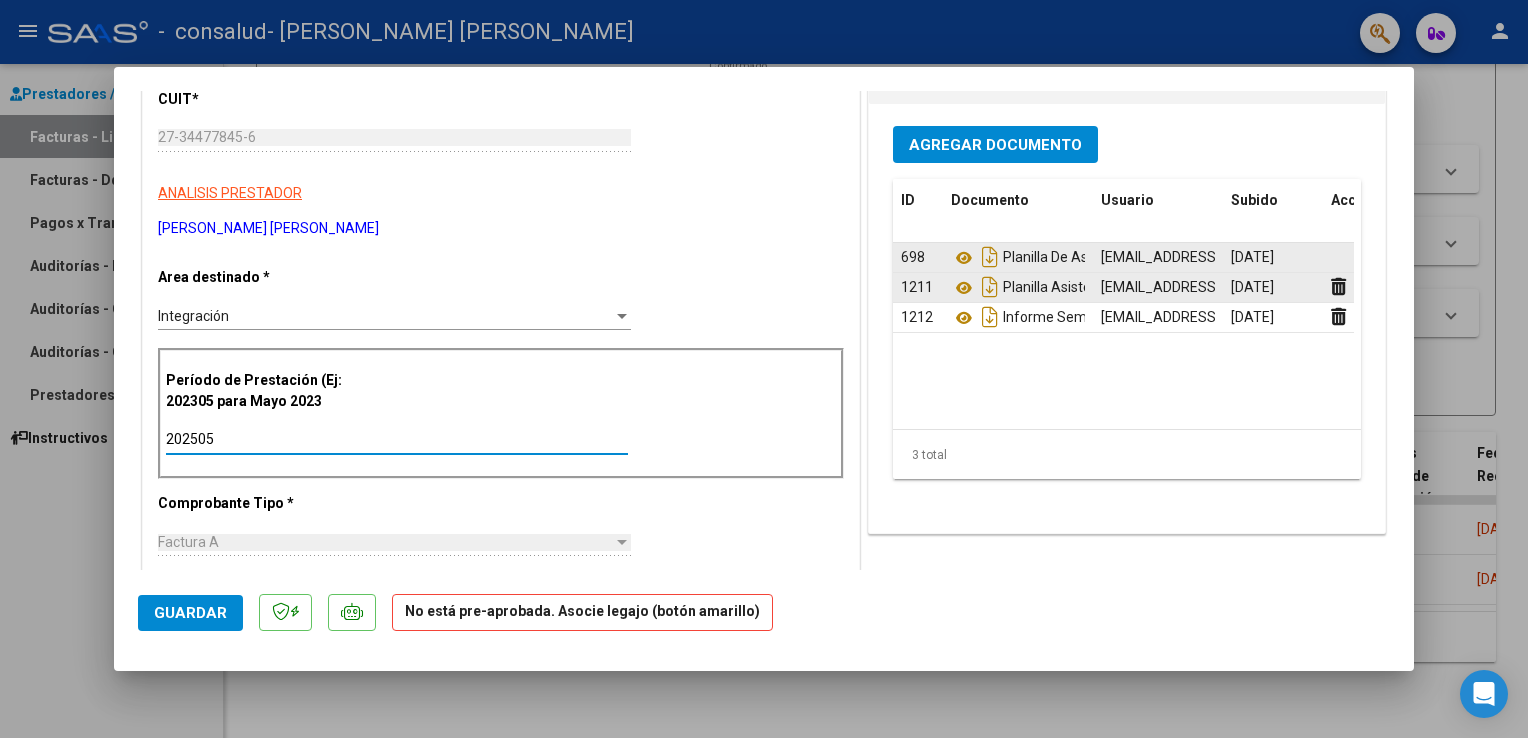 click on "202505" at bounding box center [397, 439] 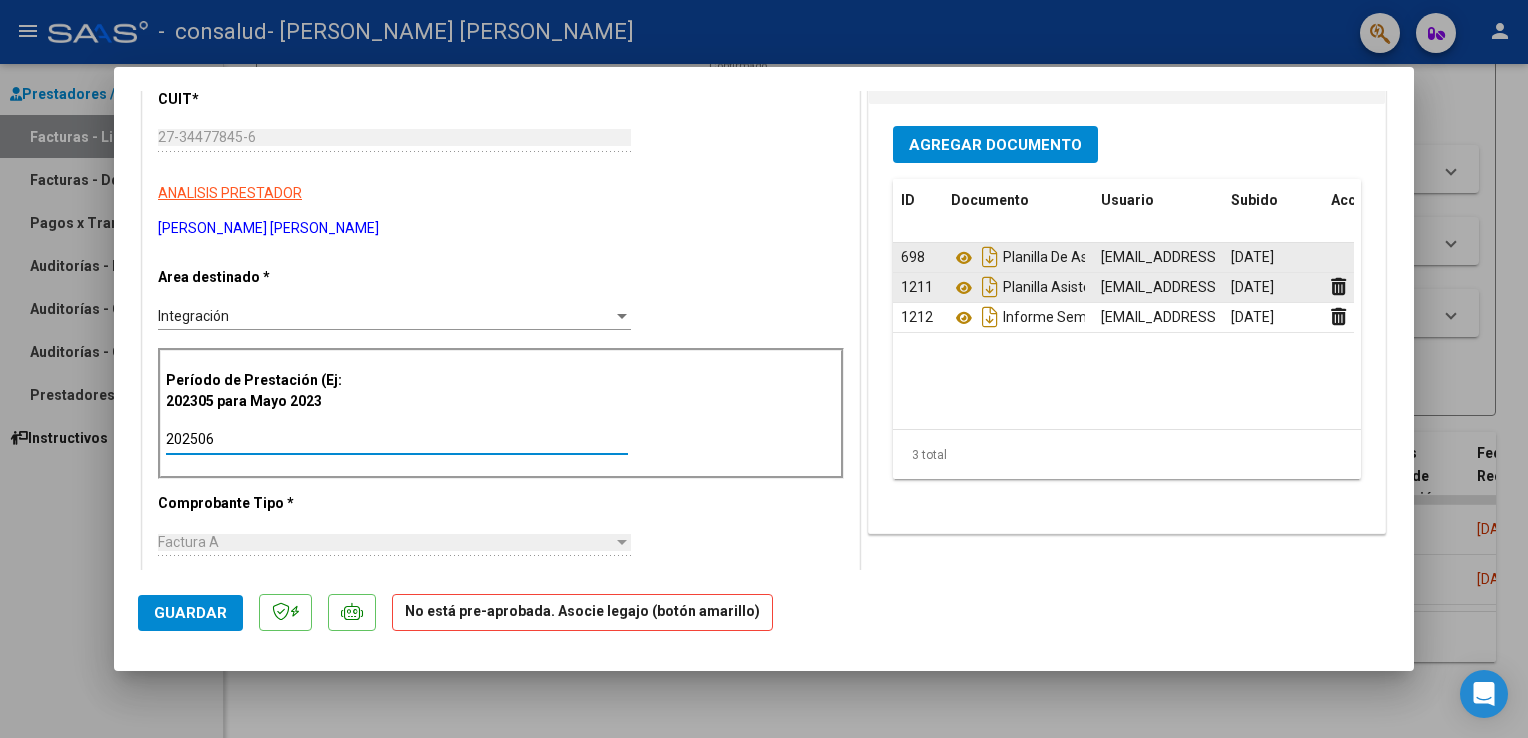 type on "202506" 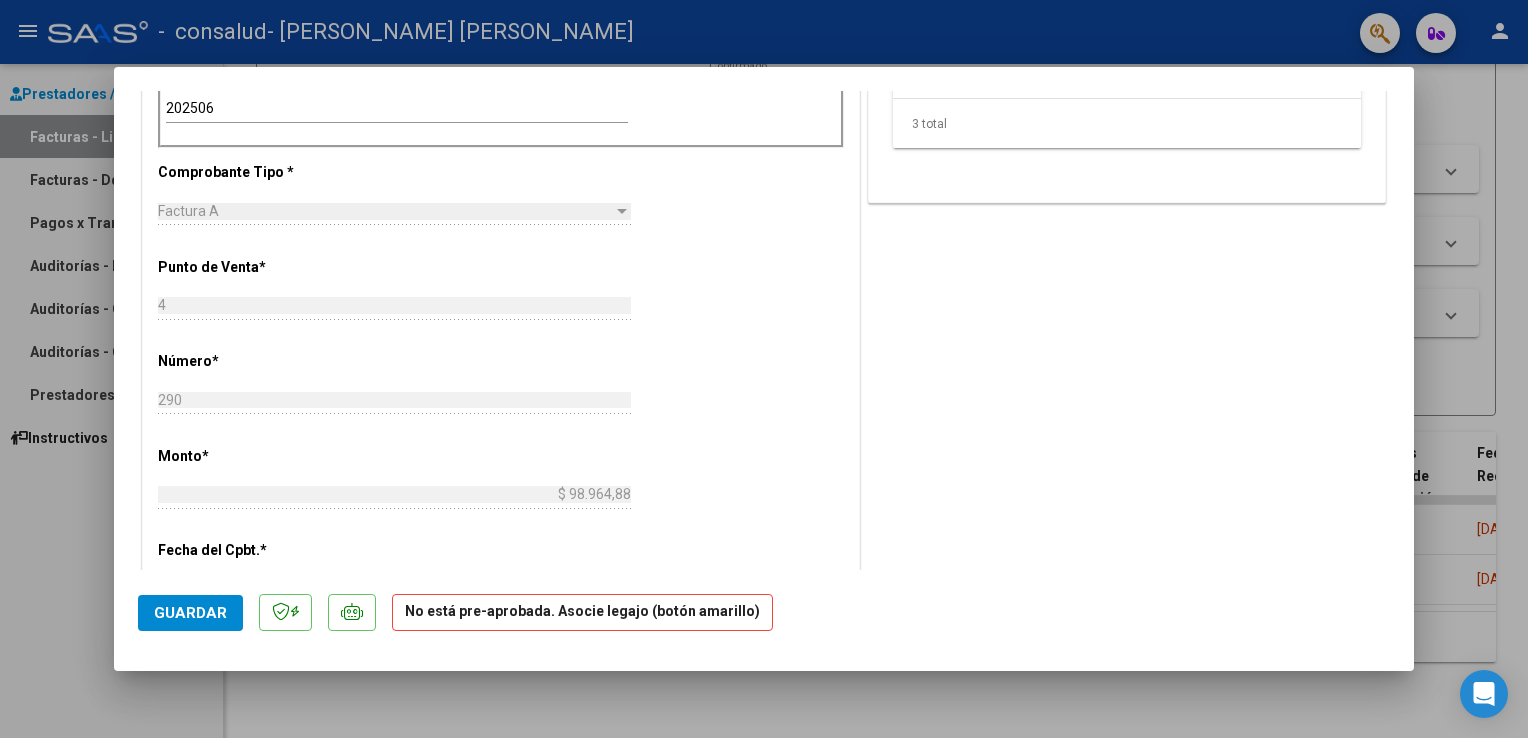 scroll, scrollTop: 602, scrollLeft: 0, axis: vertical 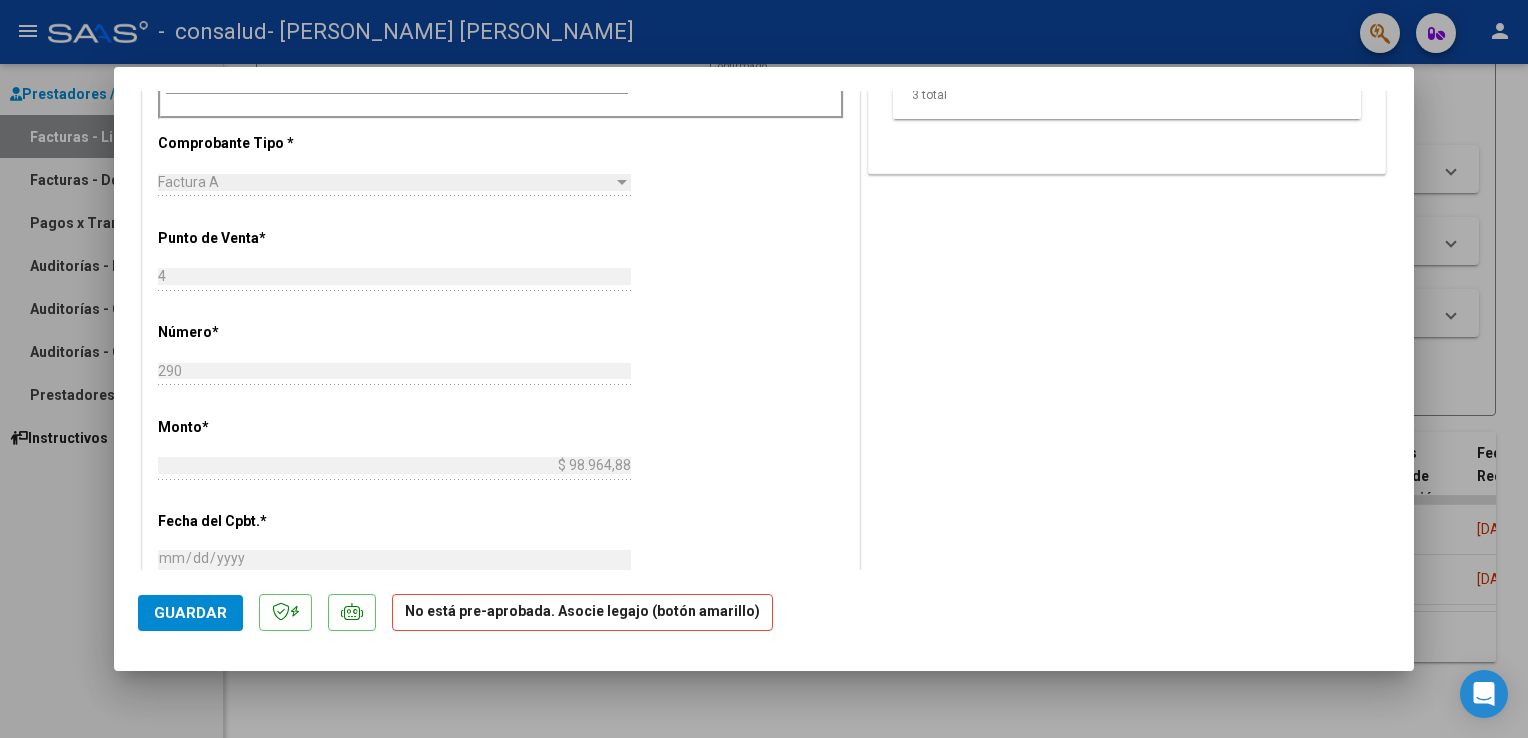 click on "Factura A" at bounding box center [385, 182] 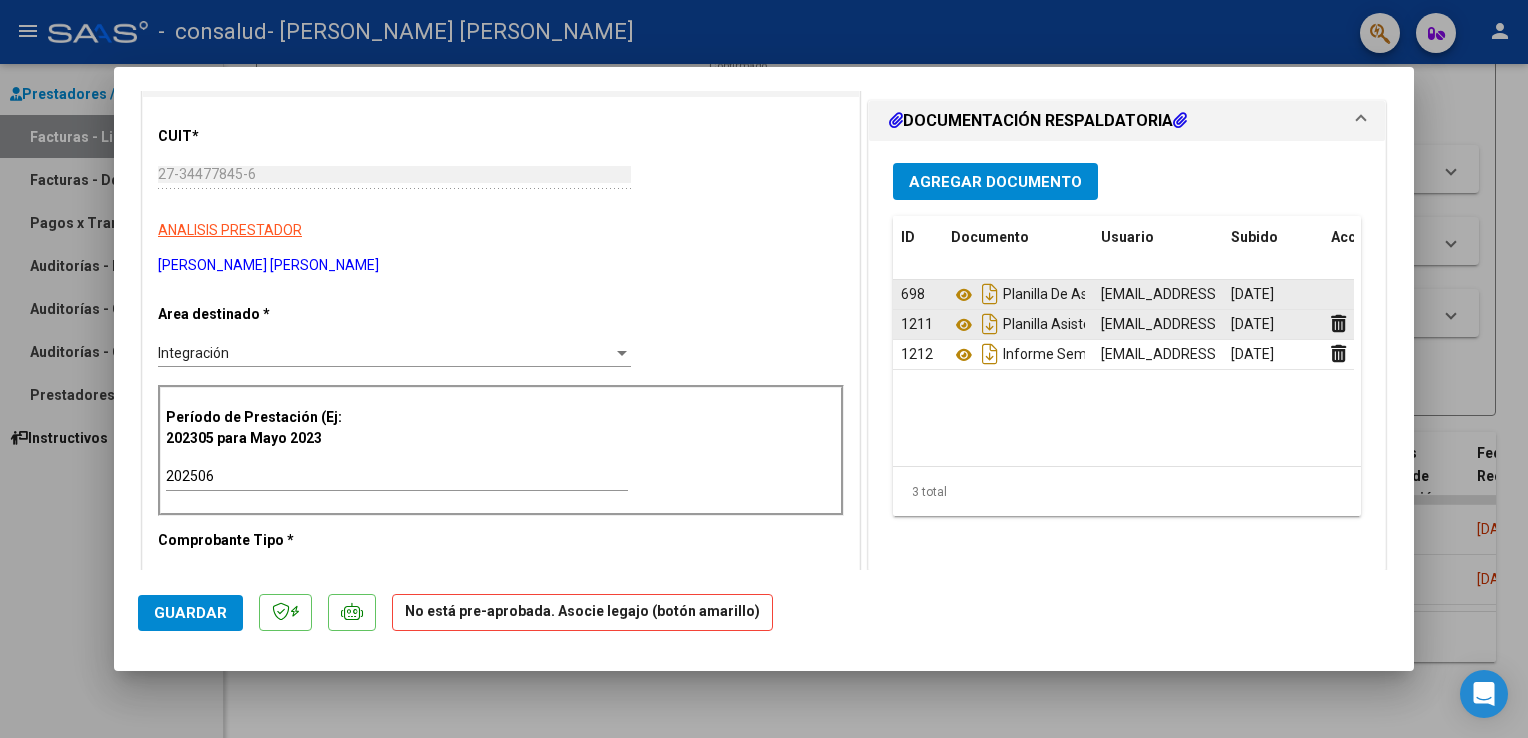 scroll, scrollTop: 240, scrollLeft: 0, axis: vertical 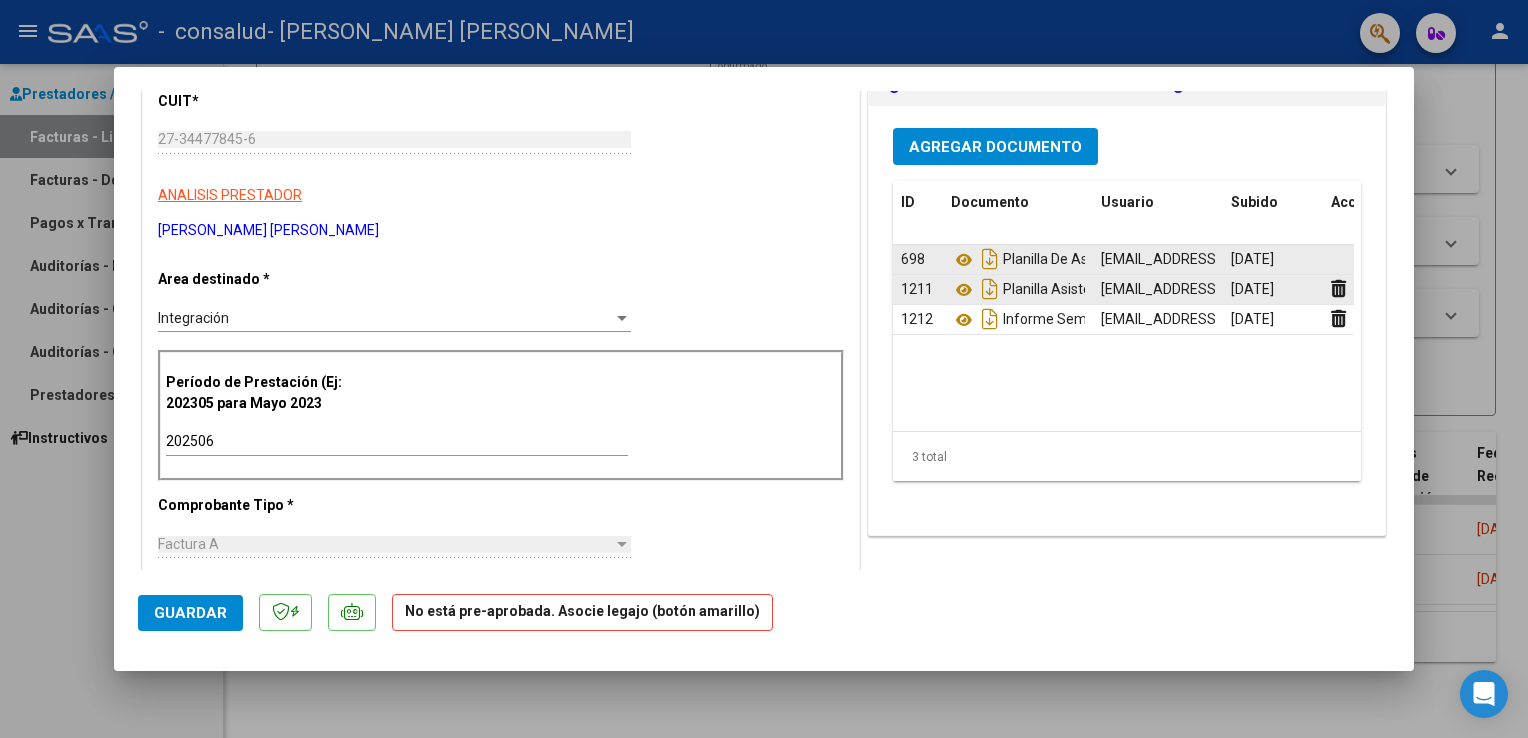 click on "Integración Seleccionar Area" at bounding box center (394, 318) 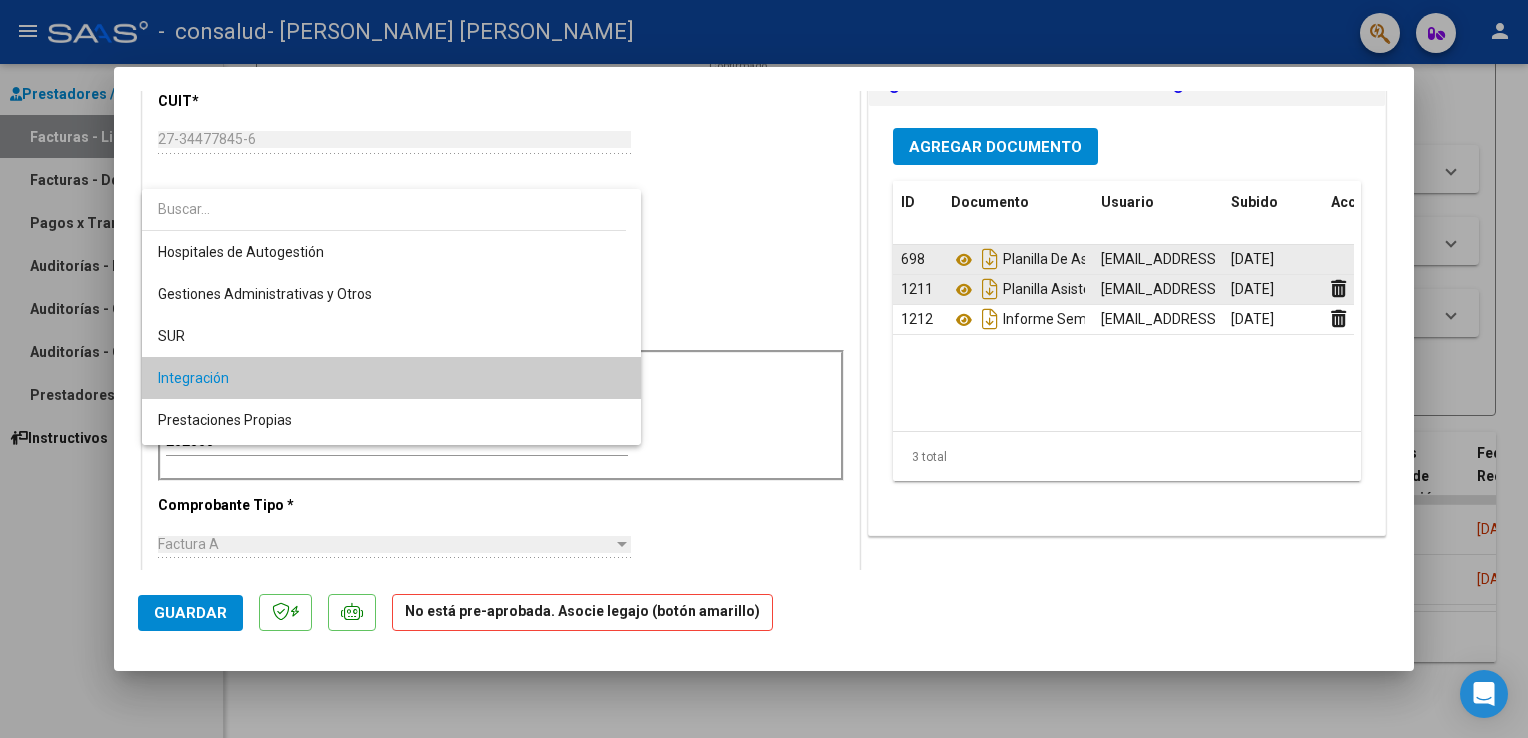 scroll, scrollTop: 60, scrollLeft: 0, axis: vertical 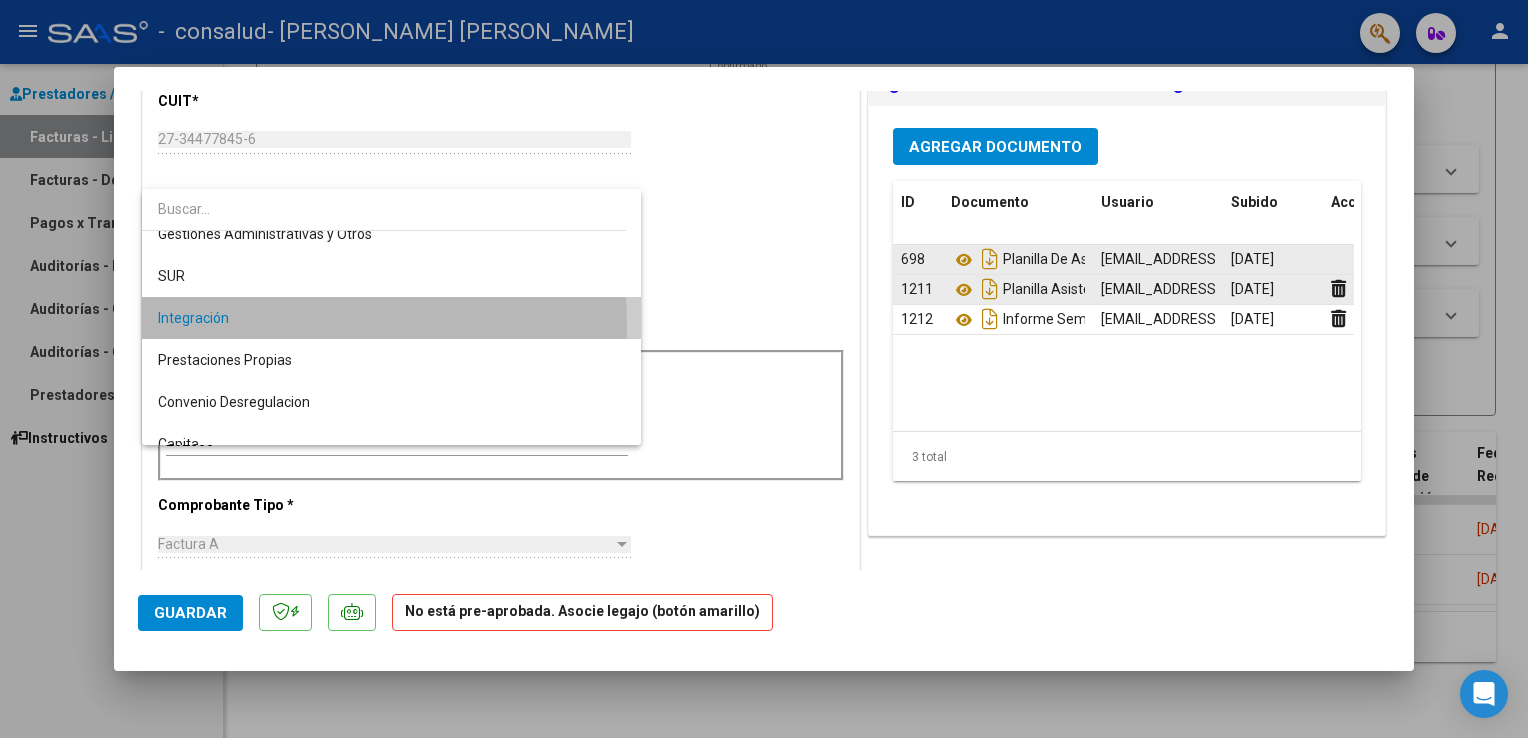 click on "Integración" at bounding box center (392, 318) 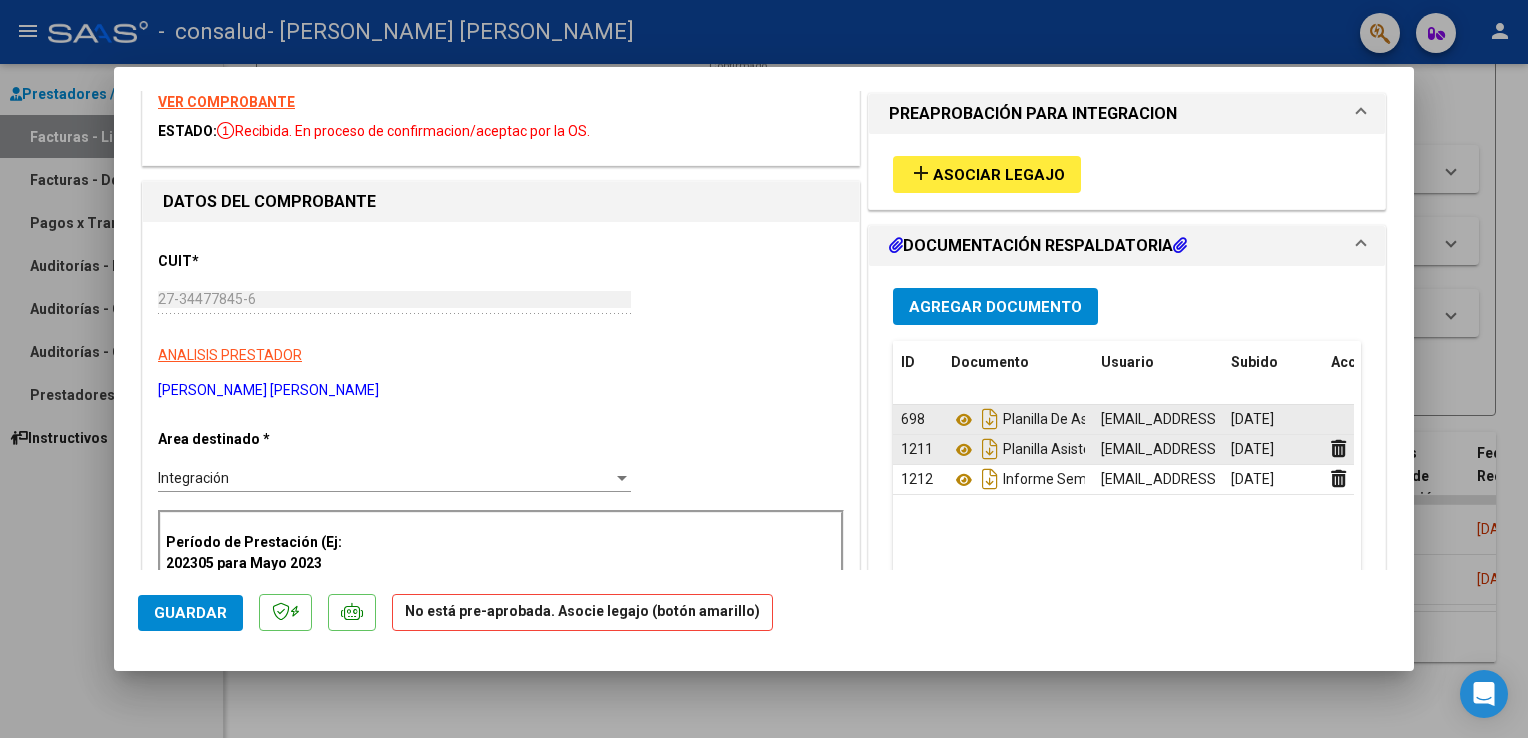 scroll, scrollTop: 186, scrollLeft: 0, axis: vertical 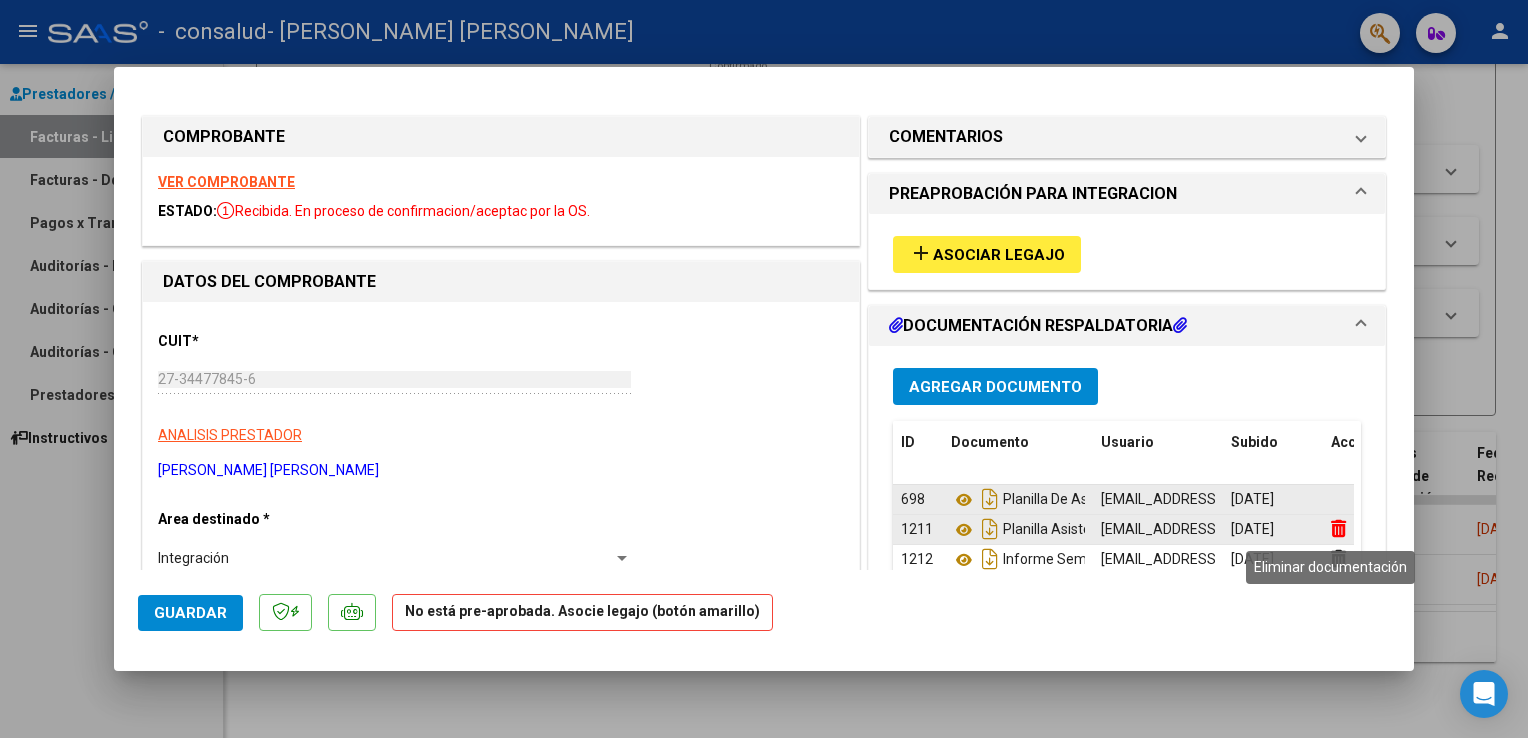 click 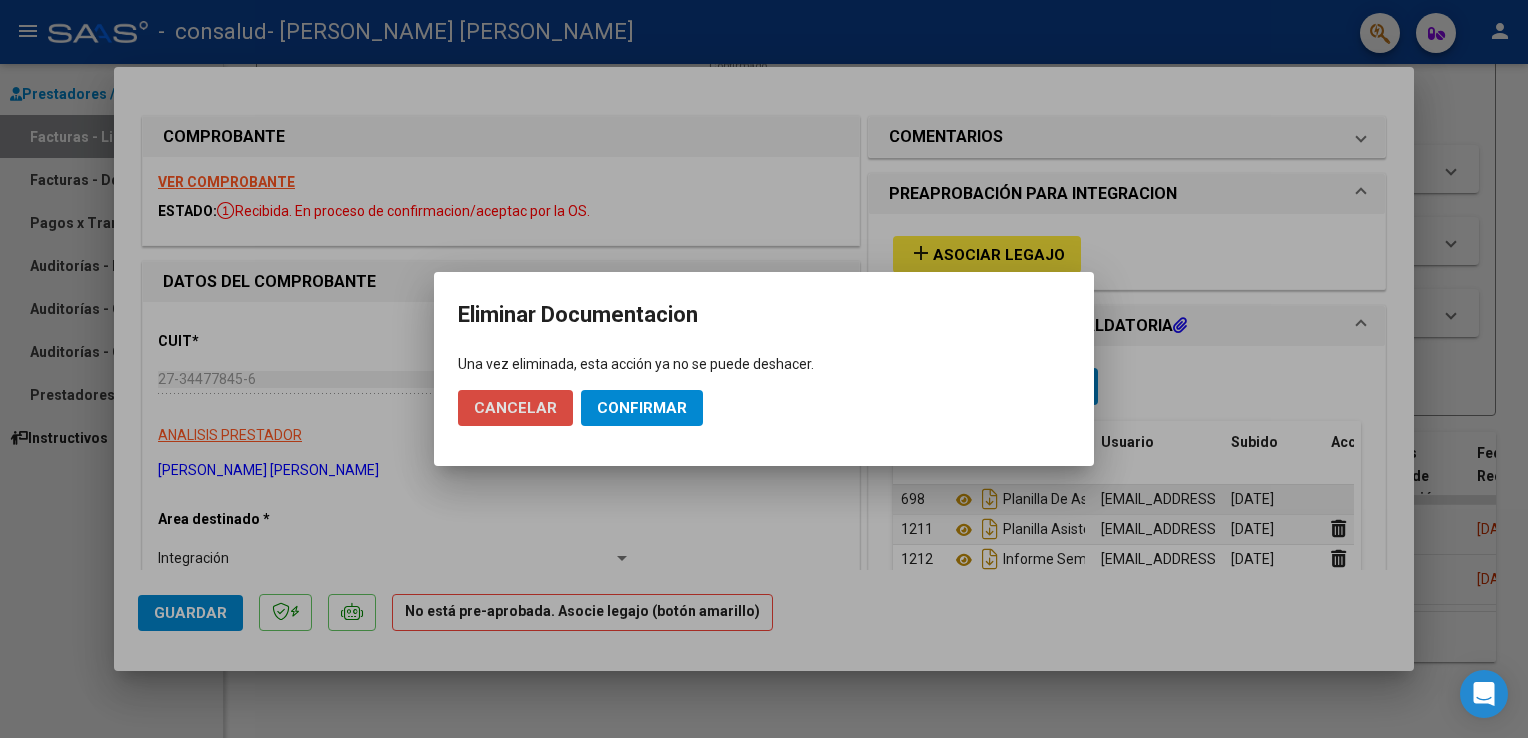 click on "Cancelar" 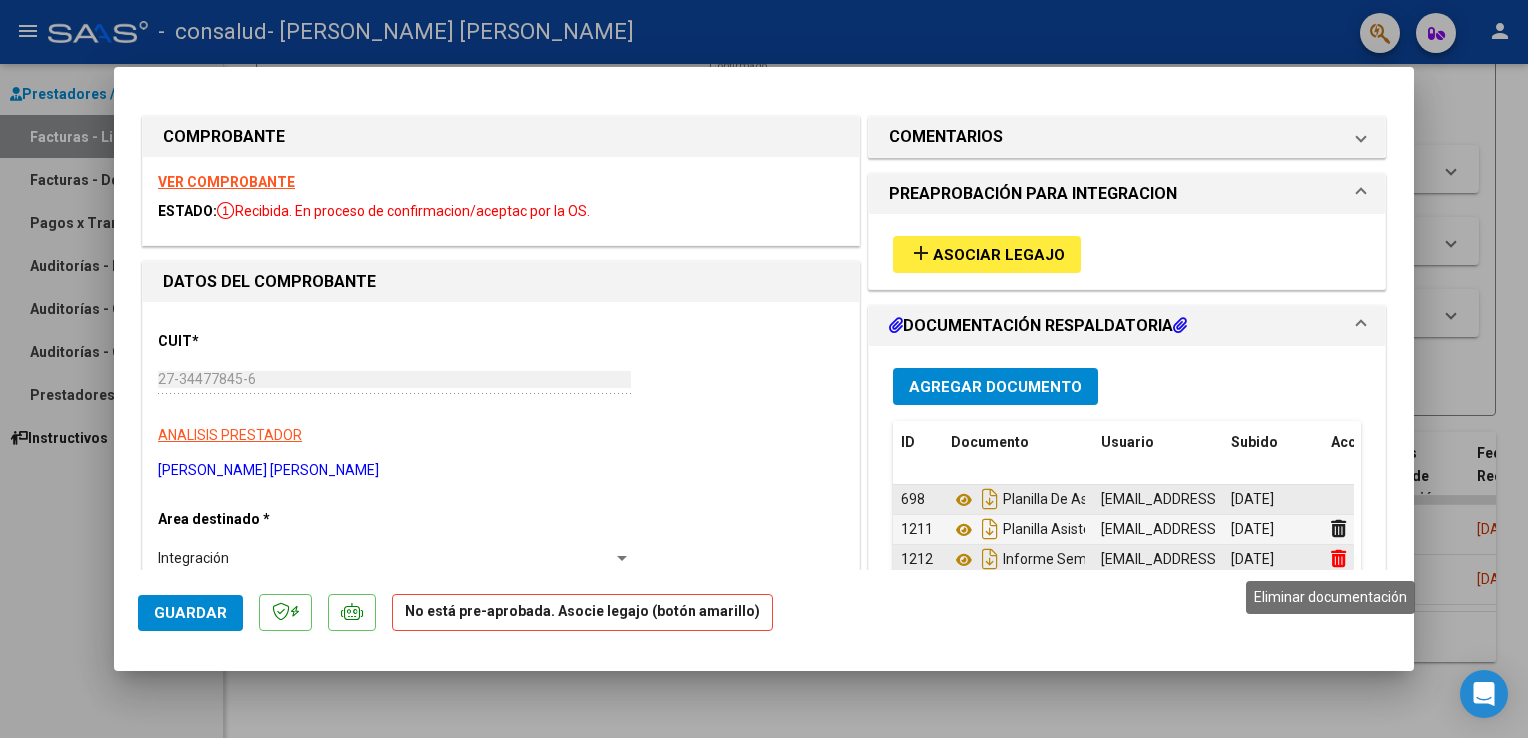 click 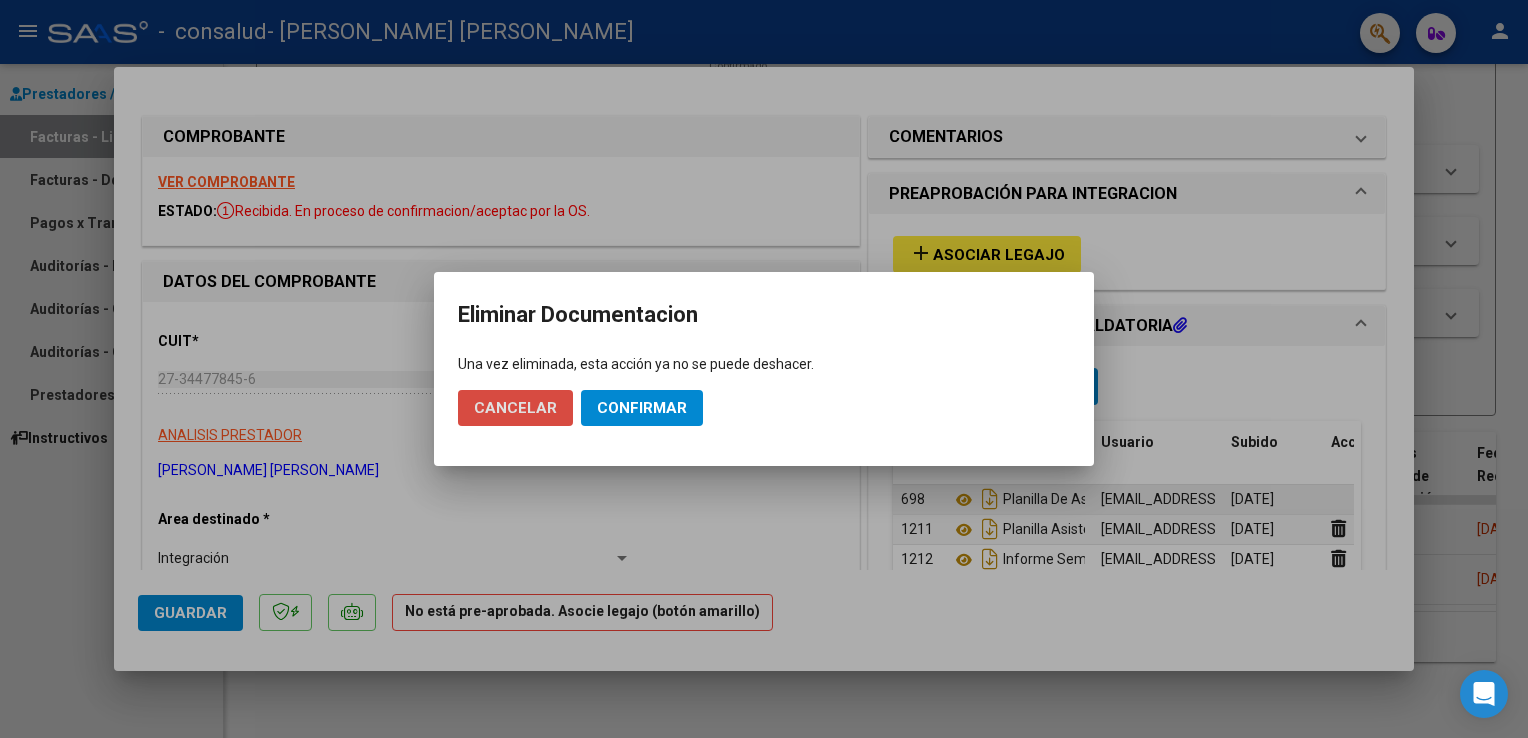 click on "Cancelar" 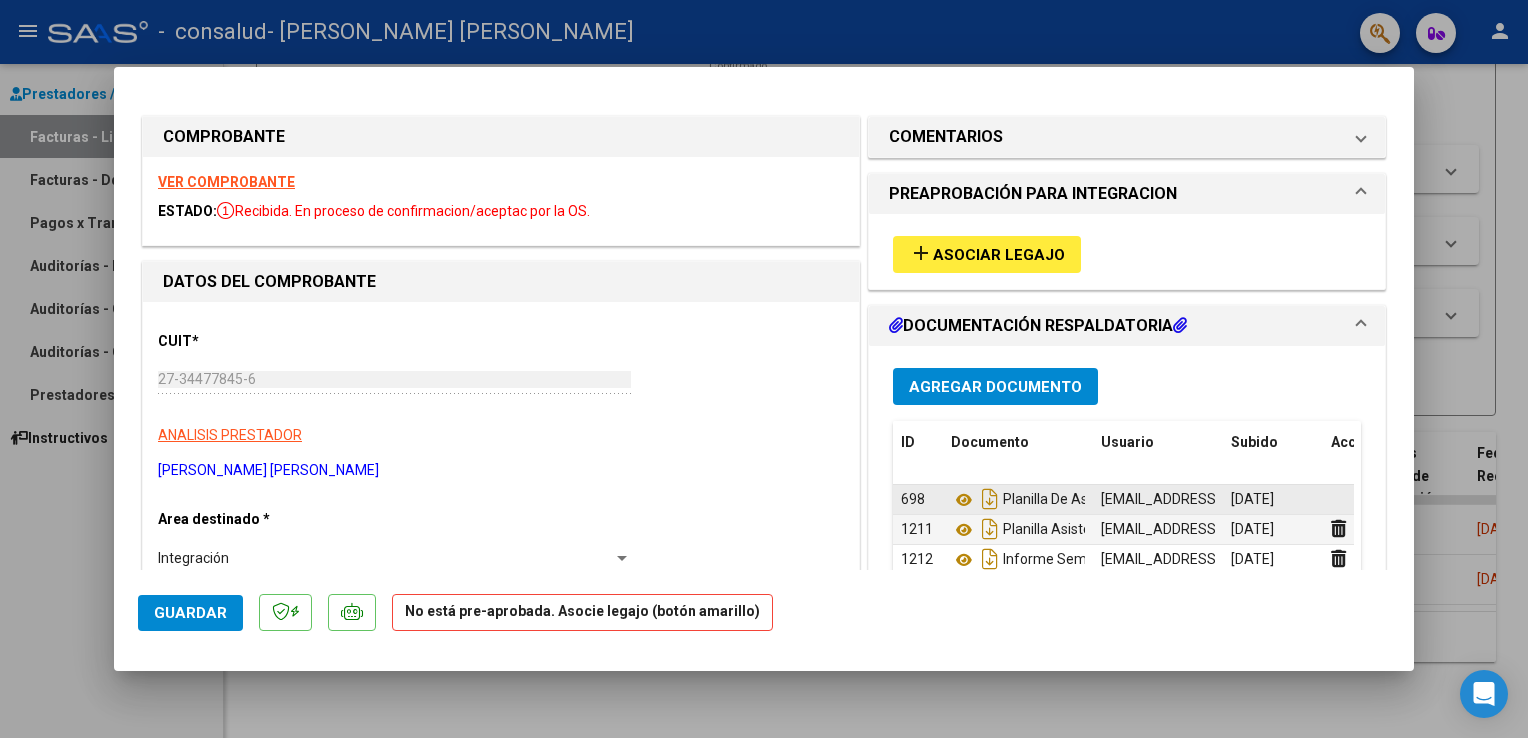 scroll, scrollTop: 2, scrollLeft: 0, axis: vertical 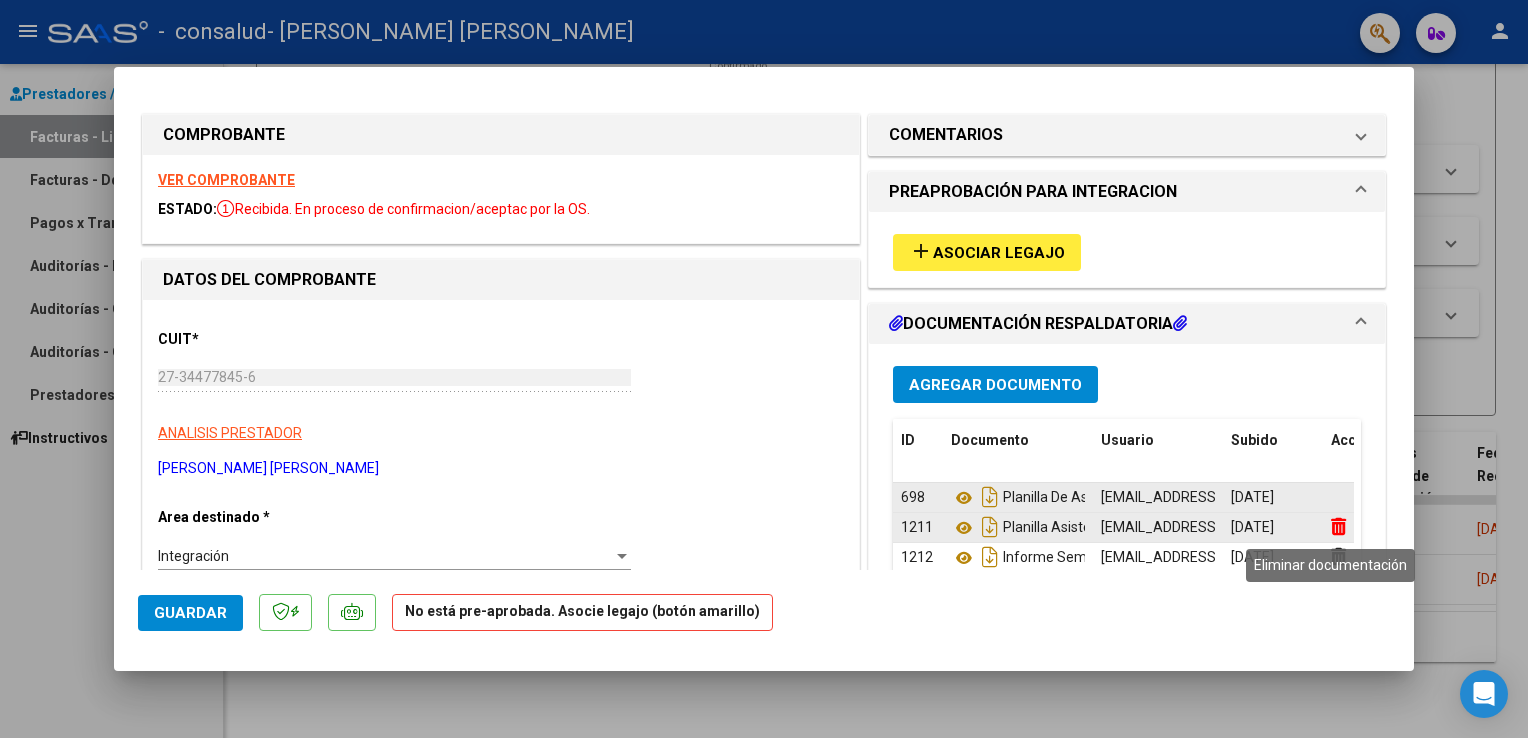 click 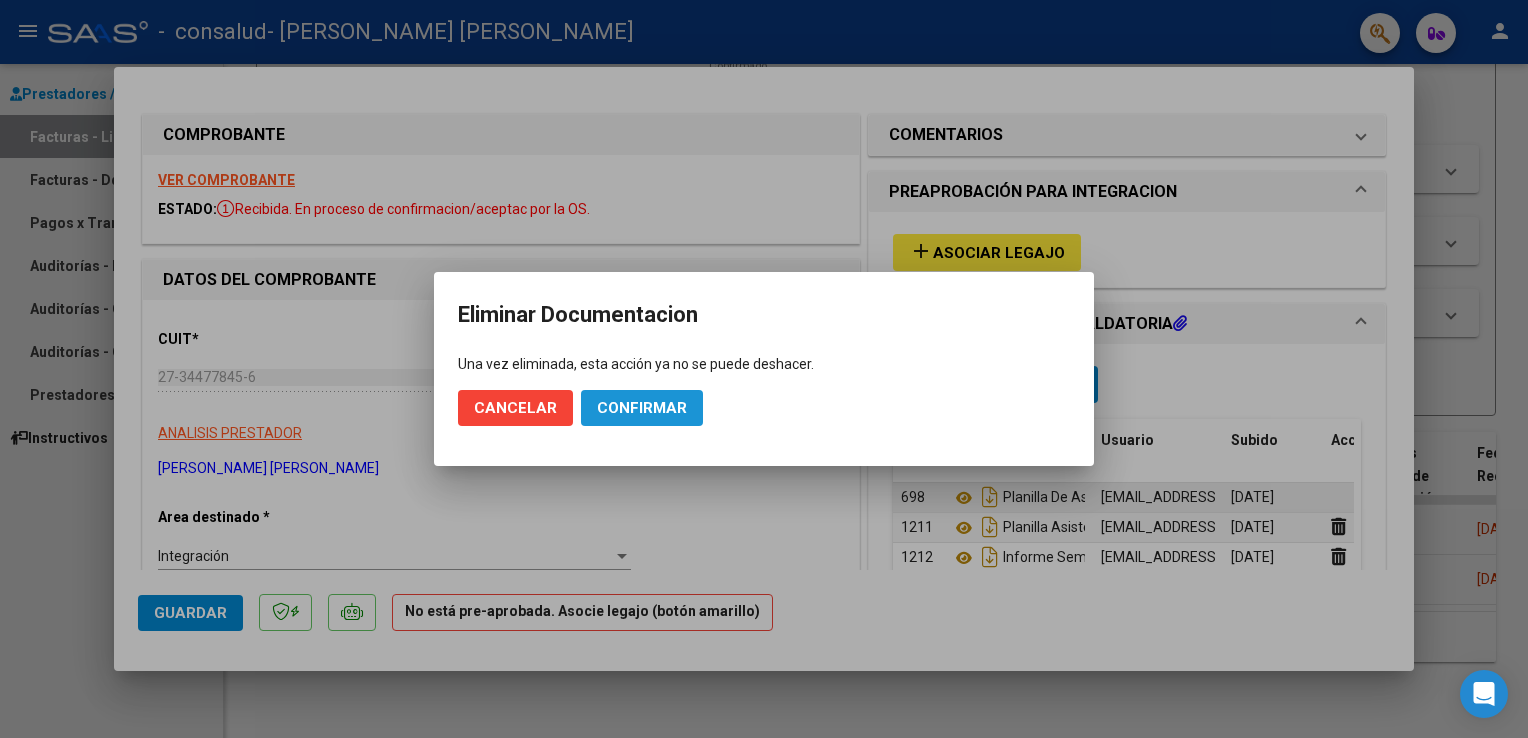 click on "Confirmar" 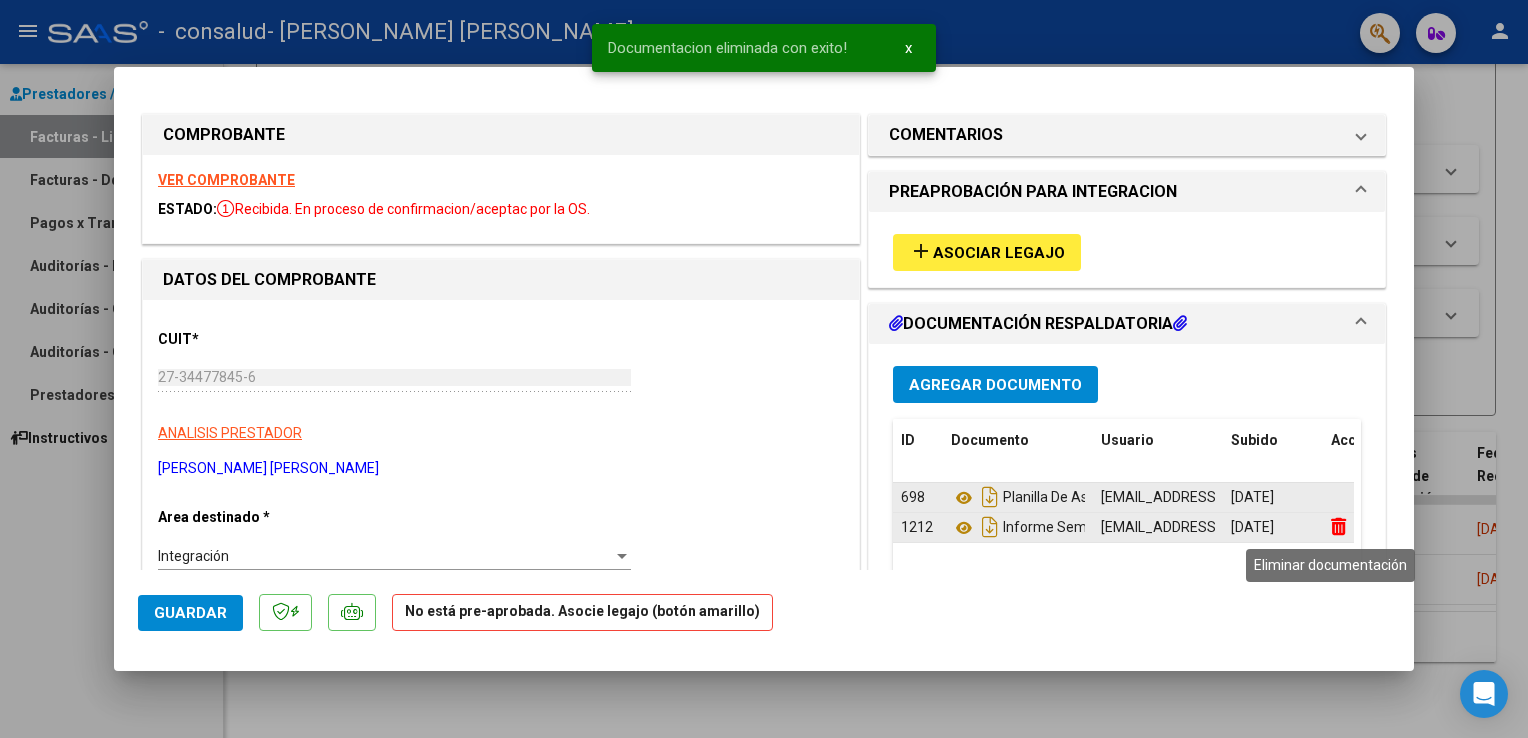 click 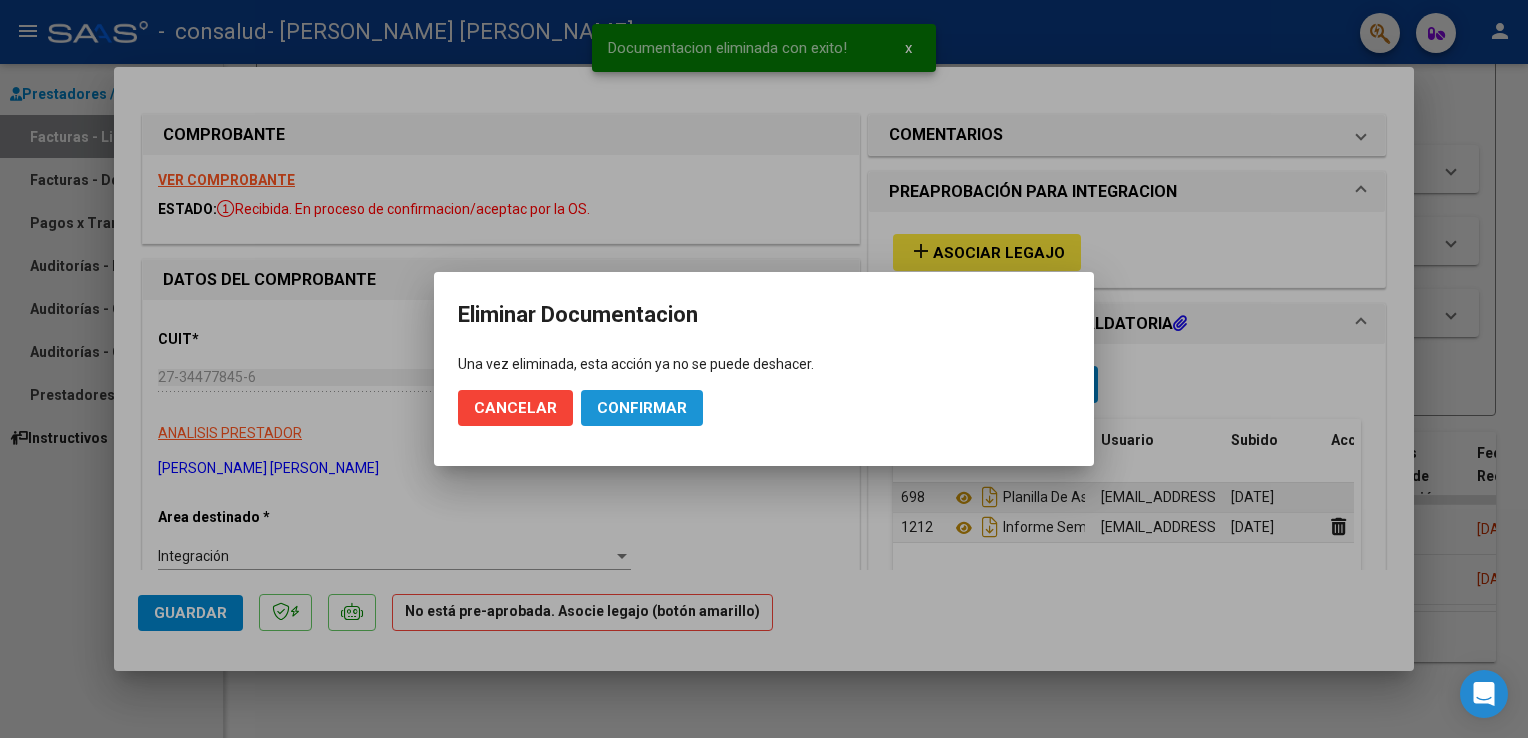 click on "Confirmar" 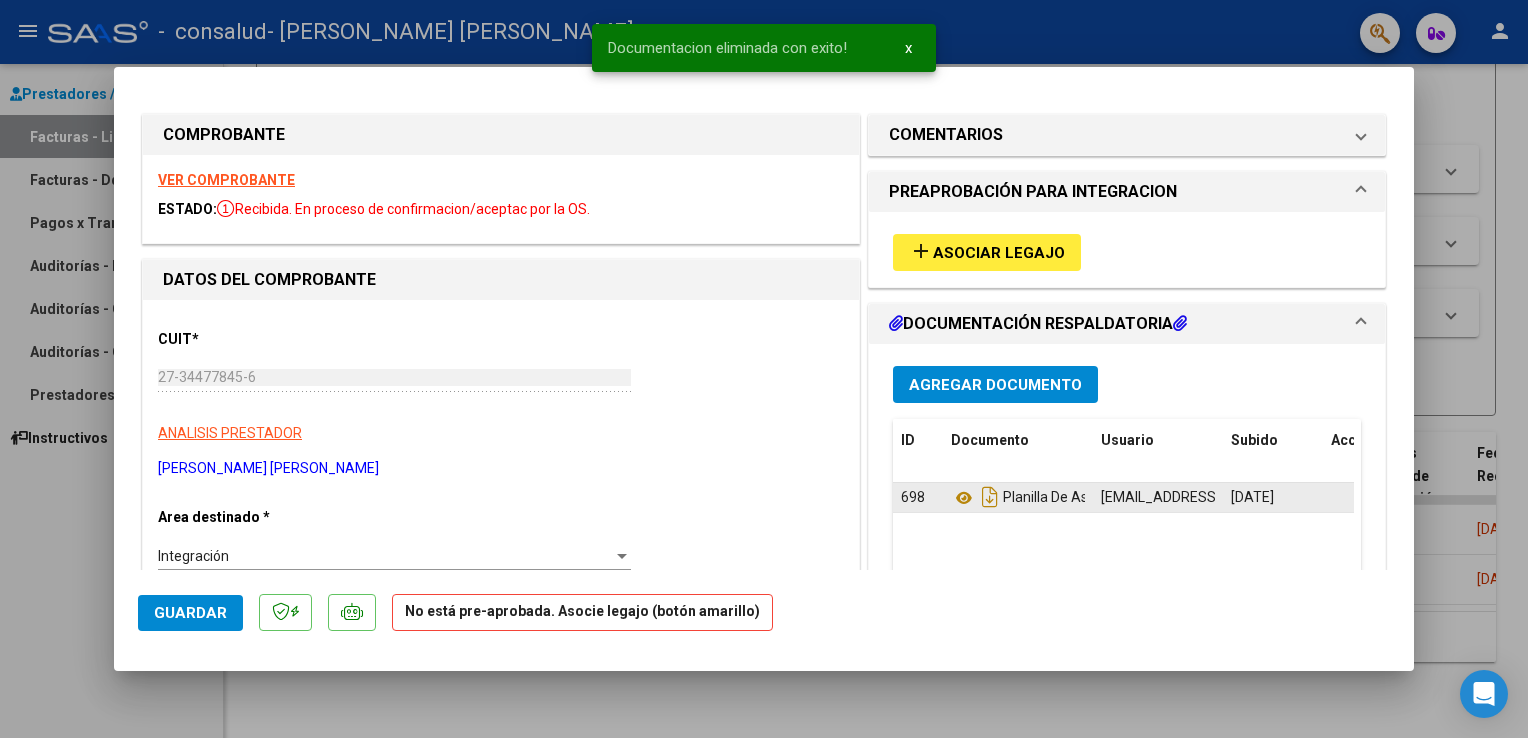 click at bounding box center (764, 369) 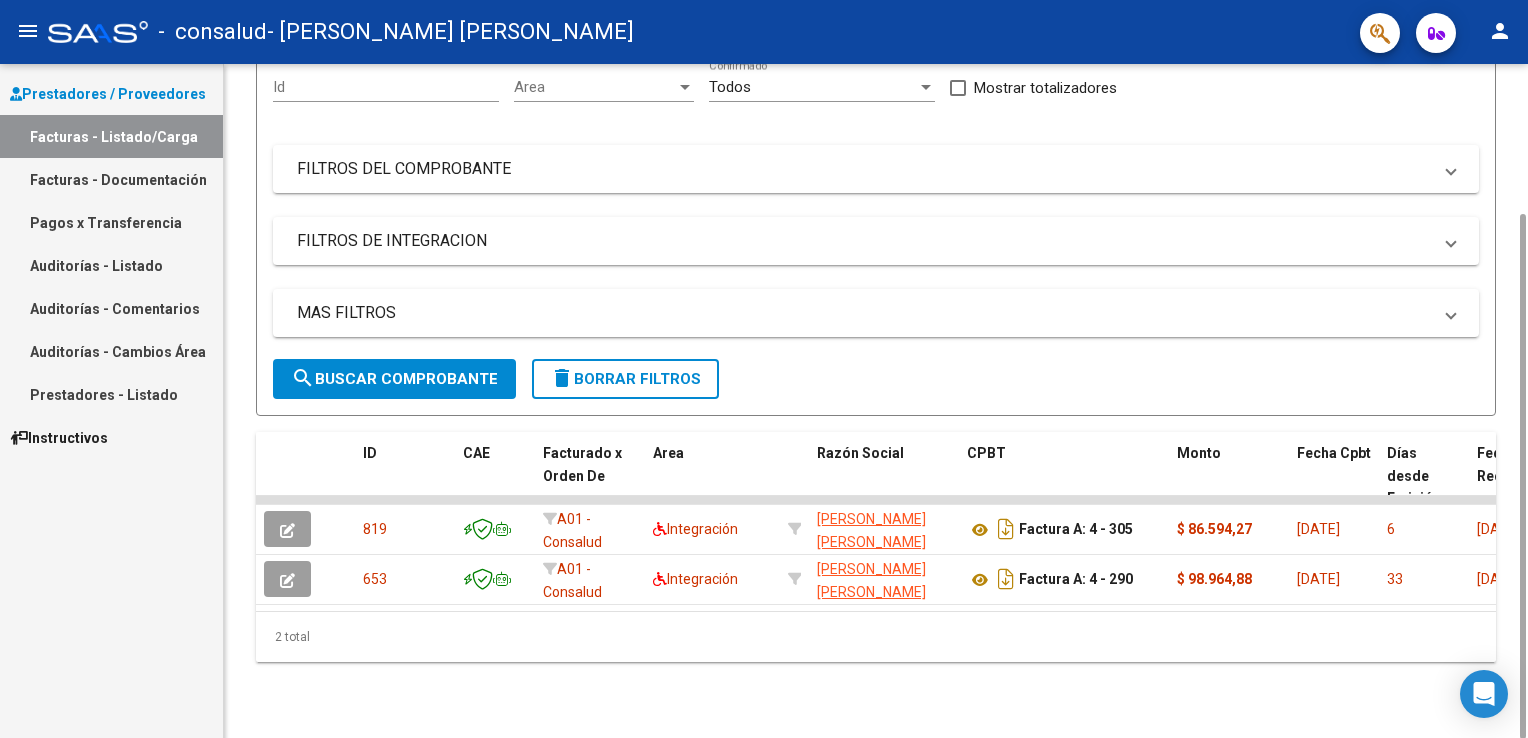 drag, startPoint x: 1520, startPoint y: 248, endPoint x: 1528, endPoint y: 310, distance: 62.514 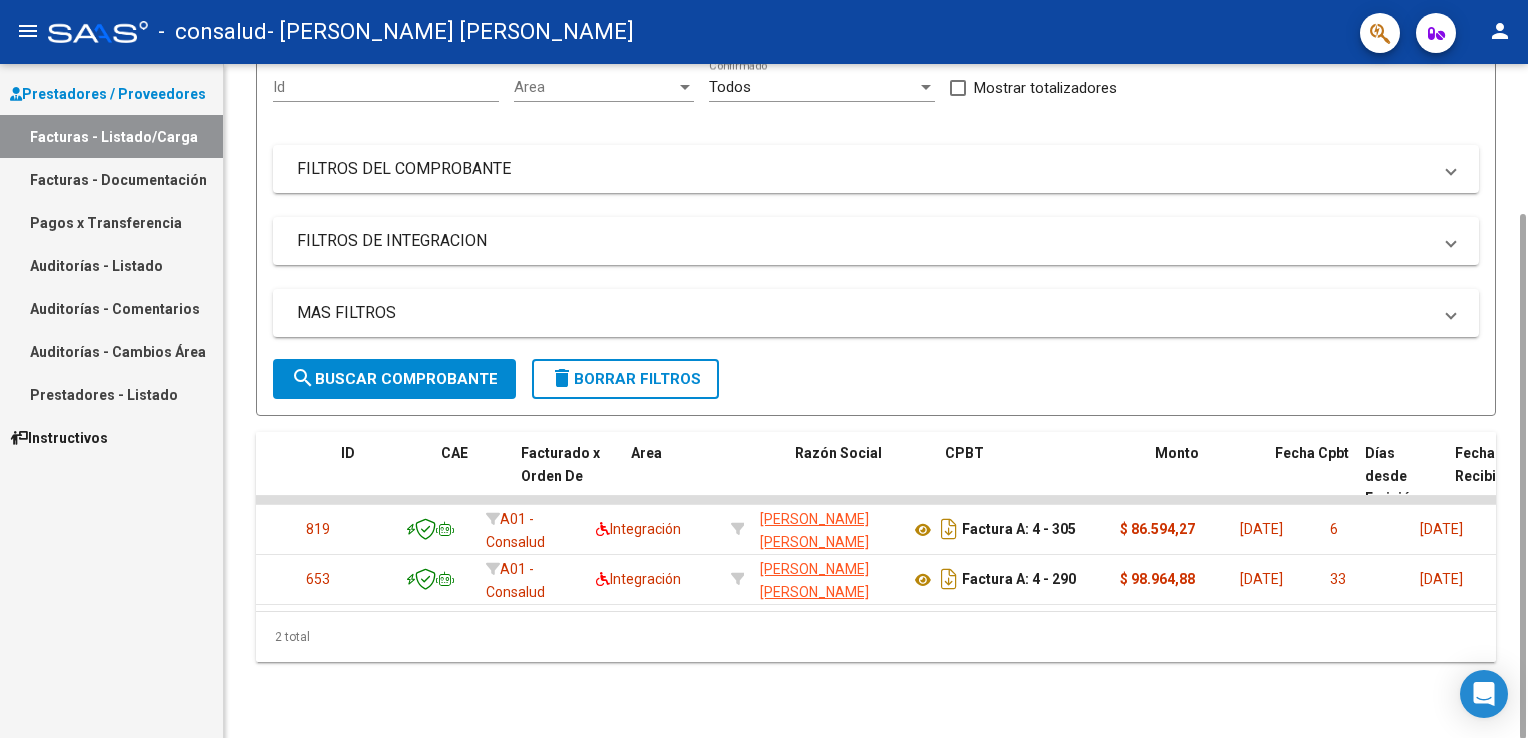 drag, startPoint x: 1484, startPoint y: 607, endPoint x: 1483, endPoint y: 621, distance: 14.035668 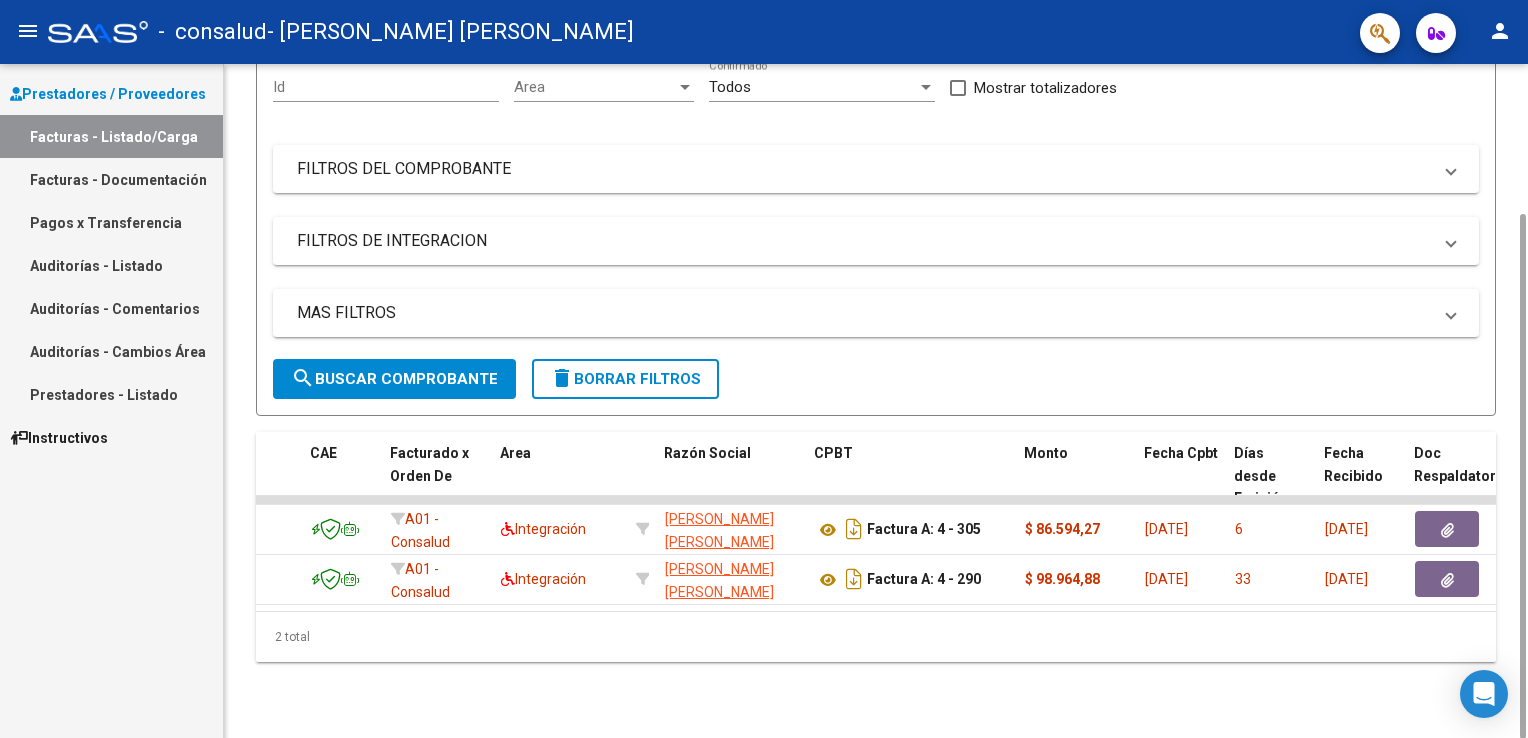 scroll, scrollTop: 0, scrollLeft: 181, axis: horizontal 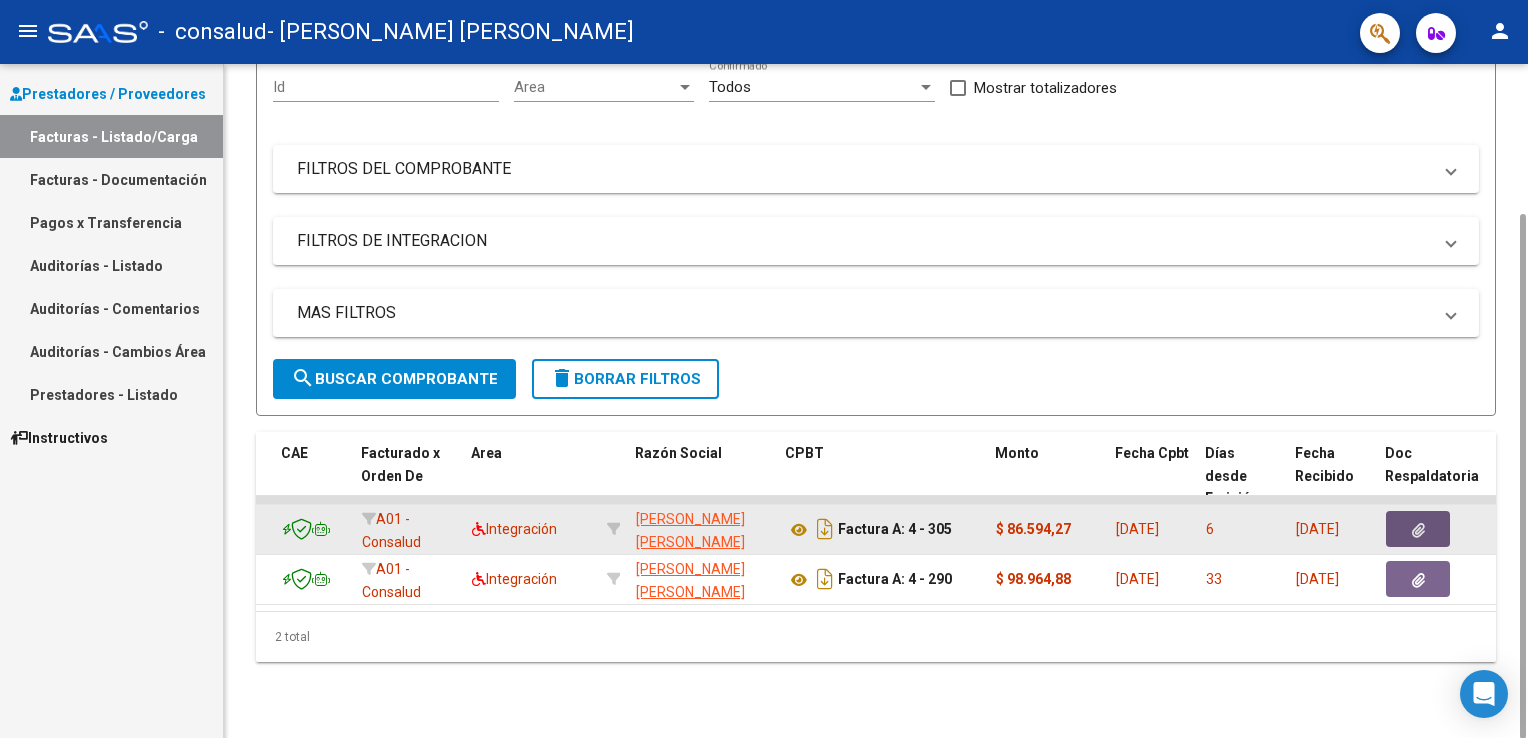 click 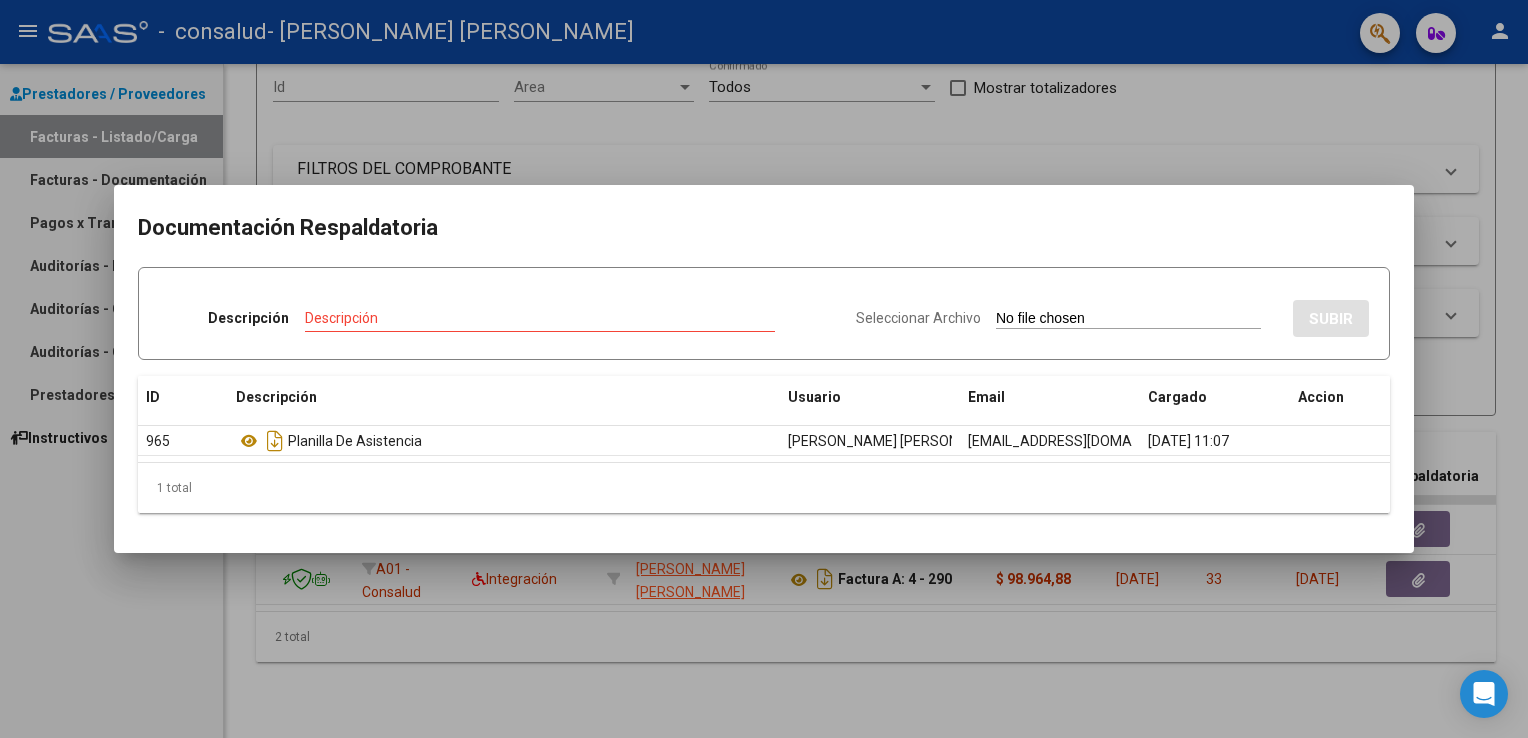 click at bounding box center (764, 369) 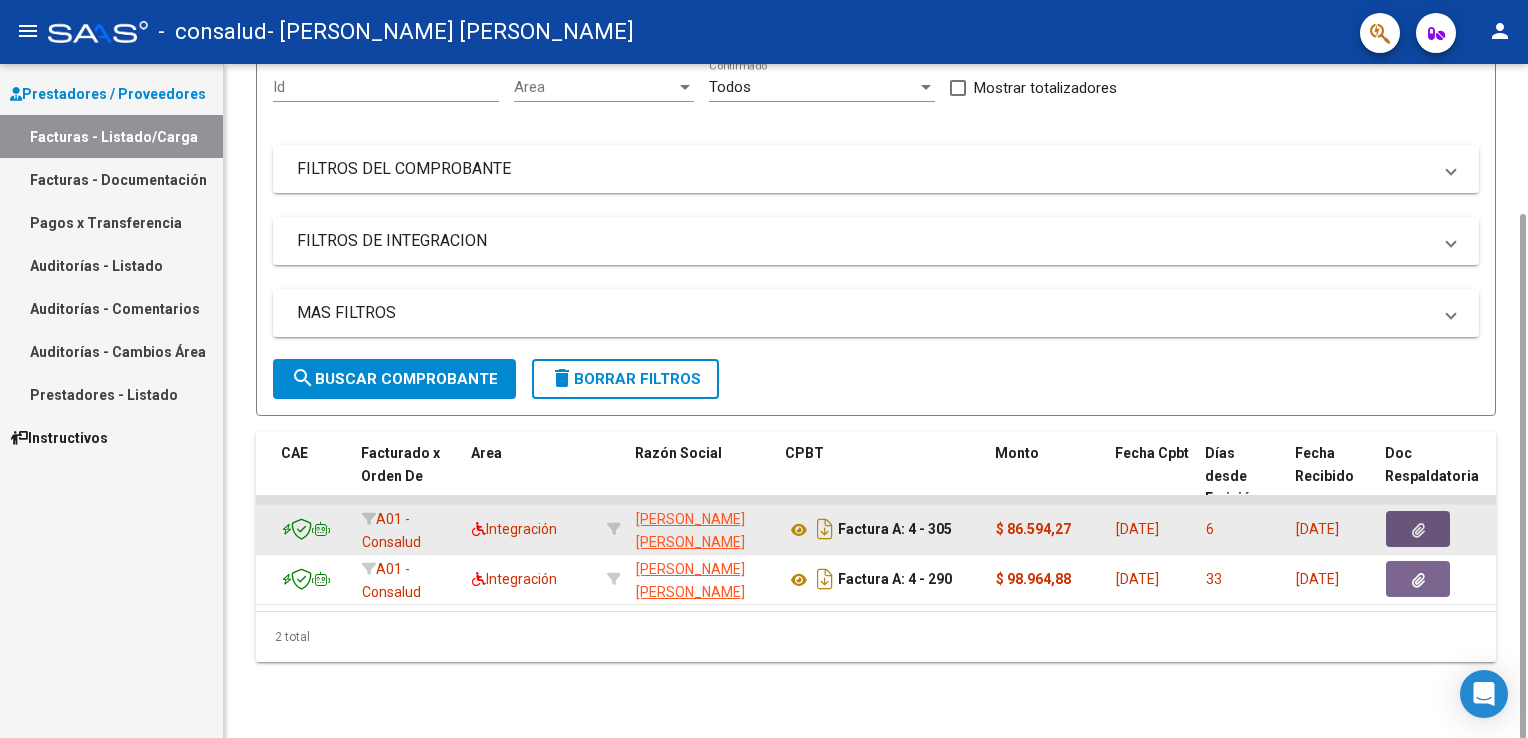 click 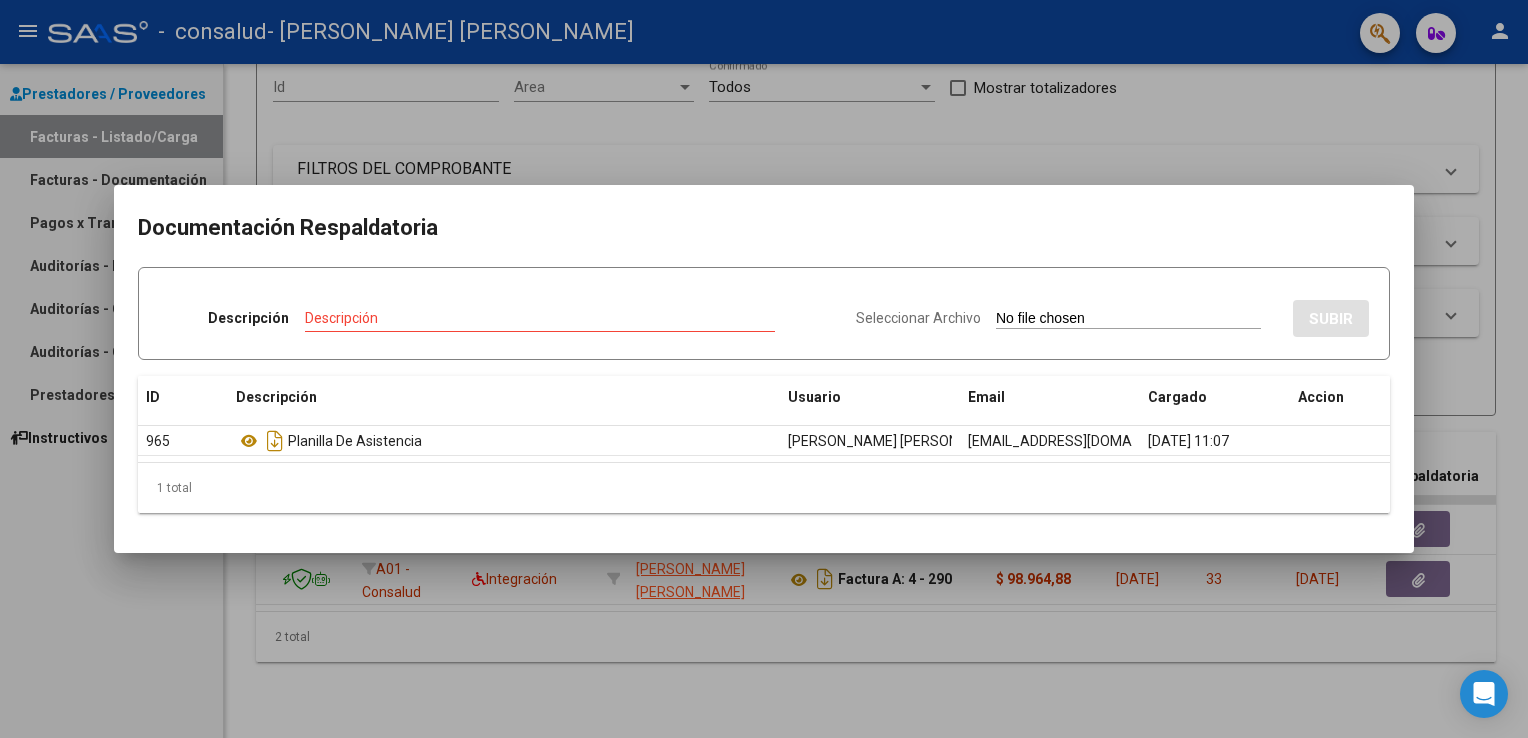 click at bounding box center (764, 369) 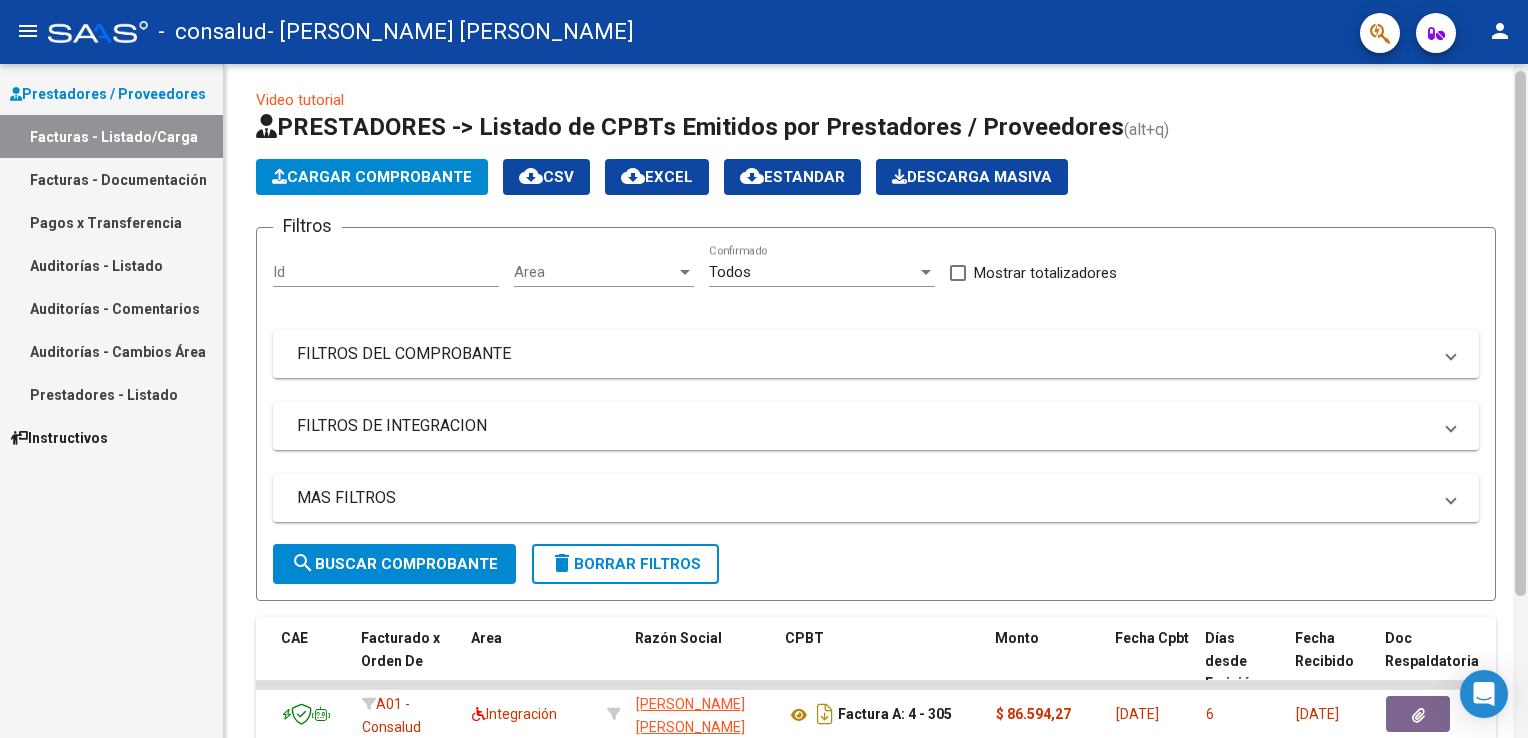 scroll, scrollTop: 3, scrollLeft: 0, axis: vertical 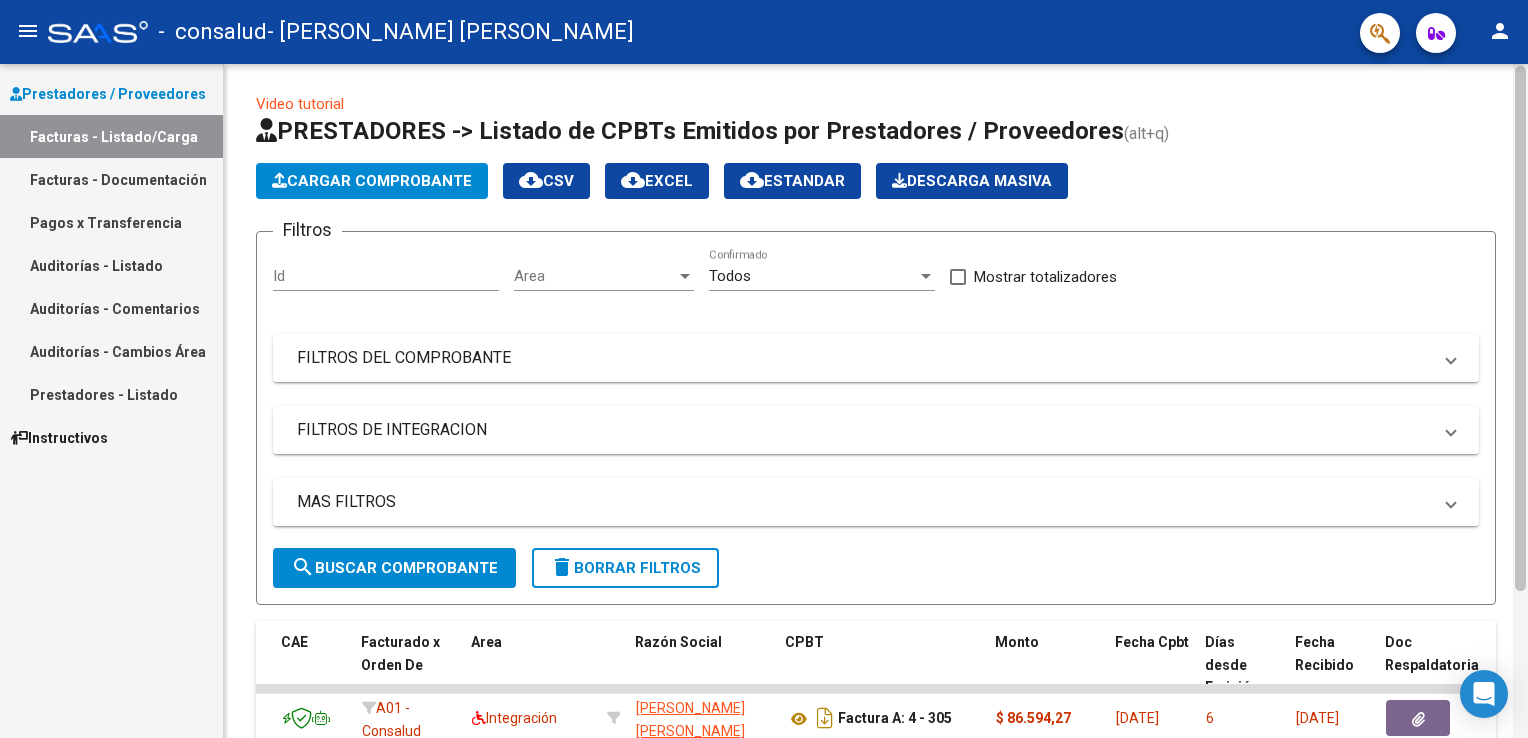 drag, startPoint x: 1518, startPoint y: 290, endPoint x: 1524, endPoint y: 142, distance: 148.12157 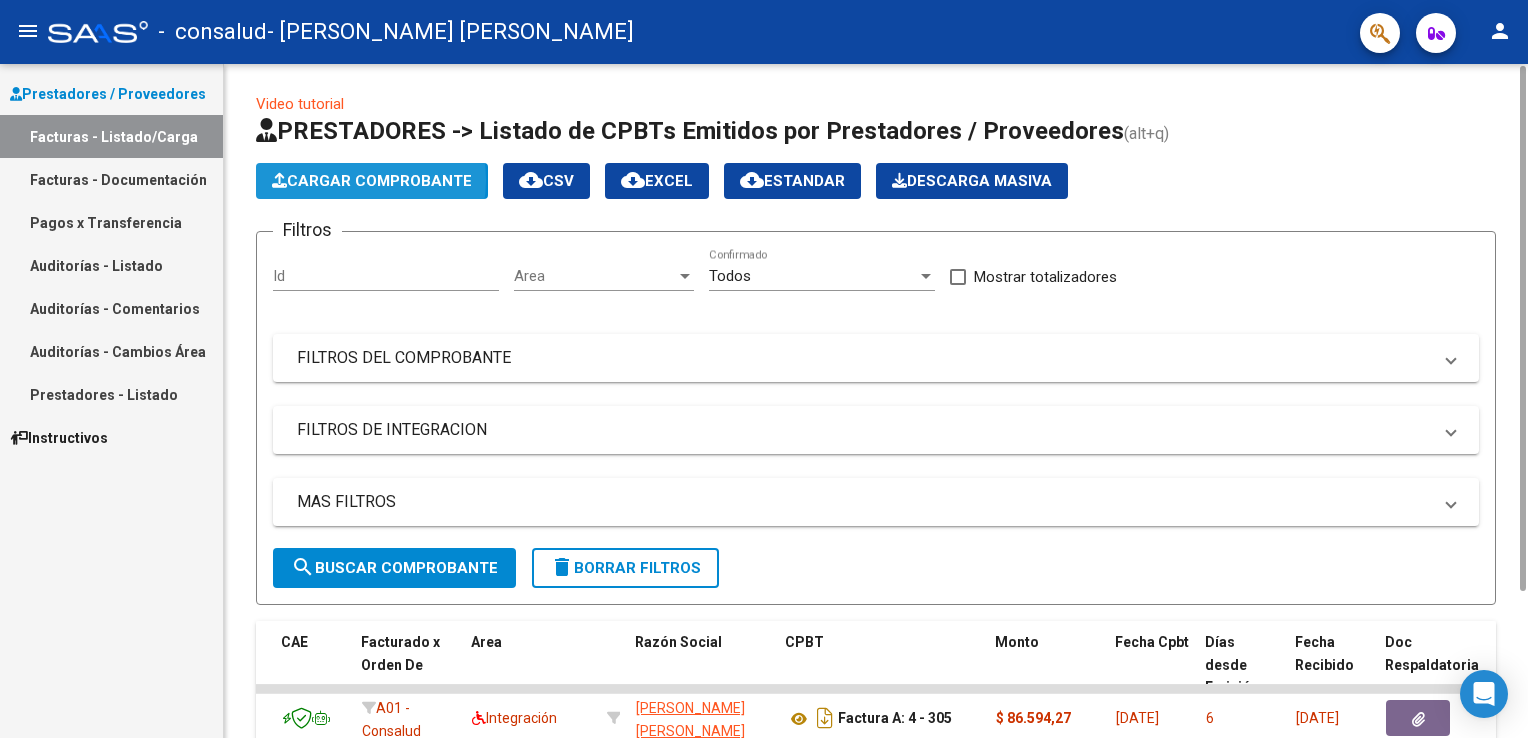 click on "Cargar Comprobante" 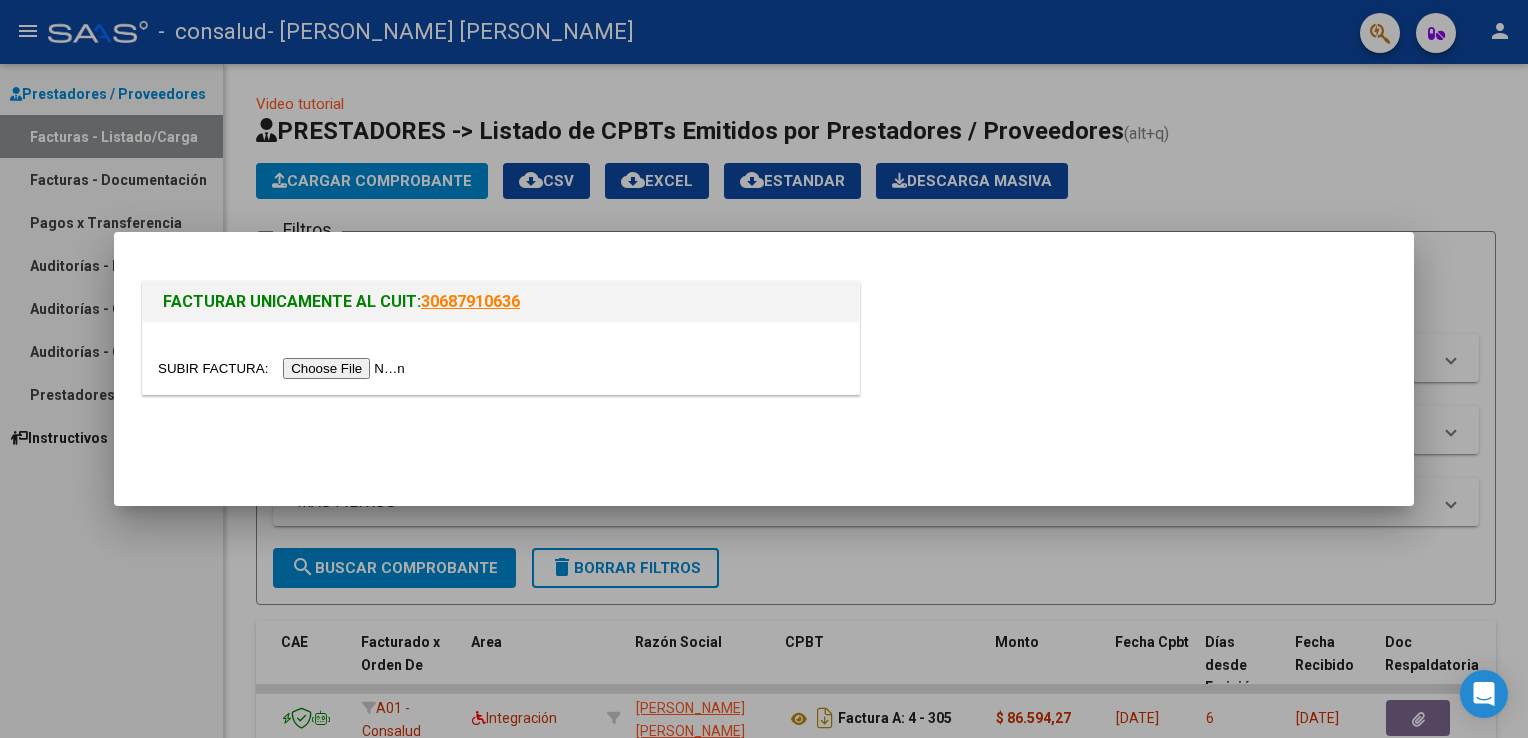 click at bounding box center [284, 368] 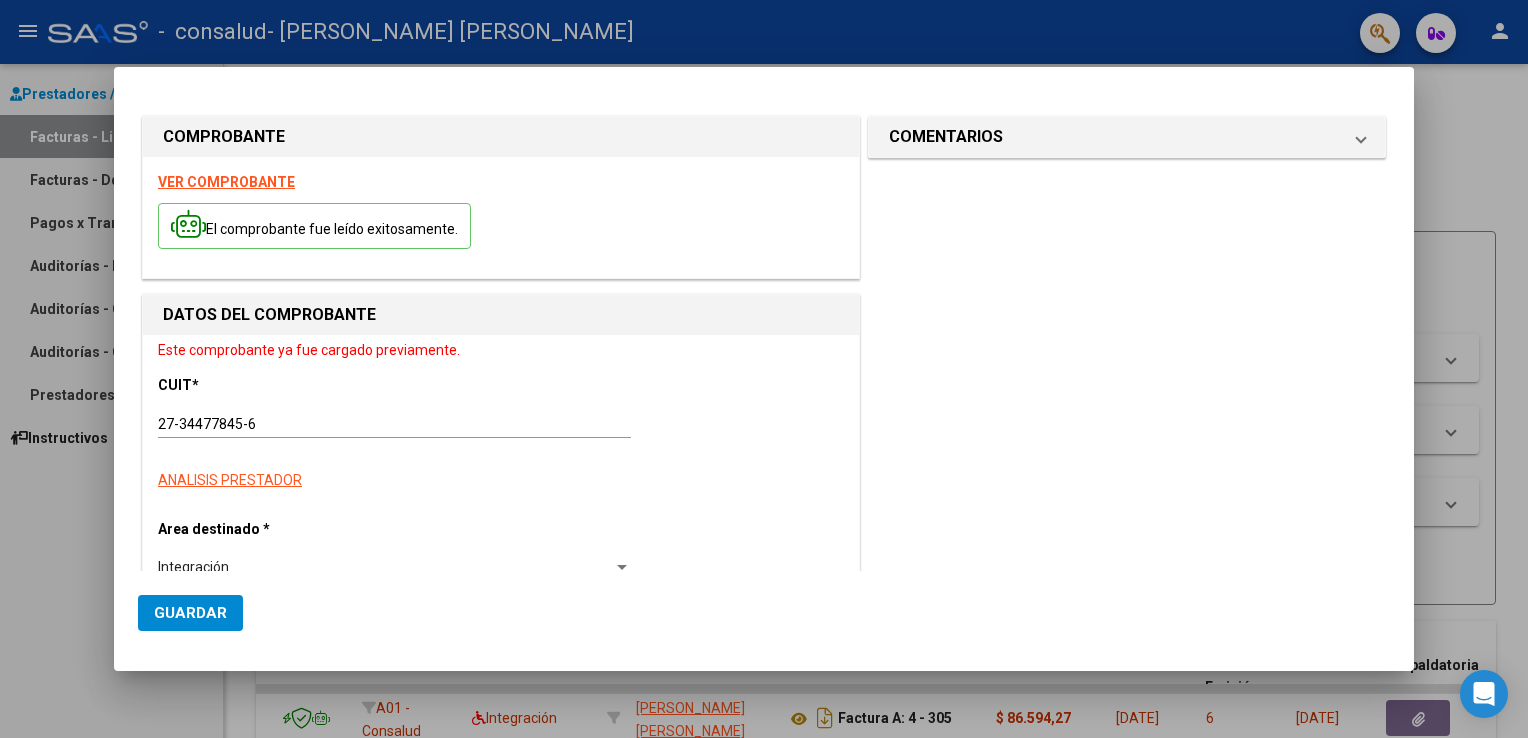 click at bounding box center (622, 567) 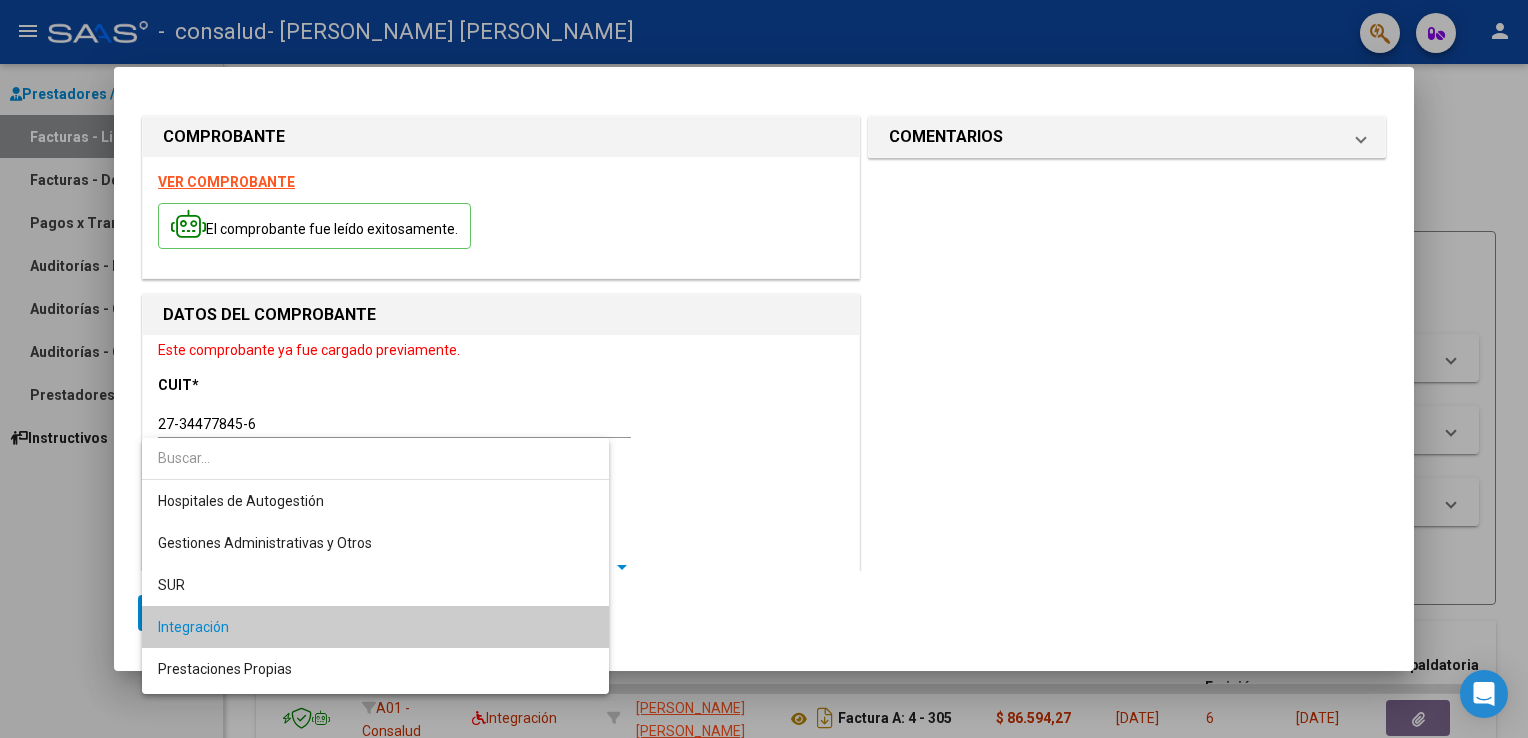 scroll, scrollTop: 60, scrollLeft: 0, axis: vertical 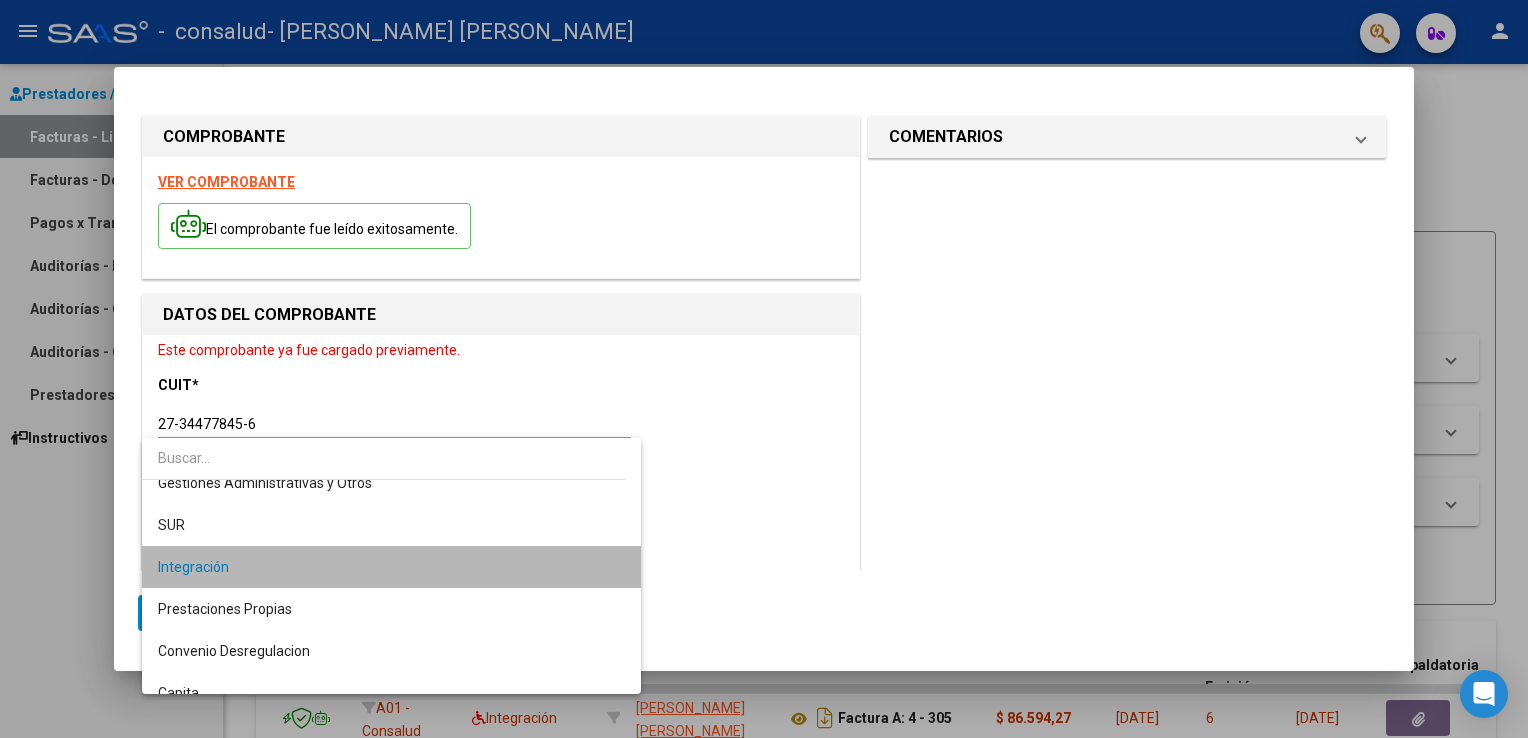 click on "Integración" at bounding box center (392, 567) 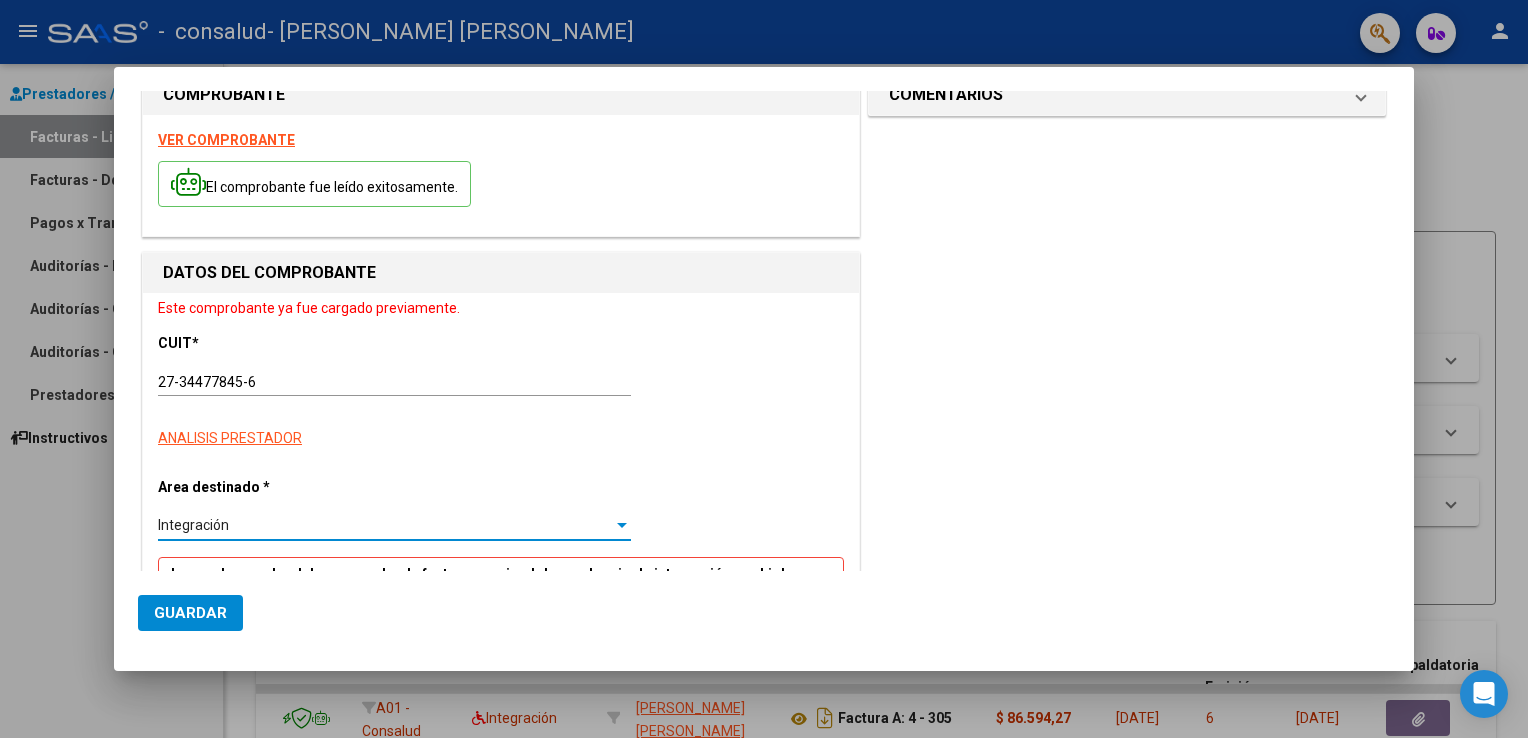 scroll, scrollTop: 119, scrollLeft: 0, axis: vertical 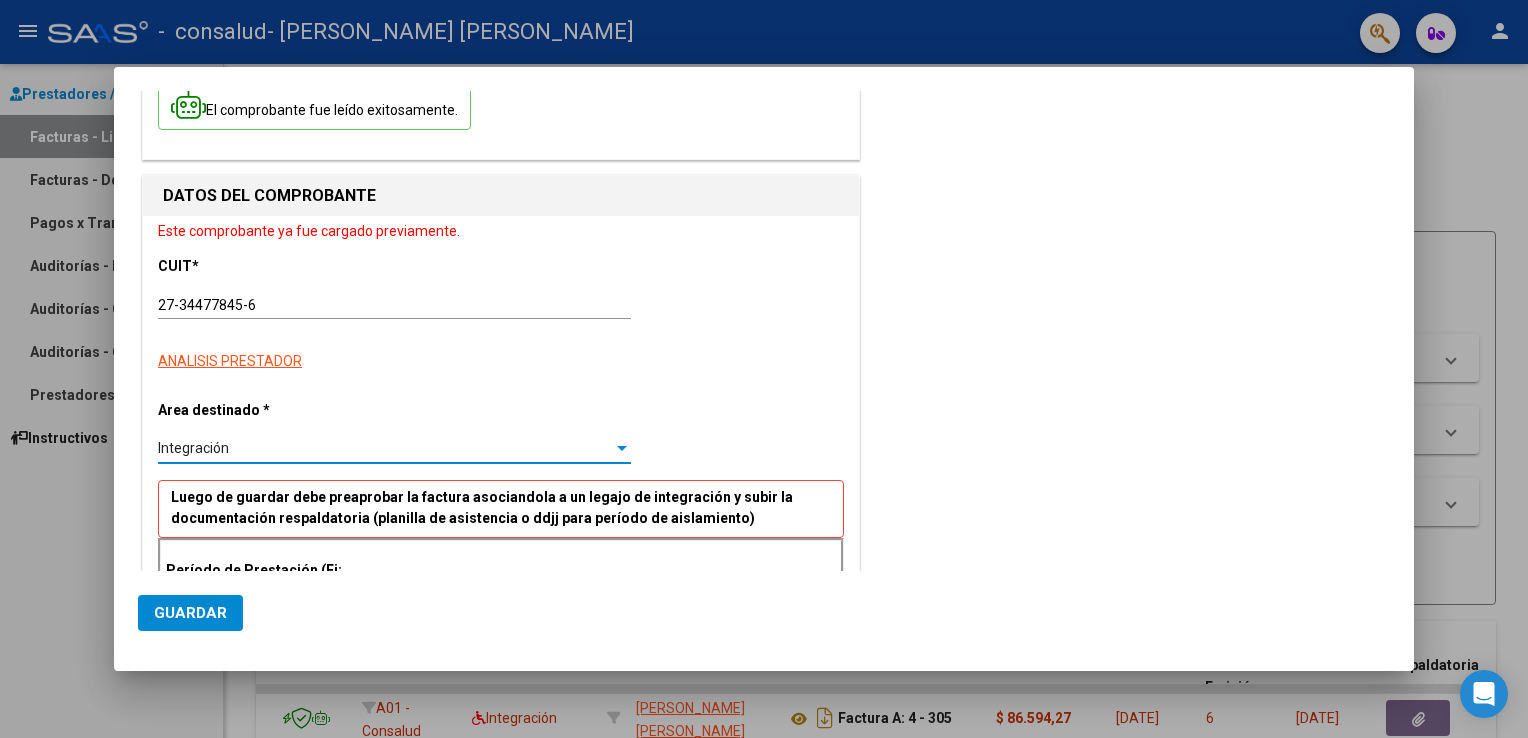 click on "Este comprobante ya fue cargado previamente. CUIT  *   27-34477845-6 Ingresar CUIT  ANALISIS PRESTADOR  Area destinado * Integración Seleccionar Area Luego de guardar debe preaprobar la factura asociandola a un legajo de integración y subir la documentación respaldatoria (planilla de asistencia o ddjj para período de aislamiento)  Período de Prestación (Ej: 202305 para Mayo 2023    Ingrese el Período de Prestación como indica el ejemplo   Comprobante Tipo * Factura A Seleccionar Tipo Punto de Venta  *   4 Ingresar el Nro.  Número  *   305 Ingresar el Nro.  Monto  *   $ 86.594,27 Ingresar el monto  Fecha del Cpbt.  *   2025-07-01 Ingresar la fecha  CAE / CAEA (no ingrese CAI)    75266678246902 Ingresar el CAE o CAEA (no ingrese CAI)  Fecha de Vencimiento    Ingresar la fecha  Ref. Externa    Ingresar la ref.  N° Liquidación    Ingresar el N° Liquidación" at bounding box center [501, 908] 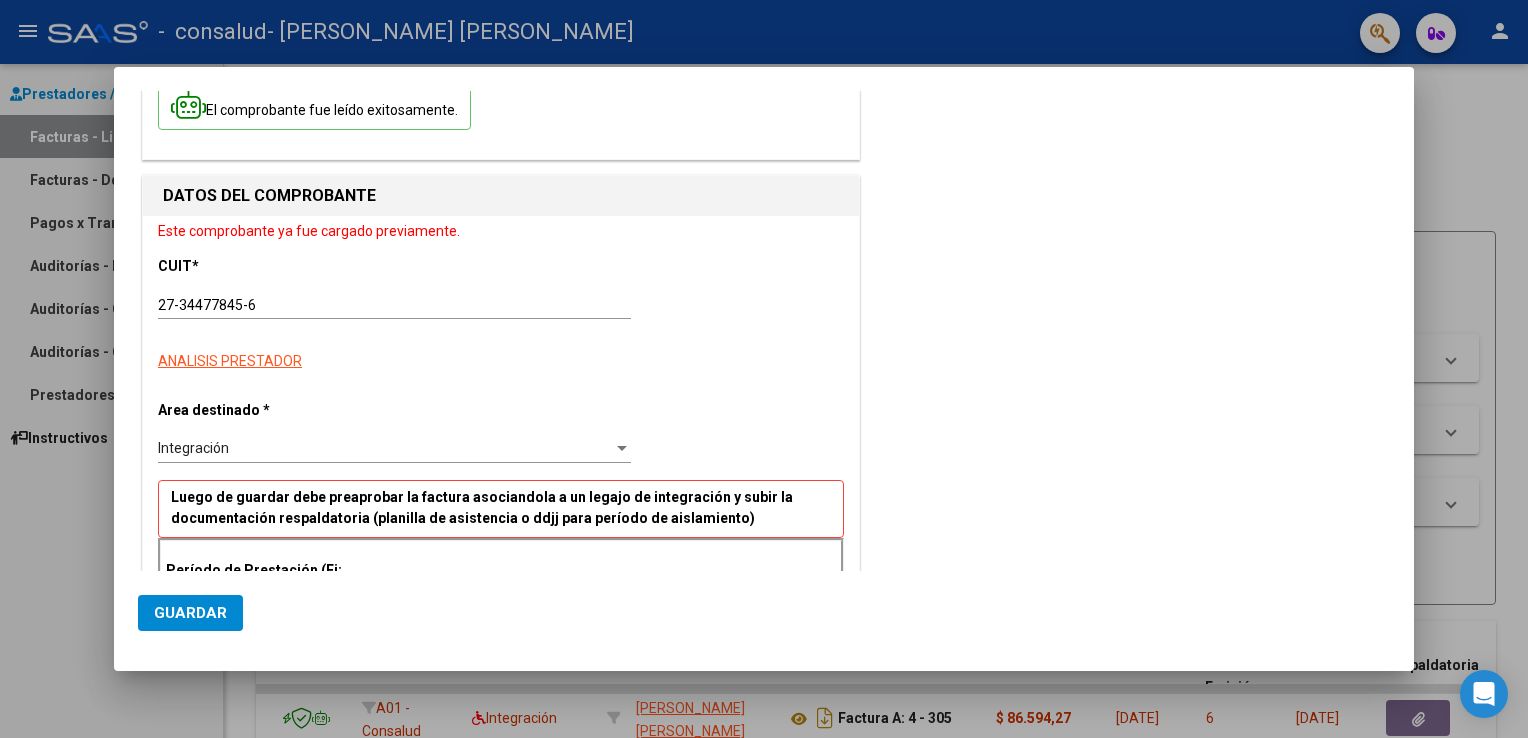 click on "Este comprobante ya fue cargado previamente. CUIT  *   27-34477845-6 Ingresar CUIT  ANALISIS PRESTADOR  Area destinado * Integración Seleccionar Area Luego de guardar debe preaprobar la factura asociandola a un legajo de integración y subir la documentación respaldatoria (planilla de asistencia o ddjj para período de aislamiento)  Período de Prestación (Ej: 202305 para Mayo 2023    Ingrese el Período de Prestación como indica el ejemplo   Comprobante Tipo * Factura A Seleccionar Tipo Punto de Venta  *   4 Ingresar el Nro.  Número  *   305 Ingresar el Nro.  Monto  *   $ 86.594,27 Ingresar el monto  Fecha del Cpbt.  *   2025-07-01 Ingresar la fecha  CAE / CAEA (no ingrese CAI)    75266678246902 Ingresar el CAE o CAEA (no ingrese CAI)  Fecha de Vencimiento    Ingresar la fecha  Ref. Externa    Ingresar la ref.  N° Liquidación    Ingresar el N° Liquidación" at bounding box center [501, 908] 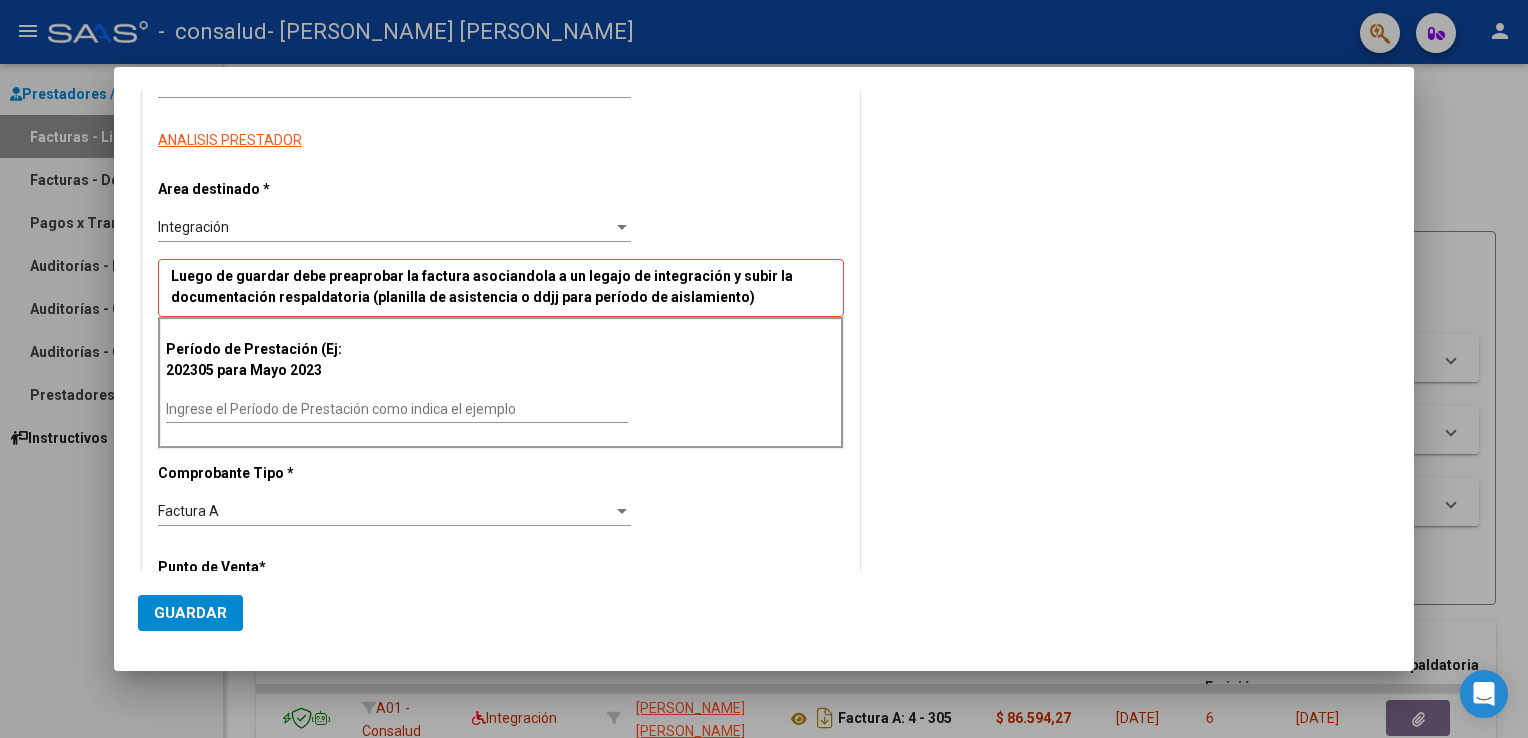 scroll, scrollTop: 373, scrollLeft: 0, axis: vertical 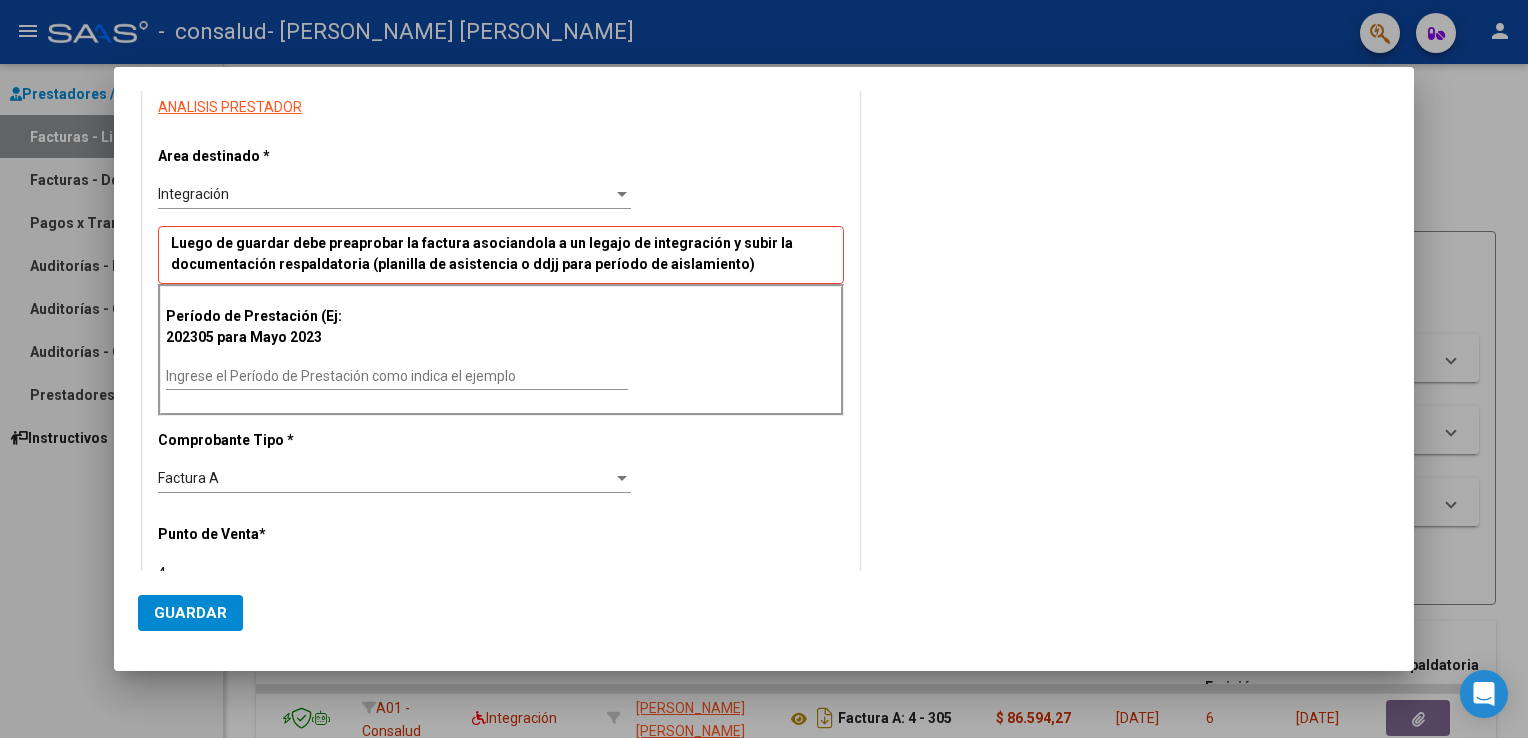 click on "Ingrese el Período de Prestación como indica el ejemplo" at bounding box center [397, 384] 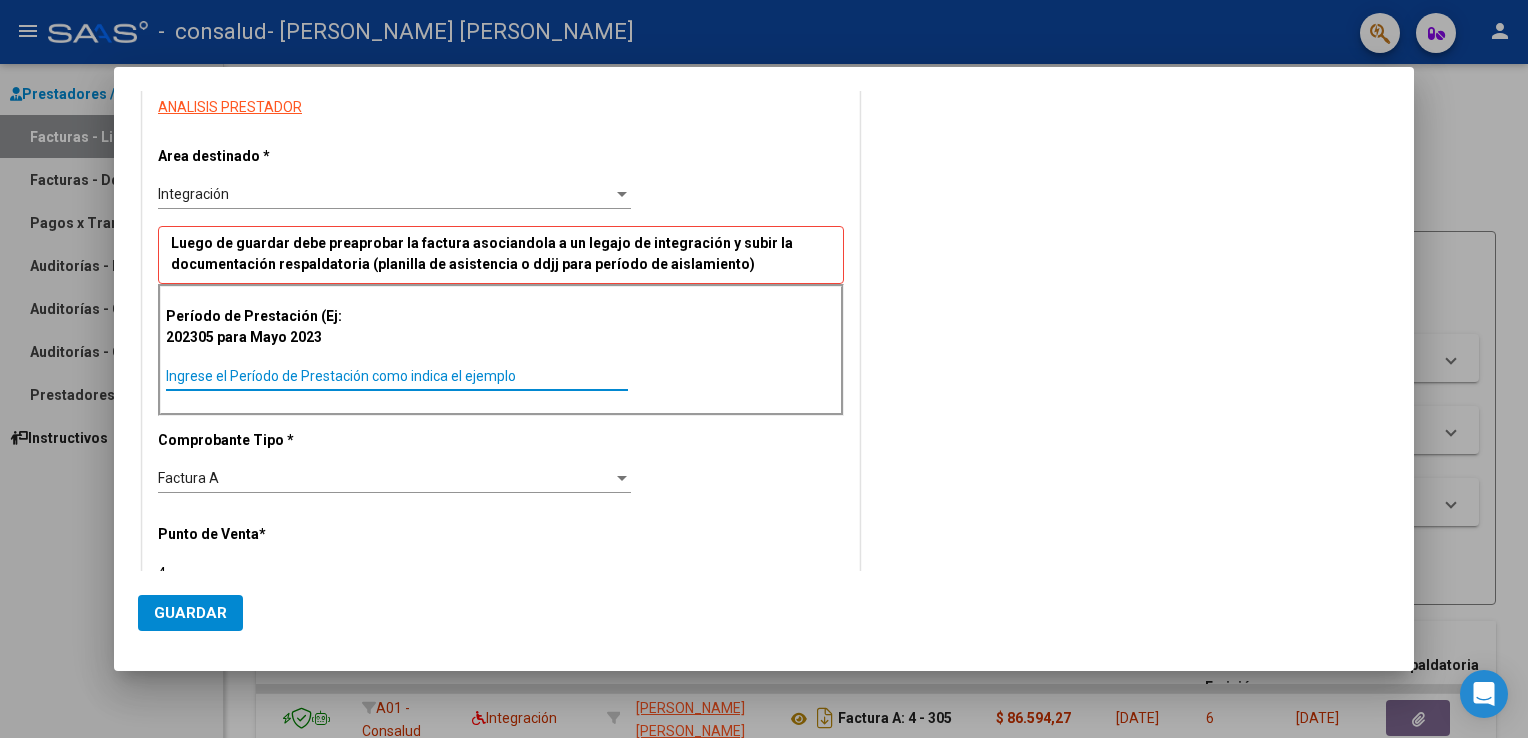 click on "Ingrese el Período de Prestación como indica el ejemplo" at bounding box center [397, 376] 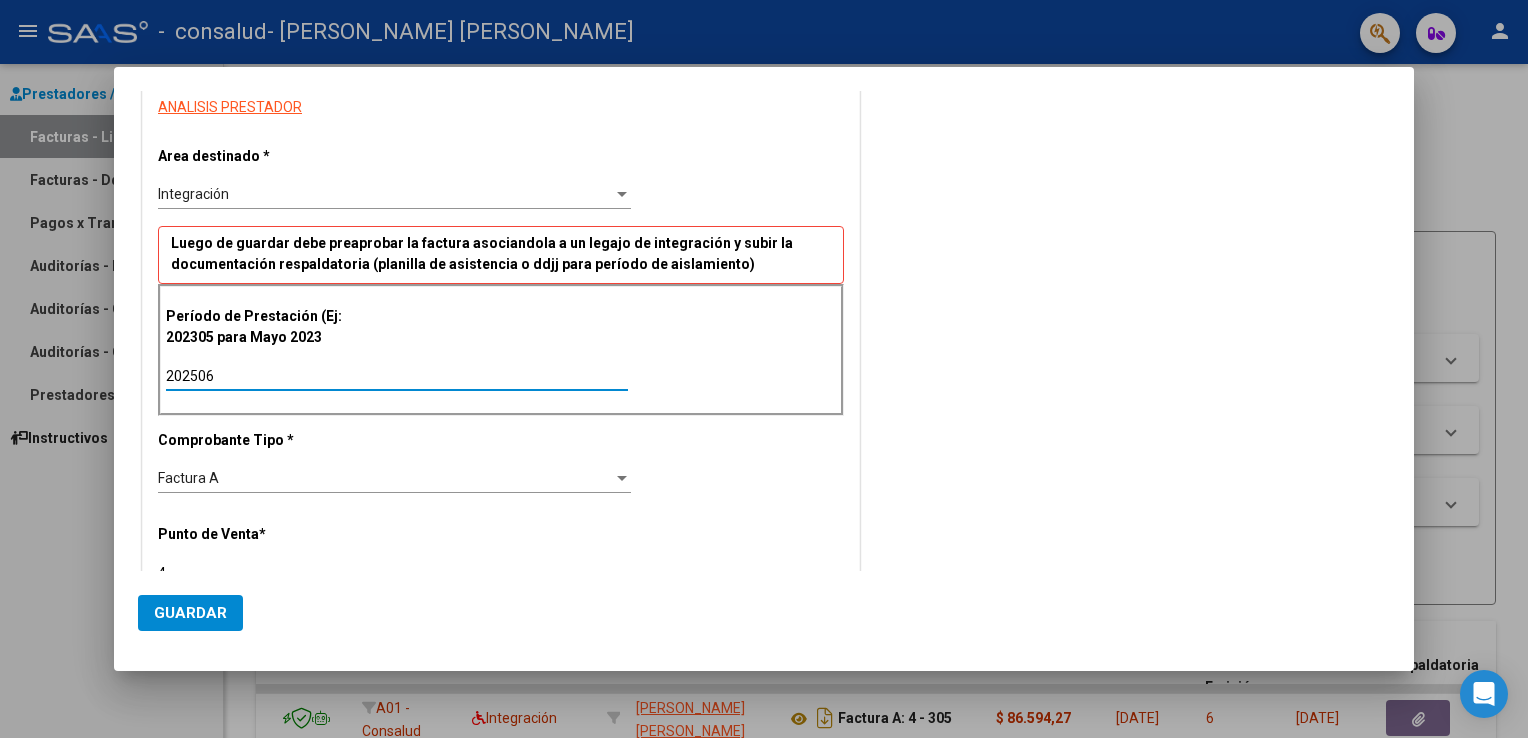 type on "202506" 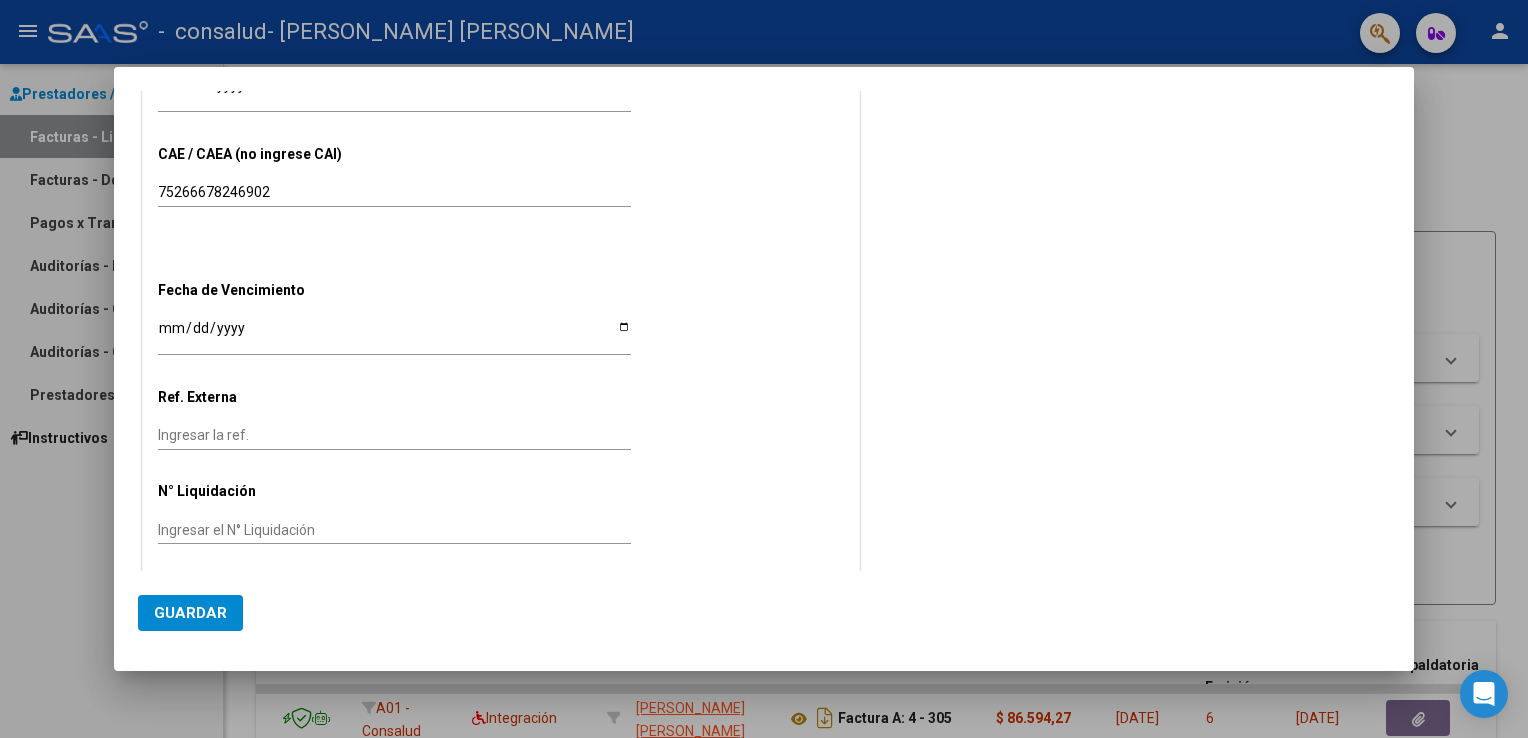 scroll, scrollTop: 1150, scrollLeft: 0, axis: vertical 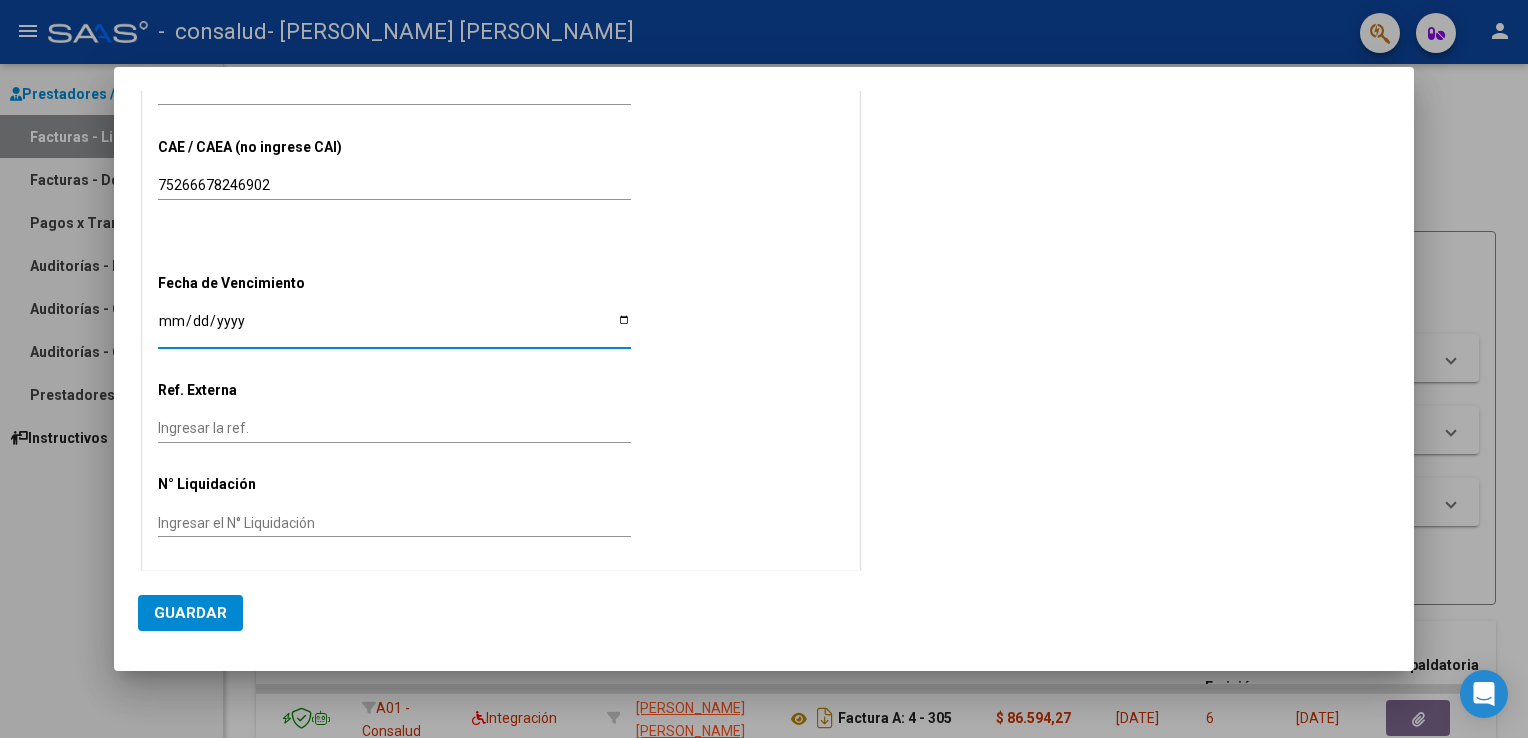 click on "Ingresar la fecha" at bounding box center (394, 328) 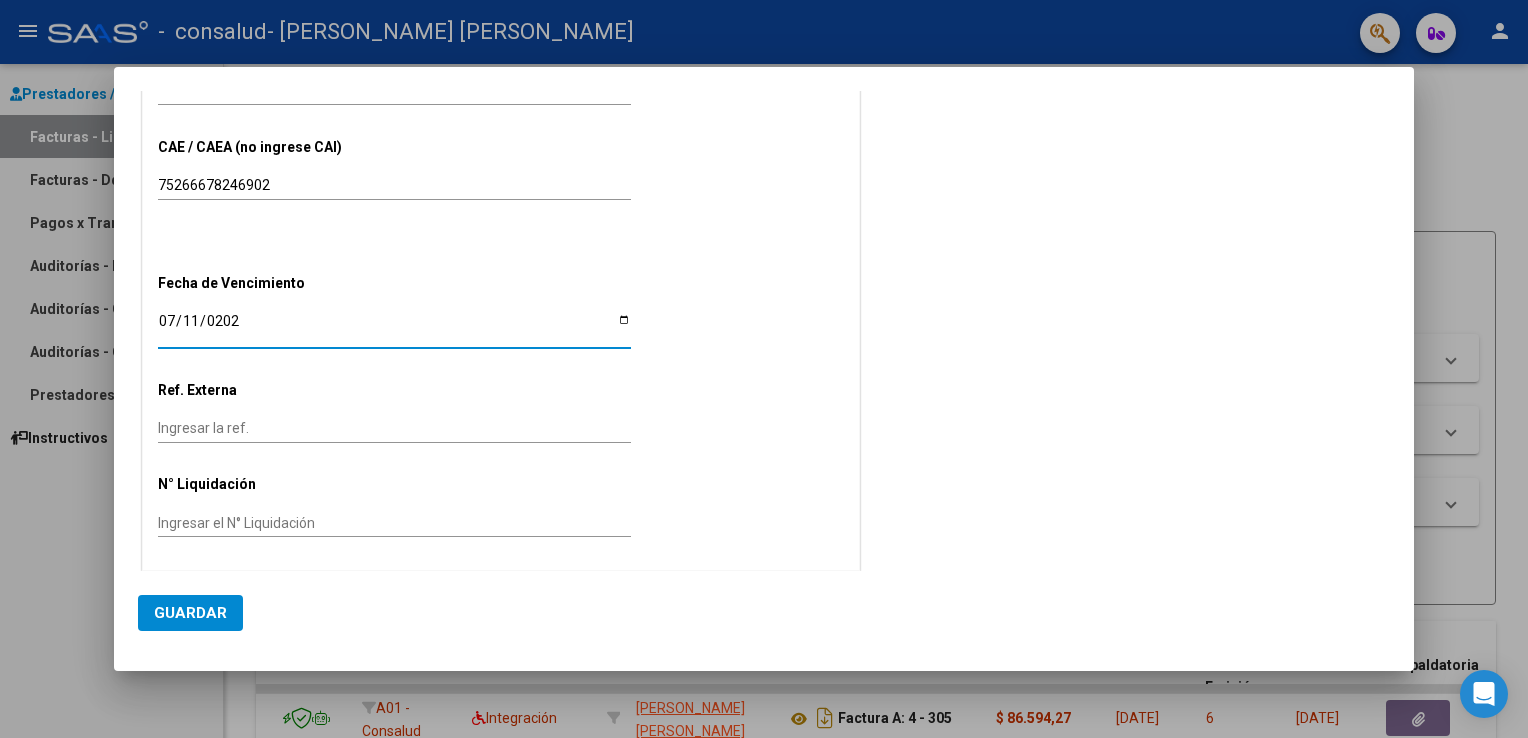 type on "2025-07-11" 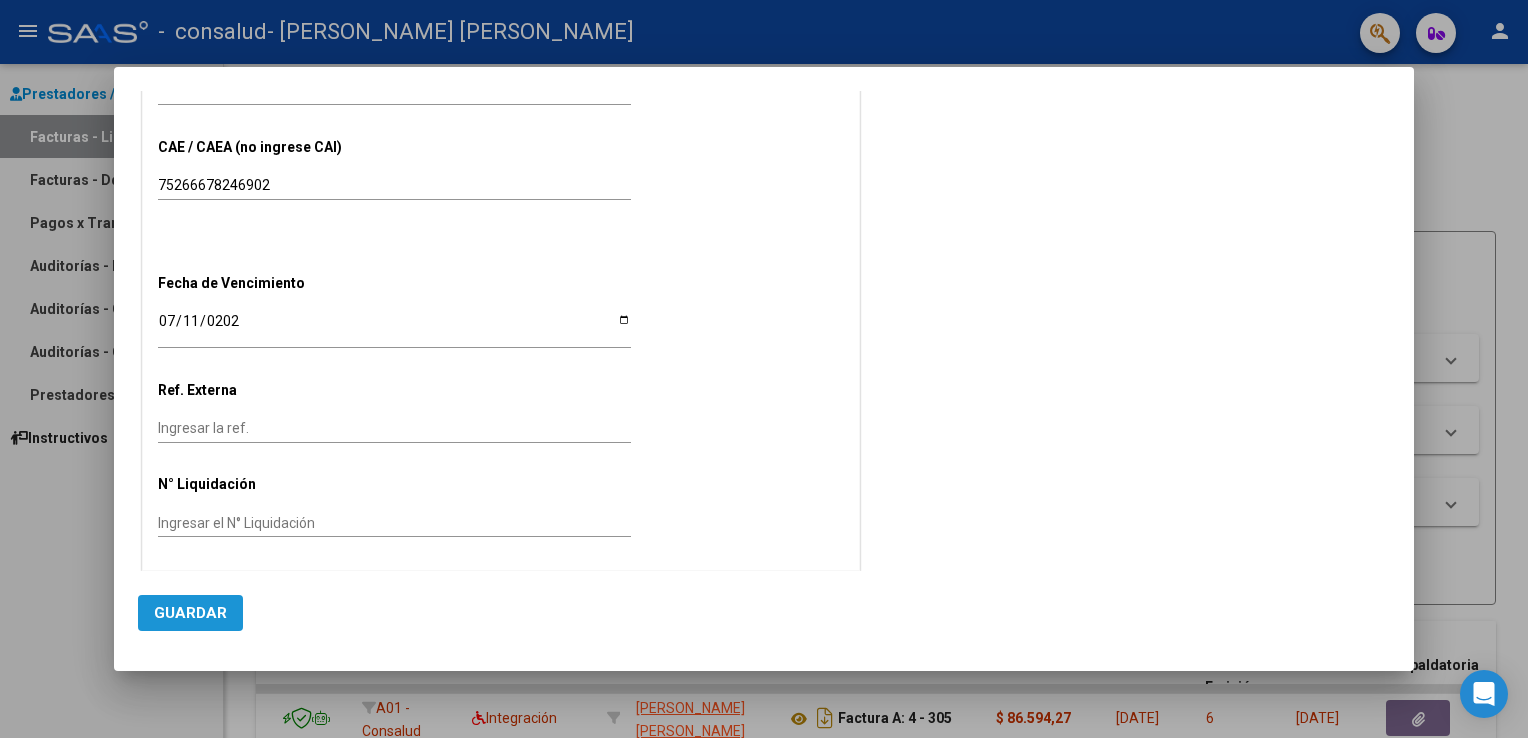 click on "Guardar" 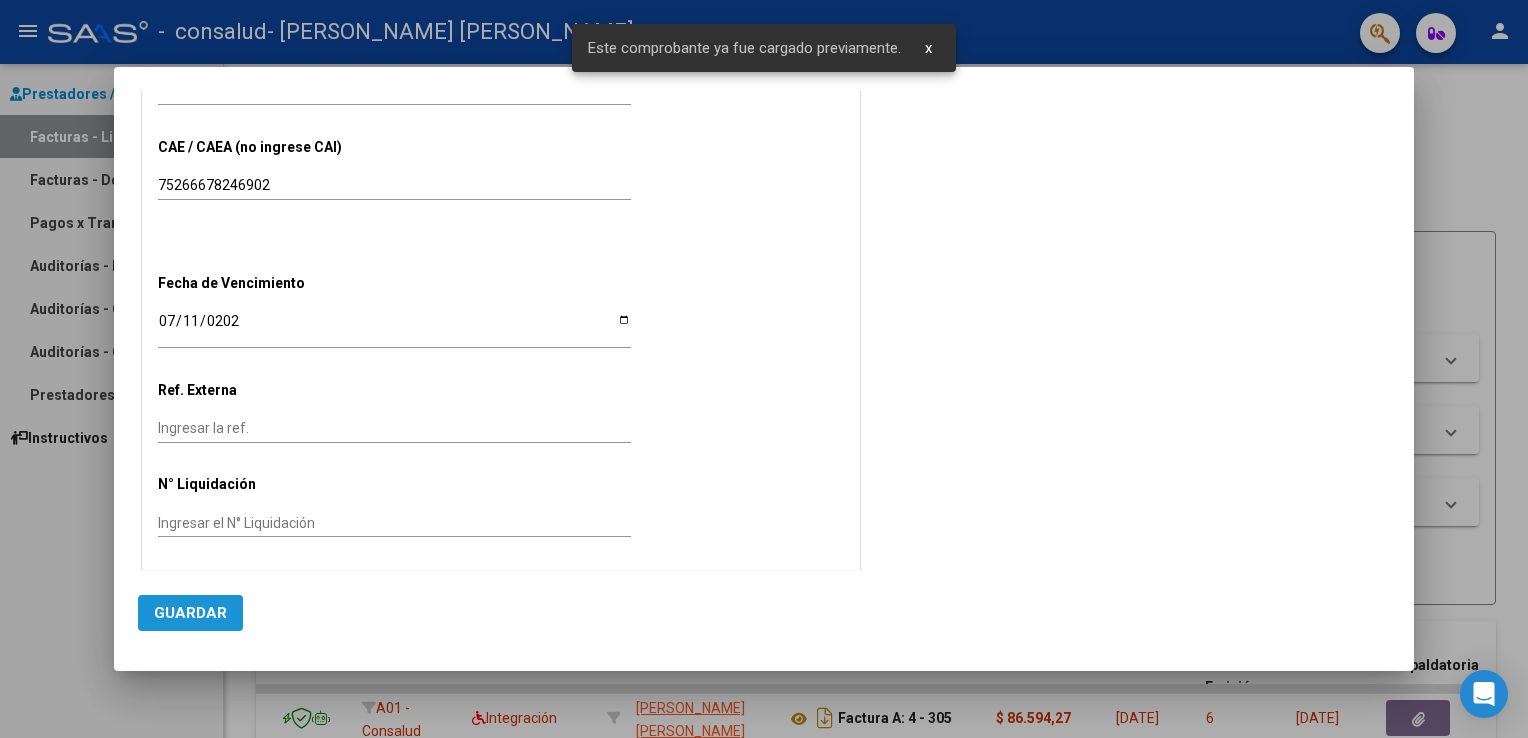 click on "Guardar" 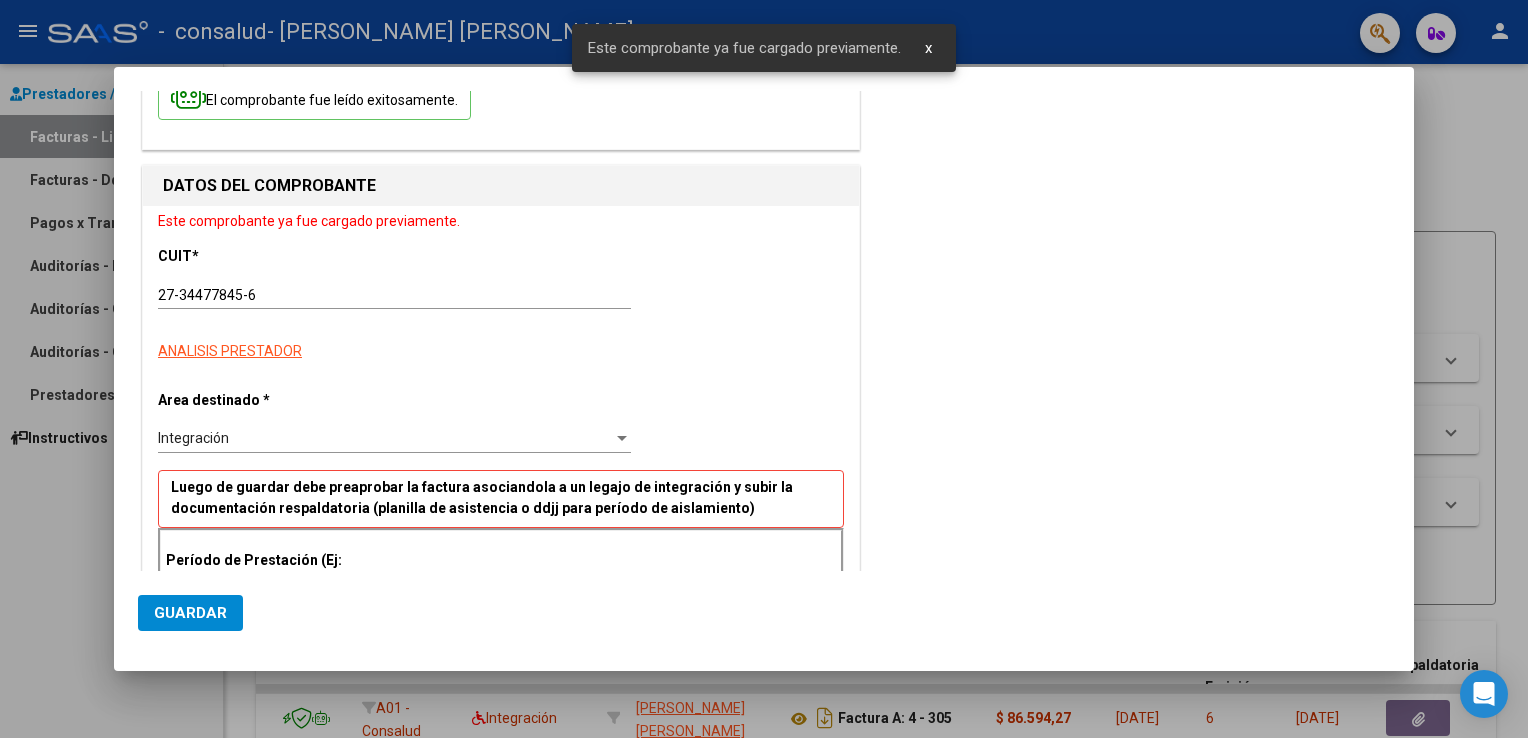 scroll, scrollTop: 0, scrollLeft: 0, axis: both 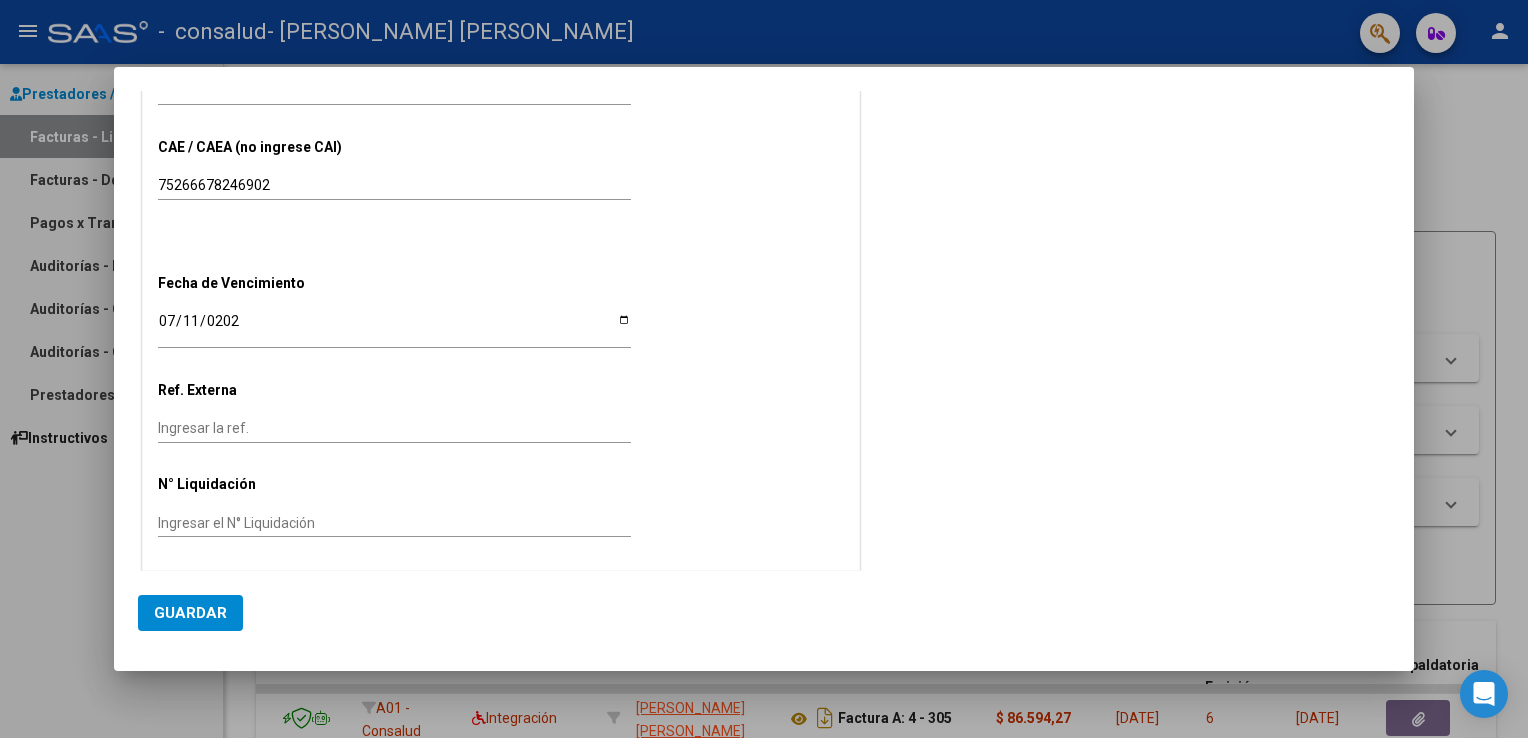 click at bounding box center (764, 369) 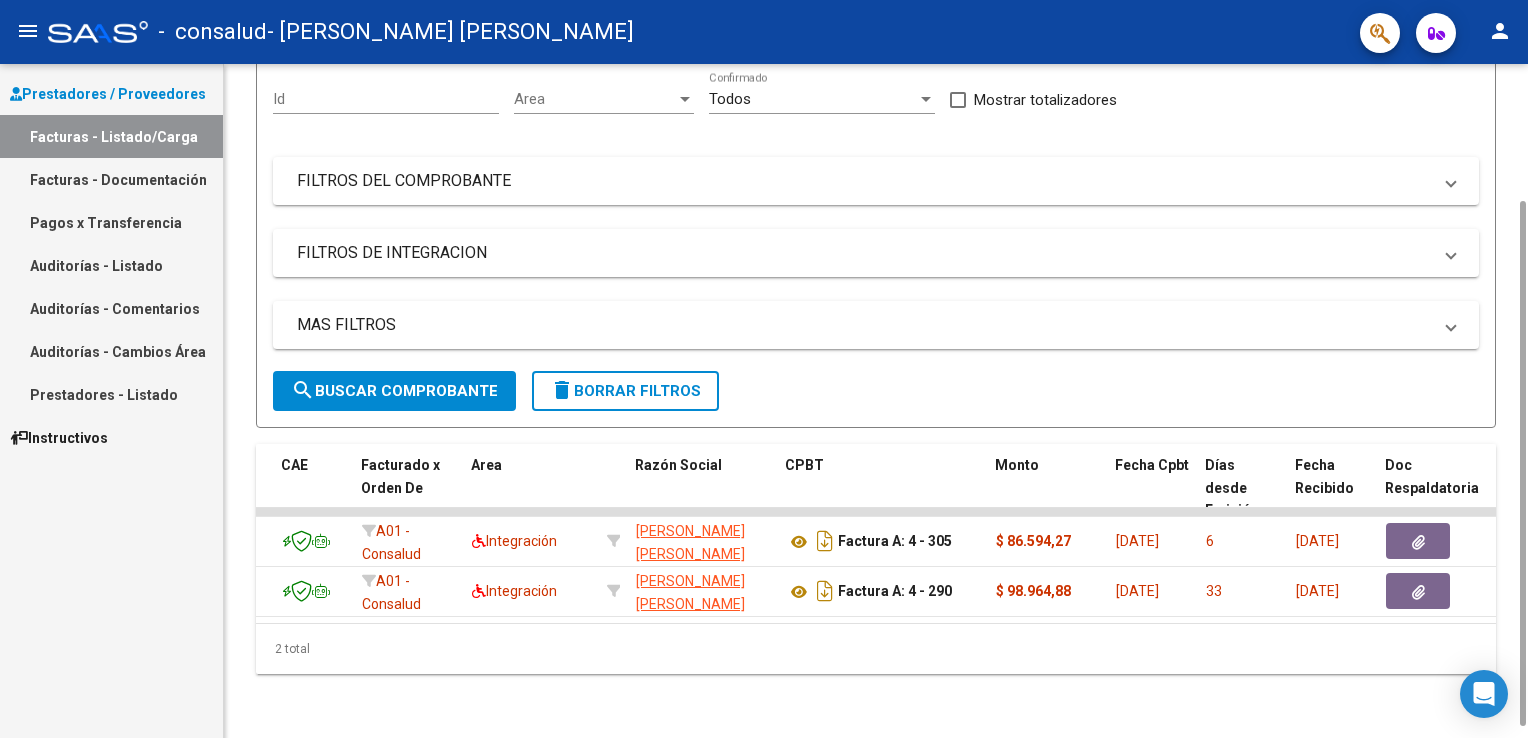scroll, scrollTop: 192, scrollLeft: 0, axis: vertical 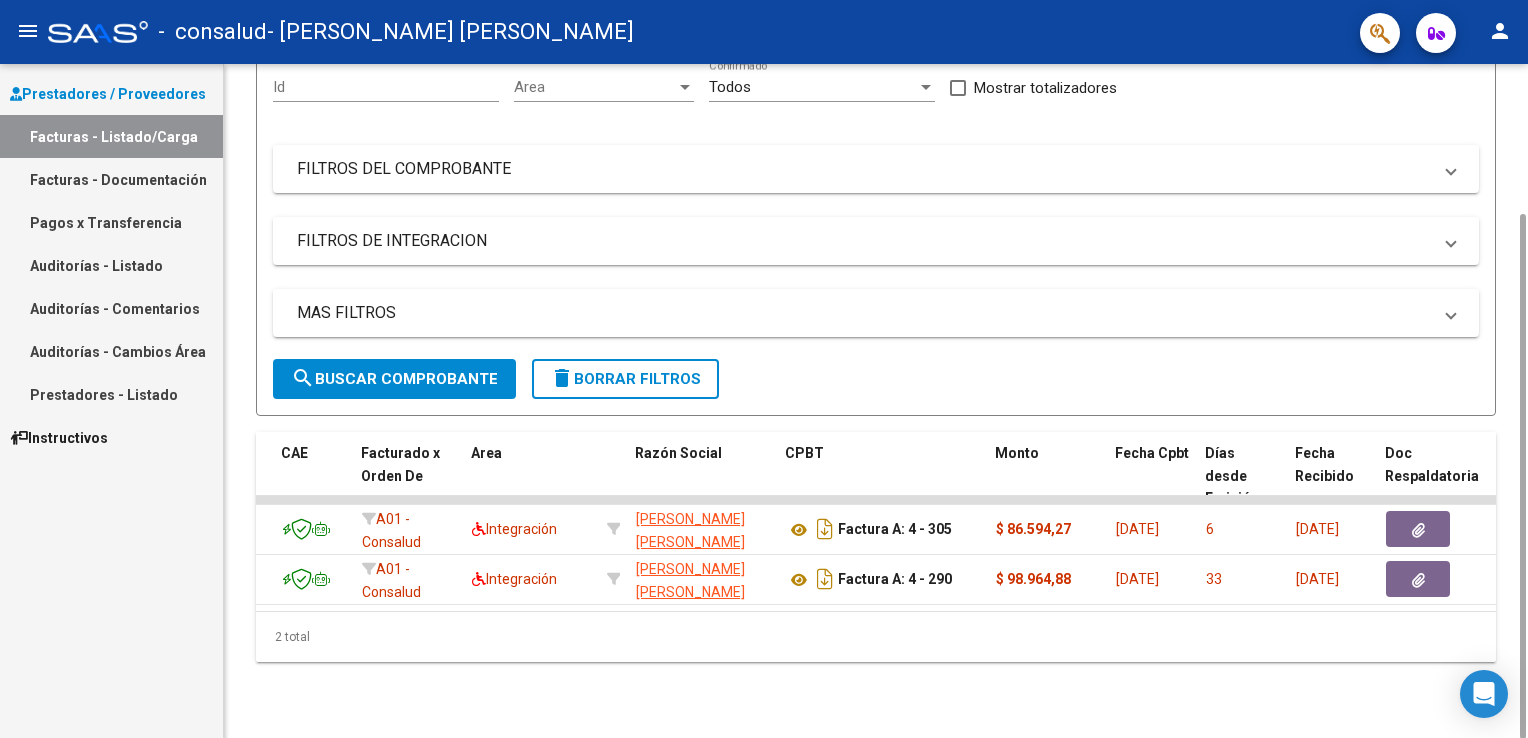 drag, startPoint x: 1520, startPoint y: 339, endPoint x: 1531, endPoint y: 494, distance: 155.38983 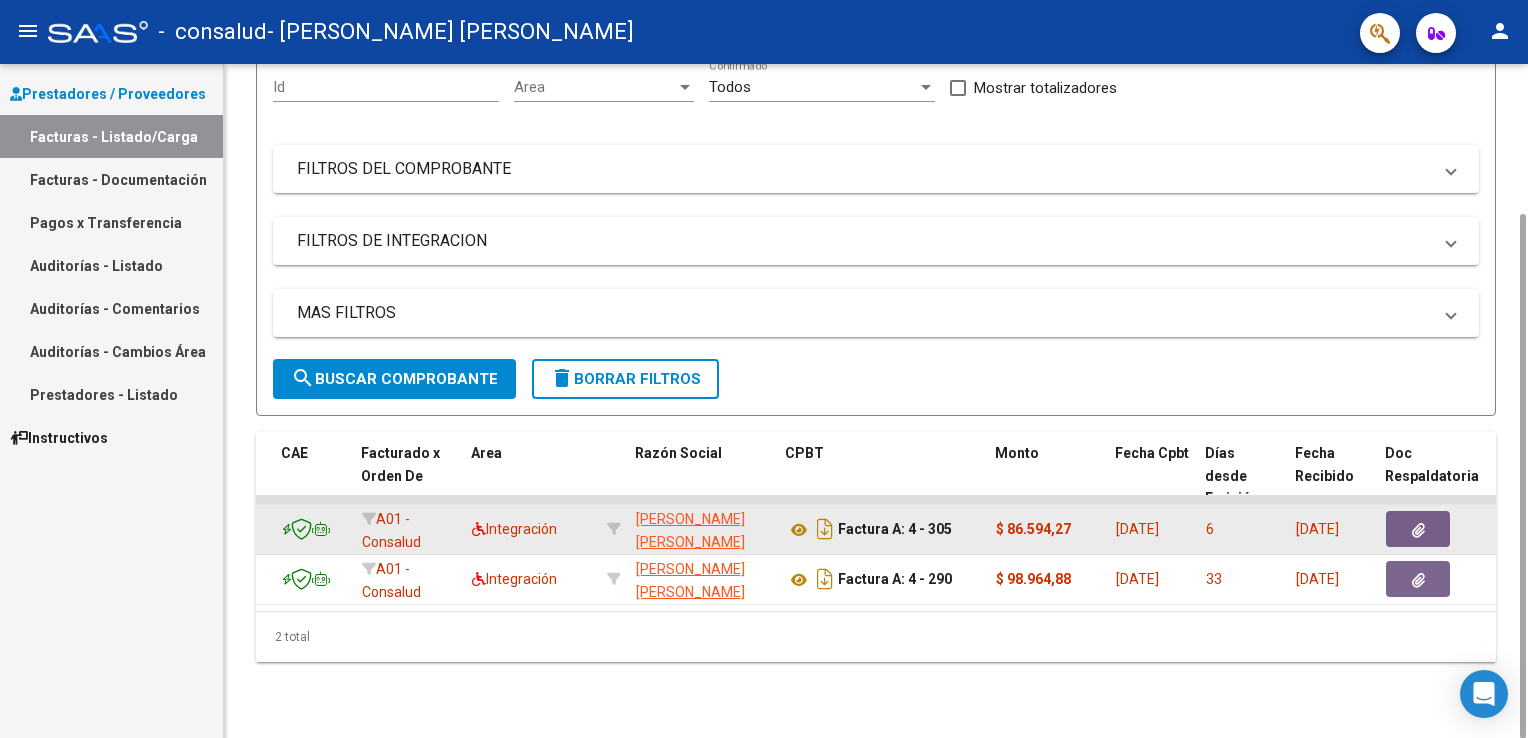 click on "Integración" 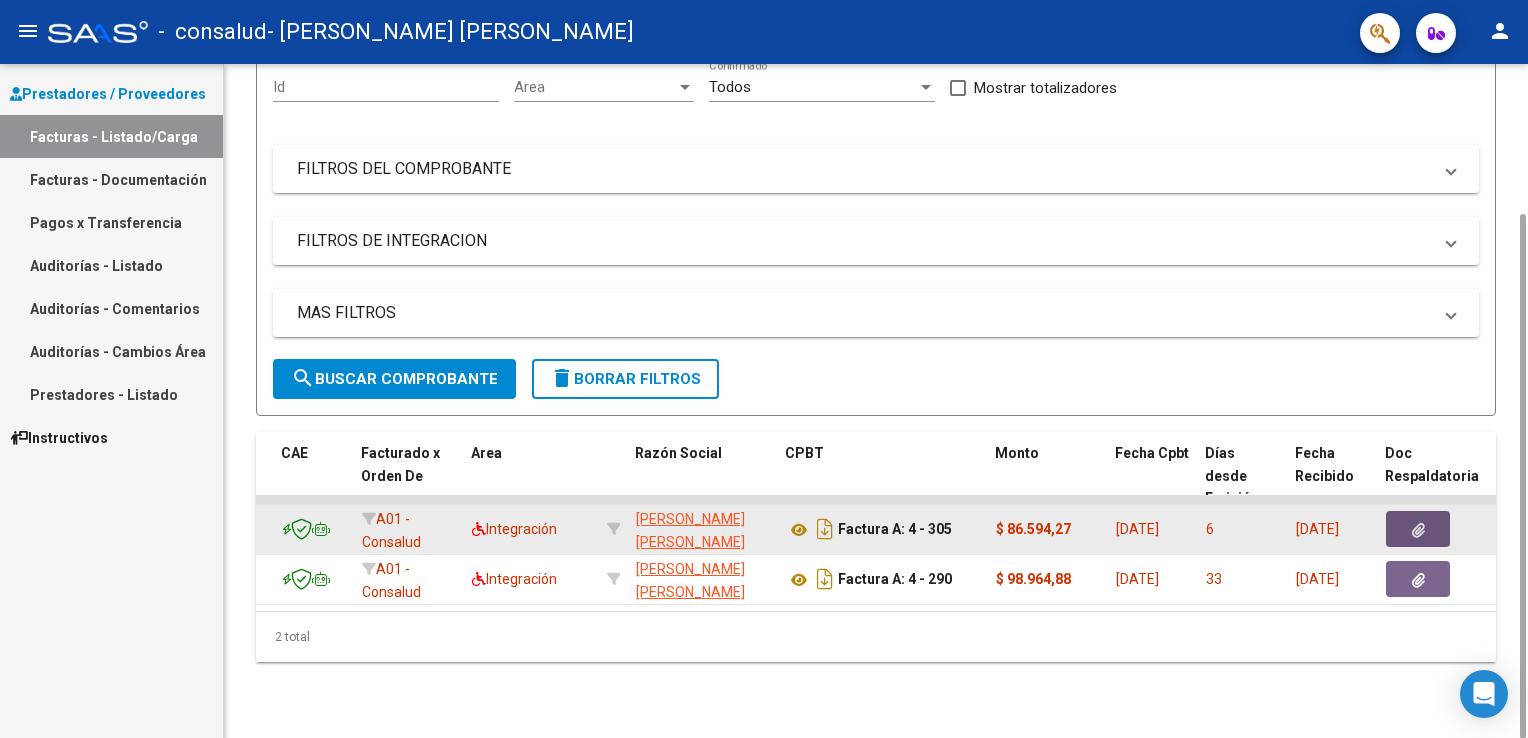 click 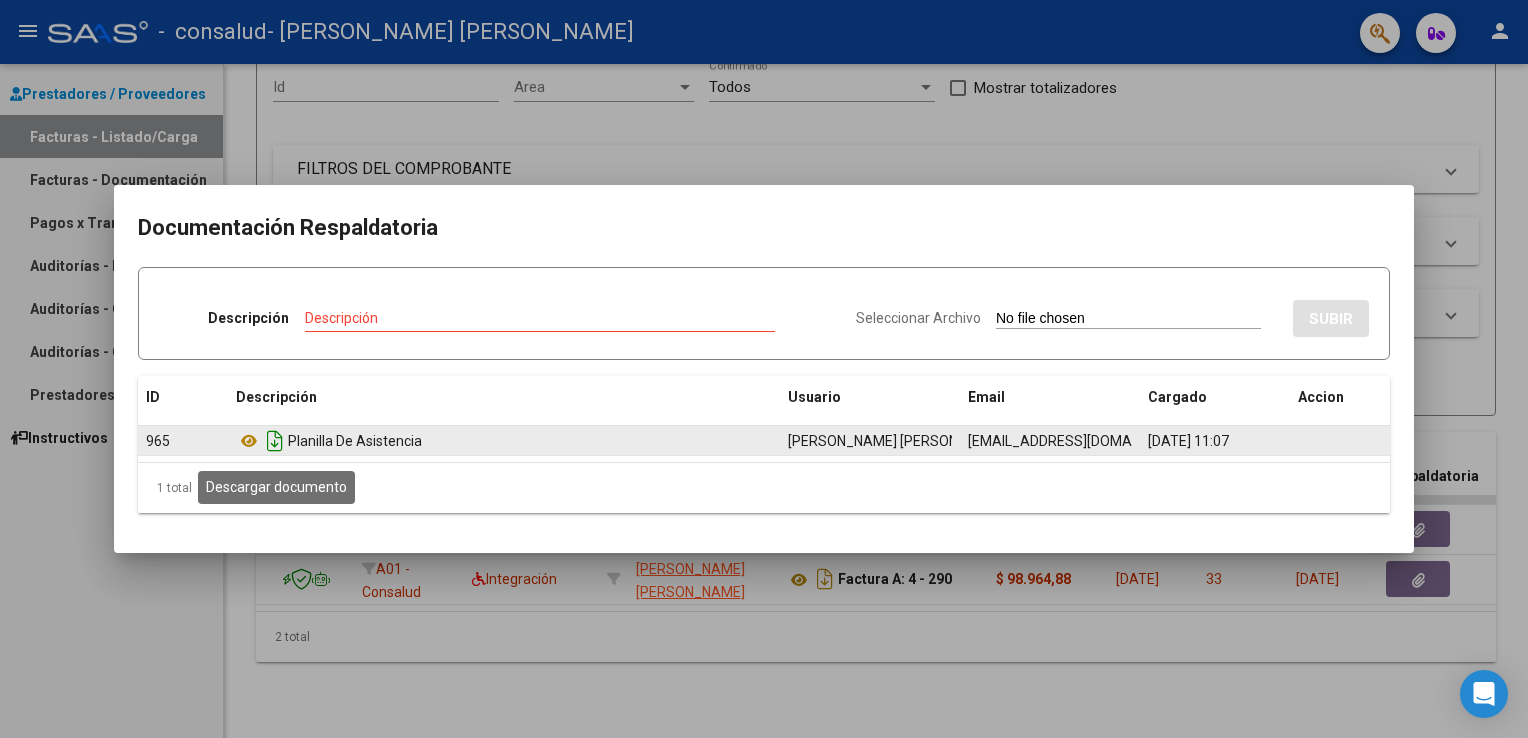 click 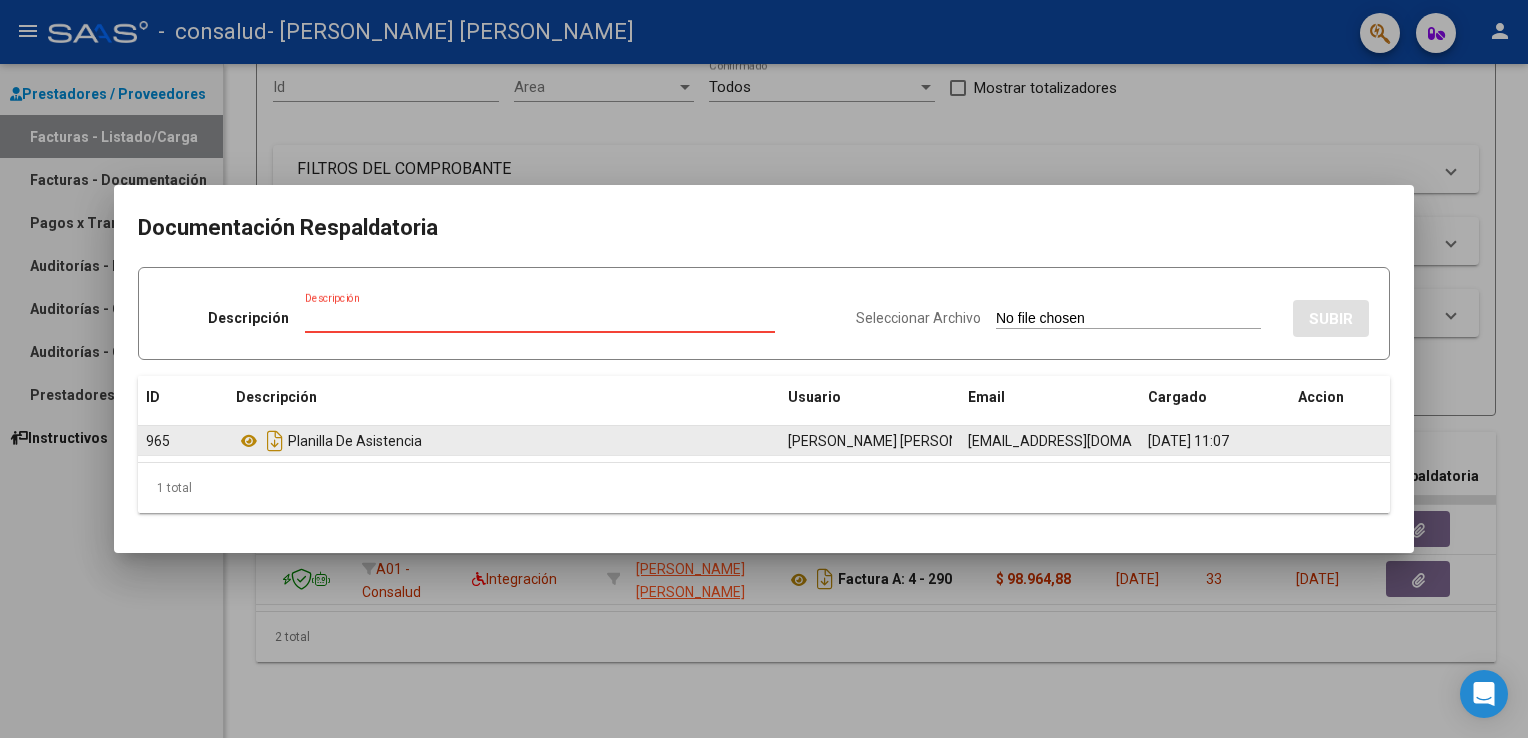 click on "Descripción" at bounding box center [540, 318] 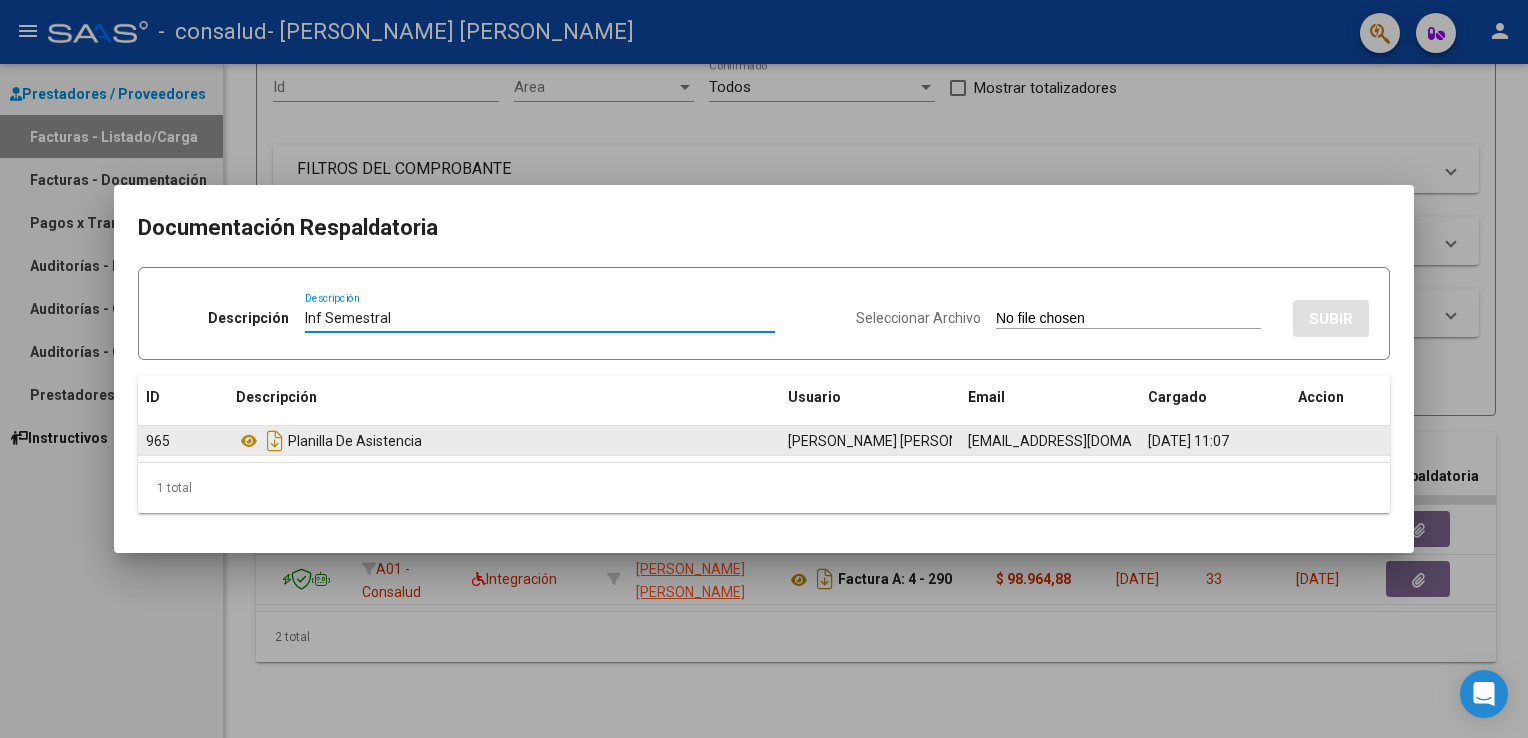 type on "Inf Semestral" 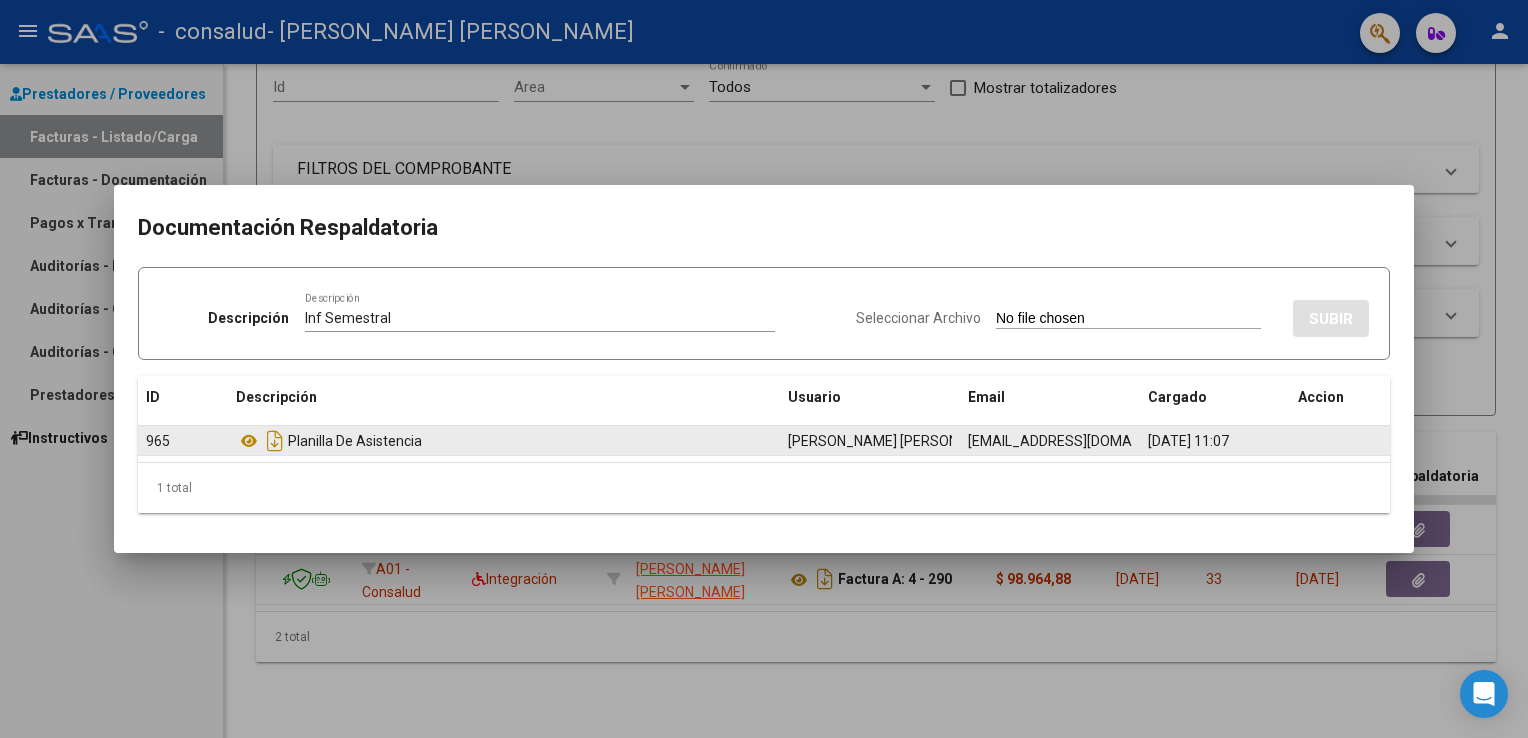 type on "C:\fakepath\Morinigo Dustin Inf Semestral.pdf" 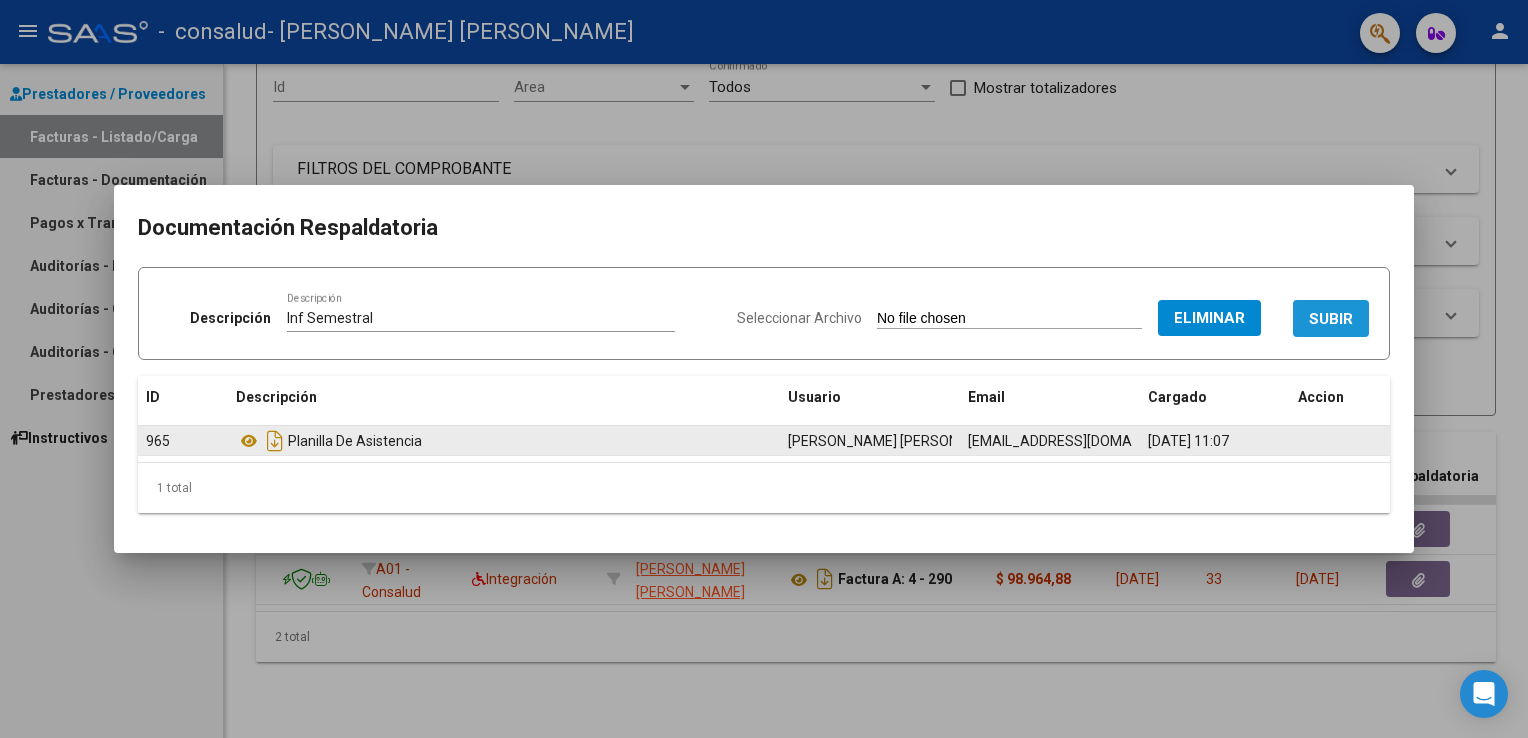 click on "SUBIR" at bounding box center (1331, 319) 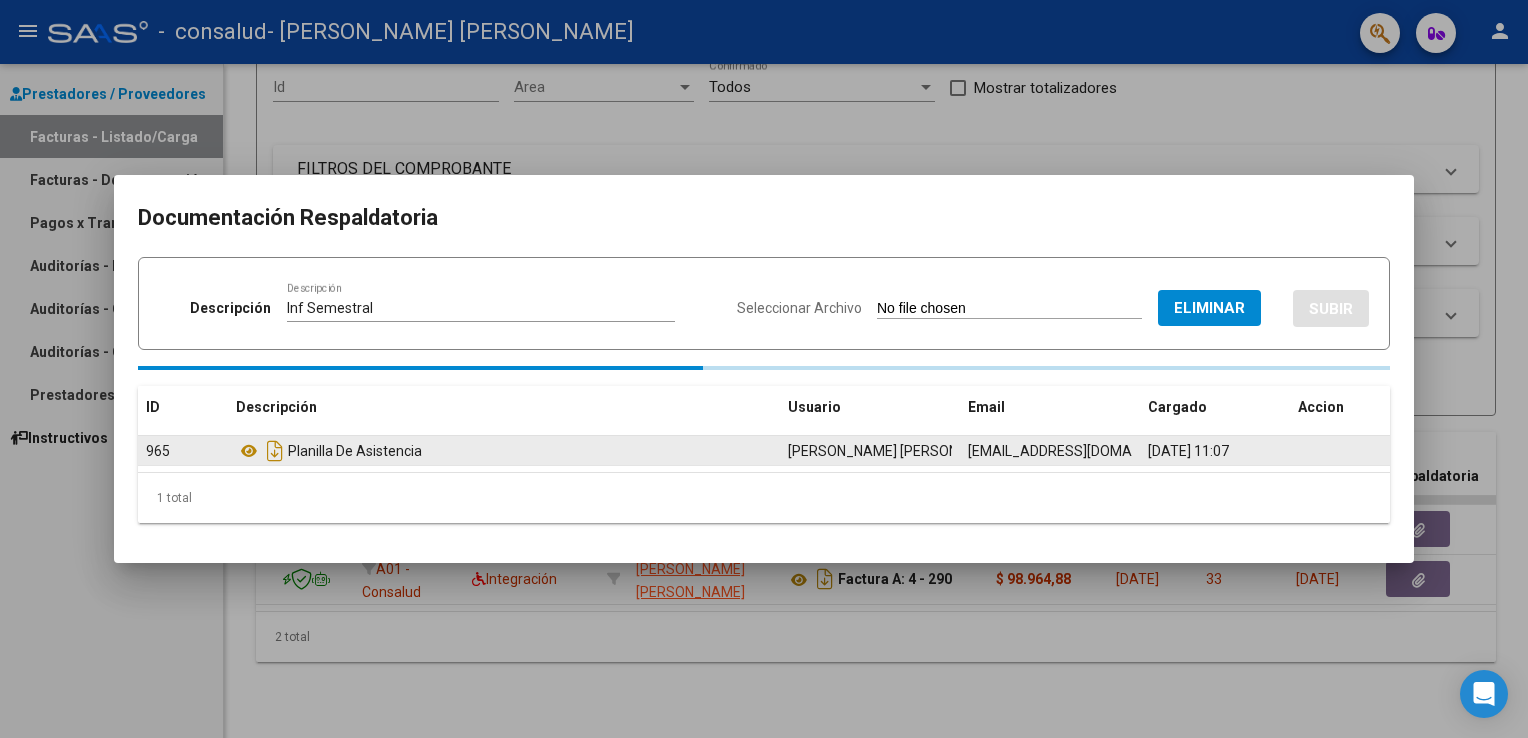 type 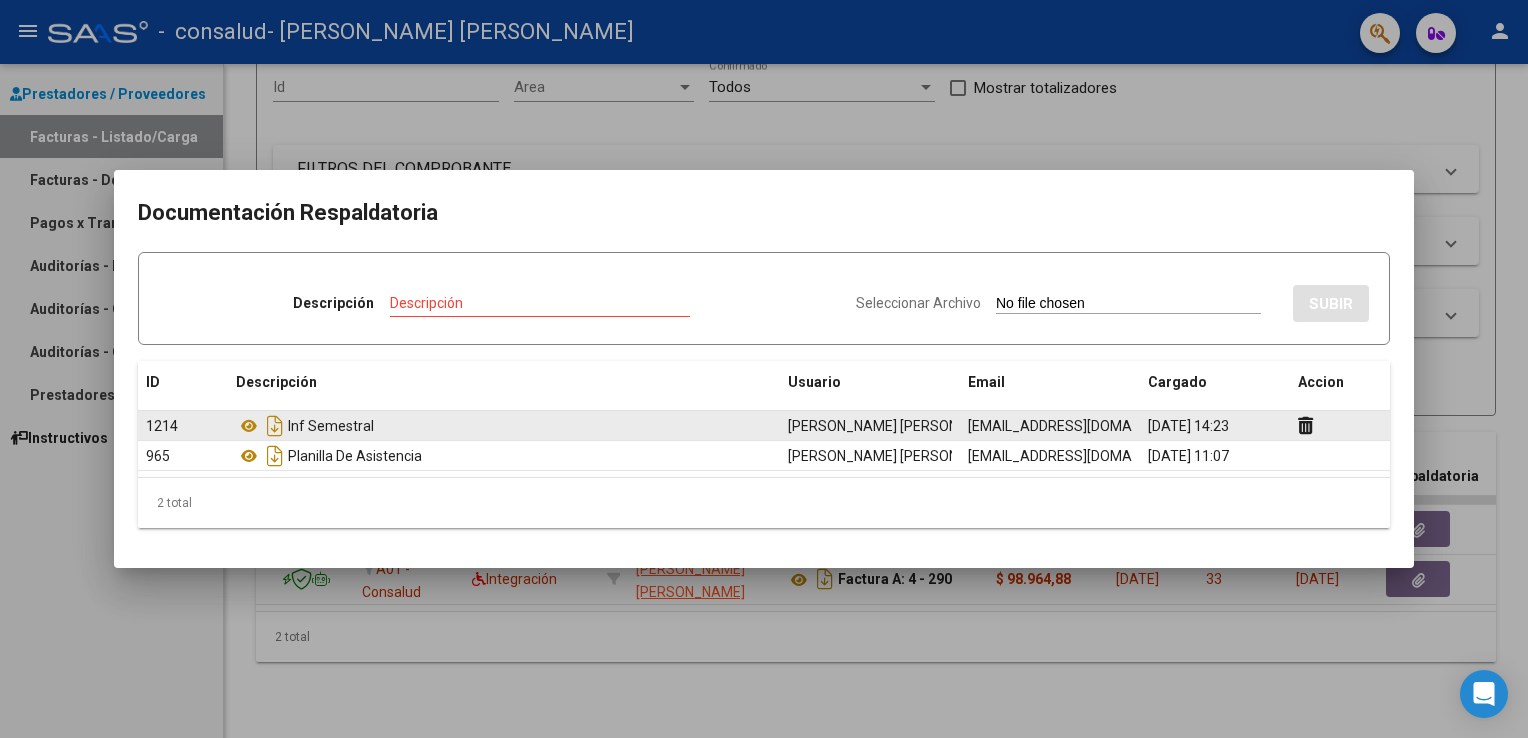click at bounding box center [764, 369] 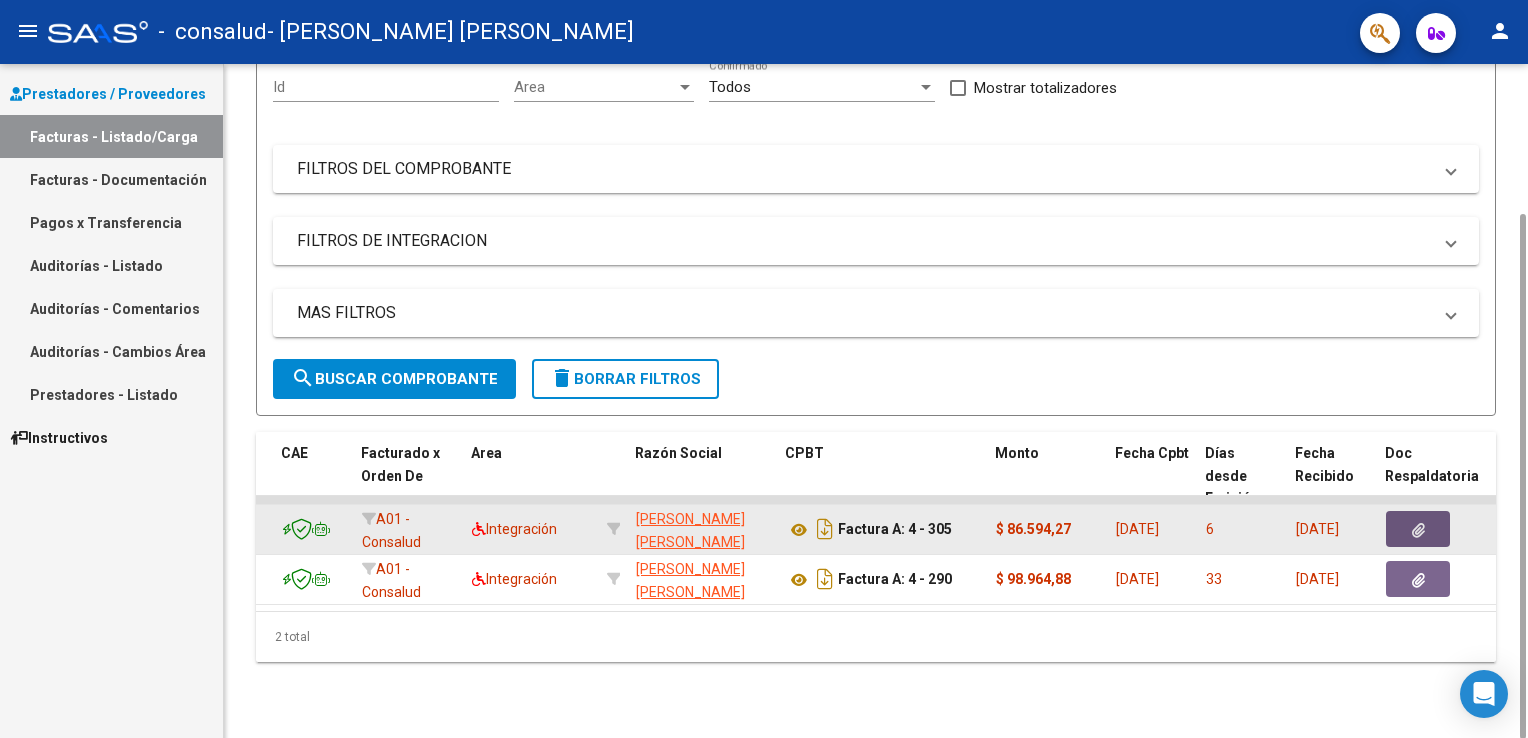 click 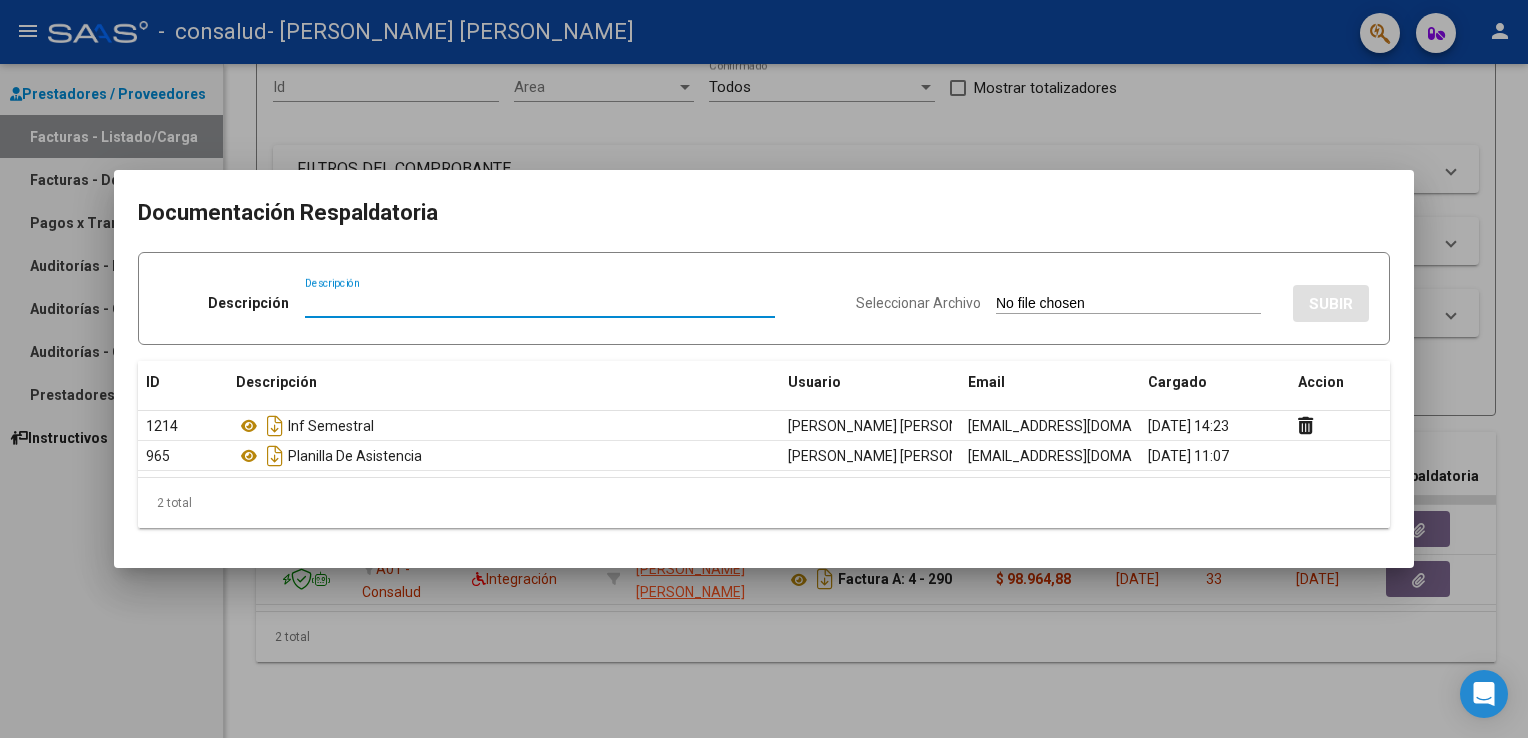 click at bounding box center [764, 369] 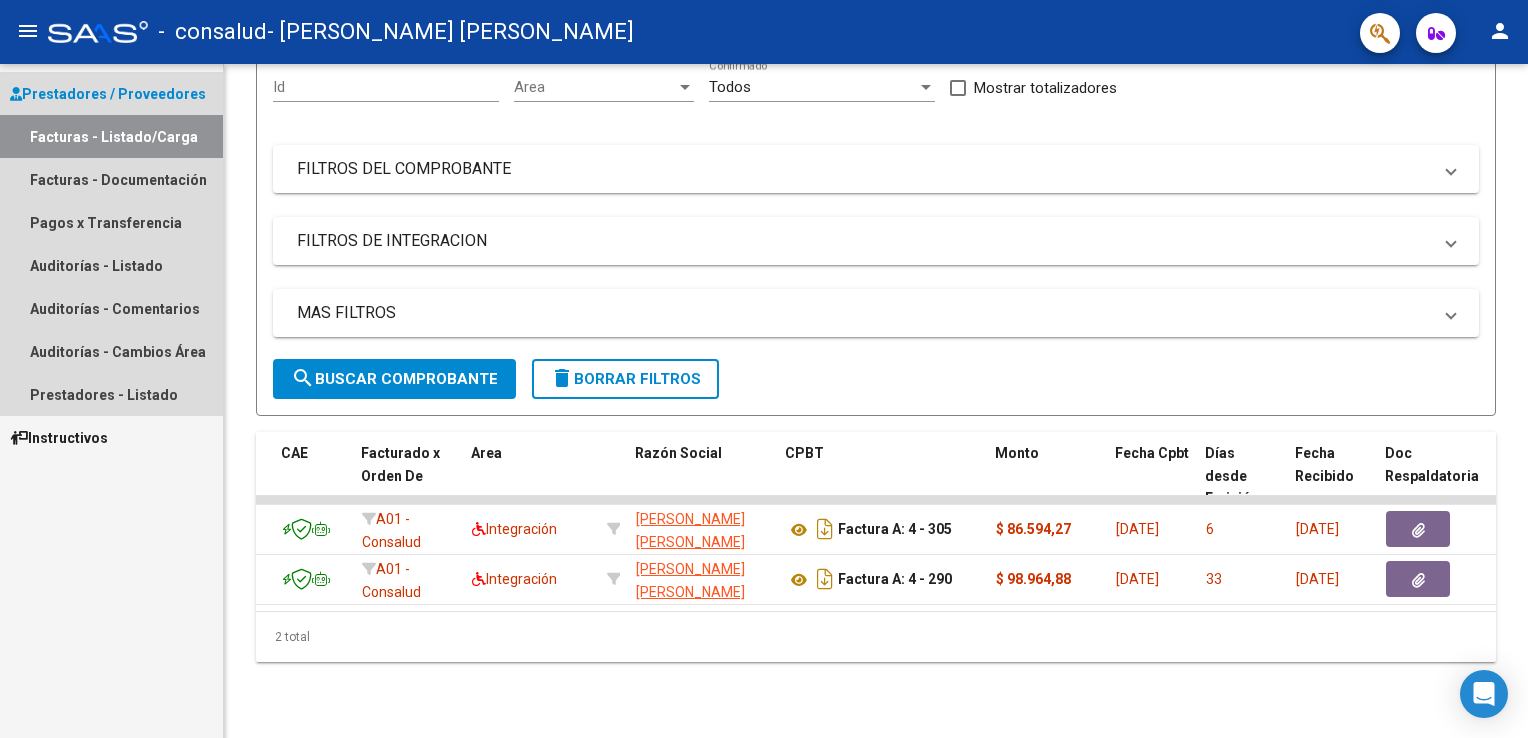 click on "Facturas - Listado/Carga" at bounding box center (111, 136) 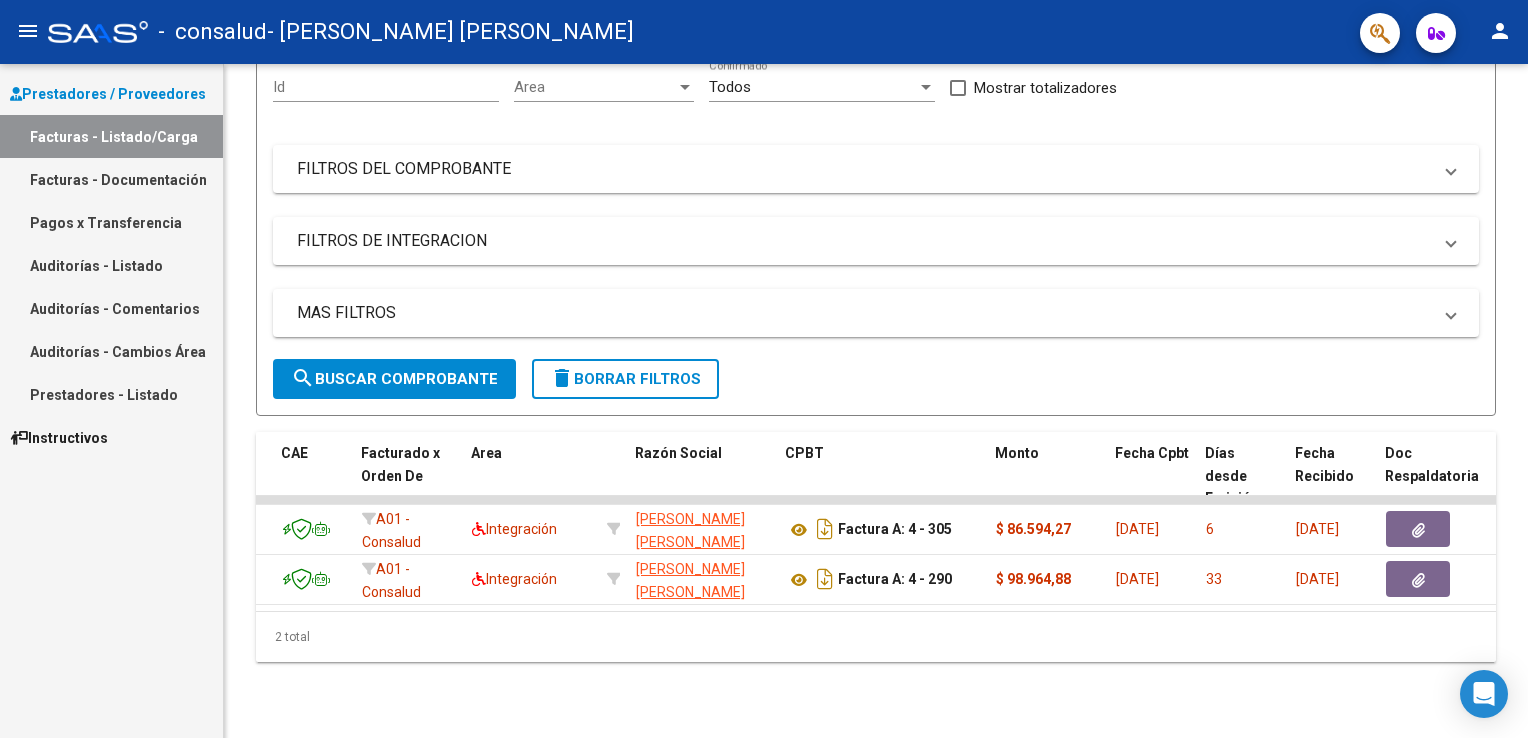 click on "person" 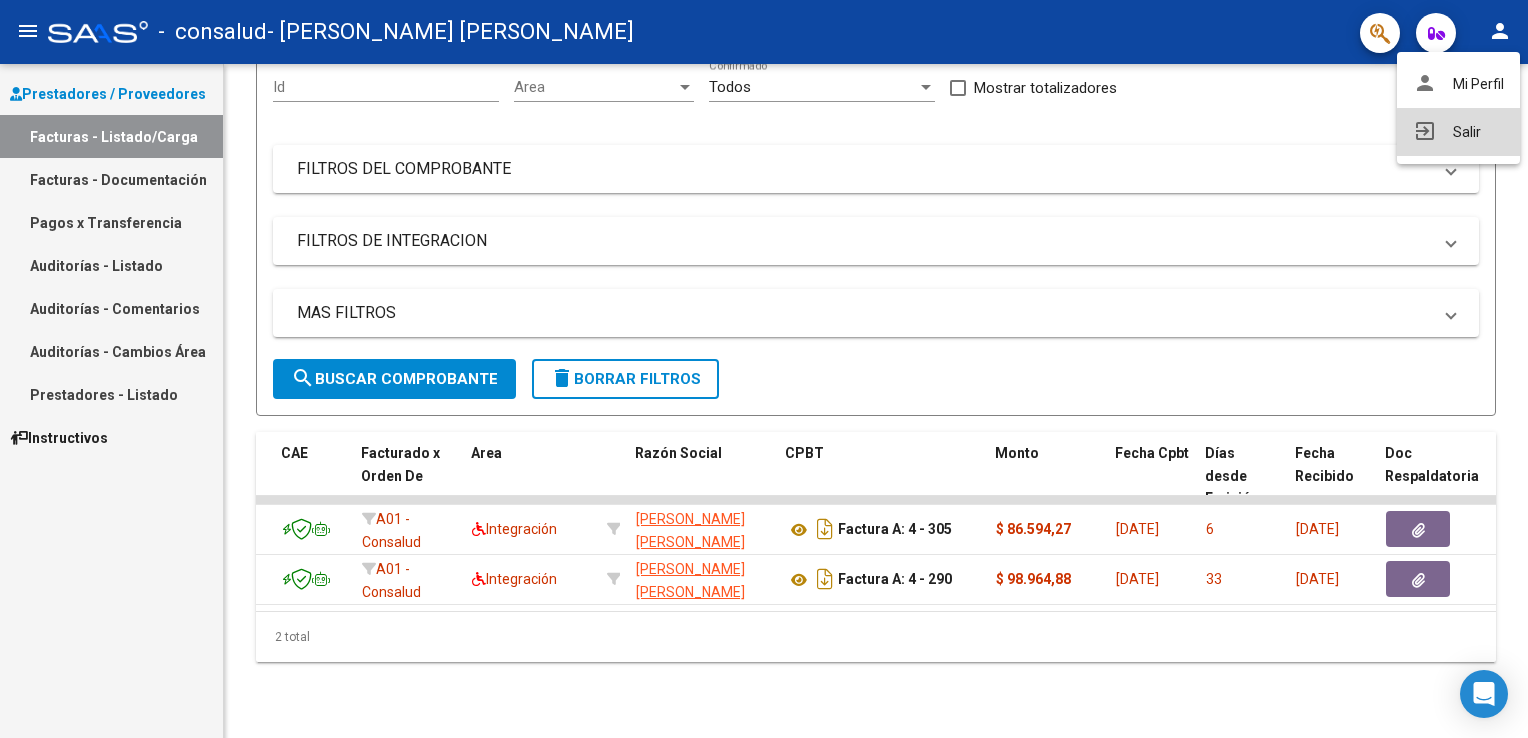 click on "exit_to_app  Salir" at bounding box center (1458, 132) 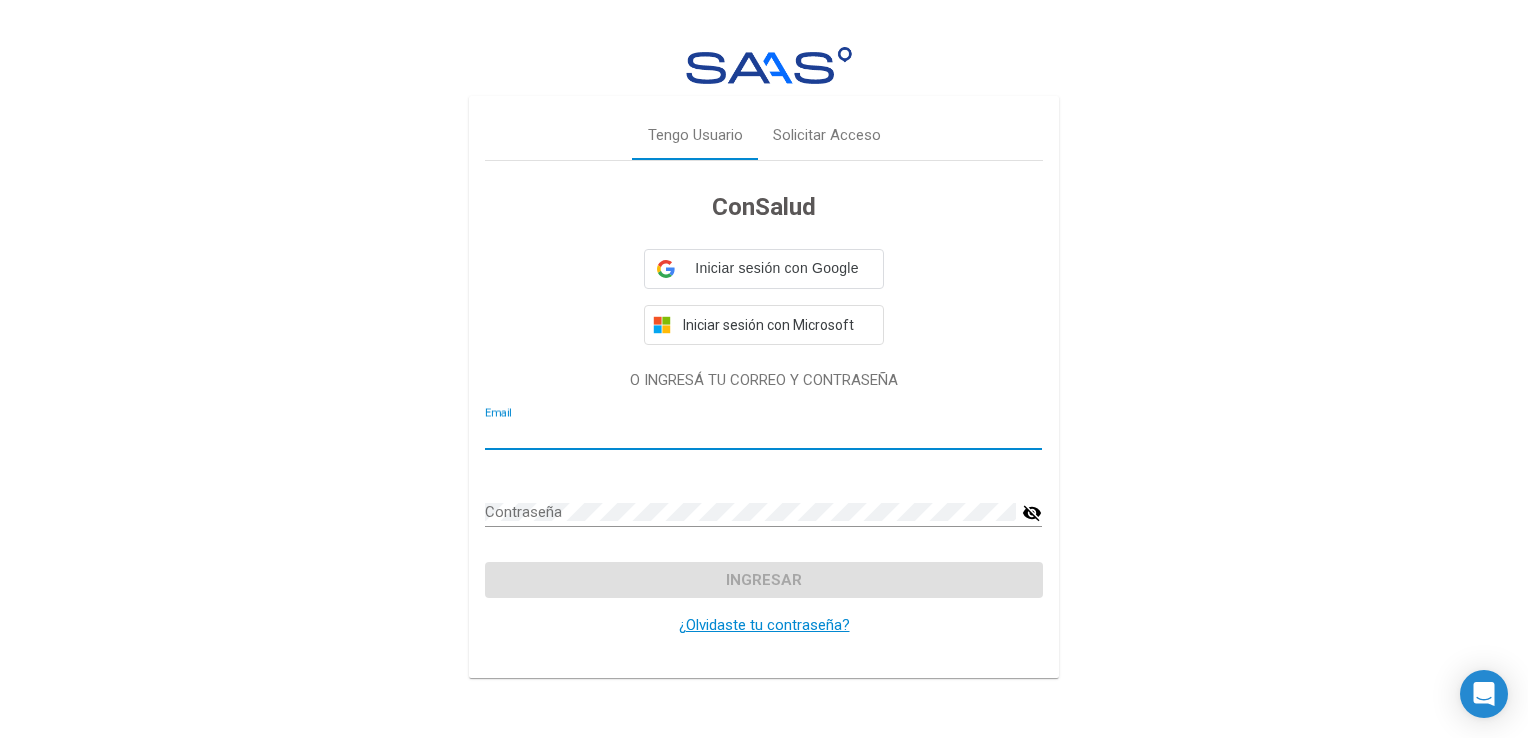 type on "[EMAIL_ADDRESS][DOMAIN_NAME]" 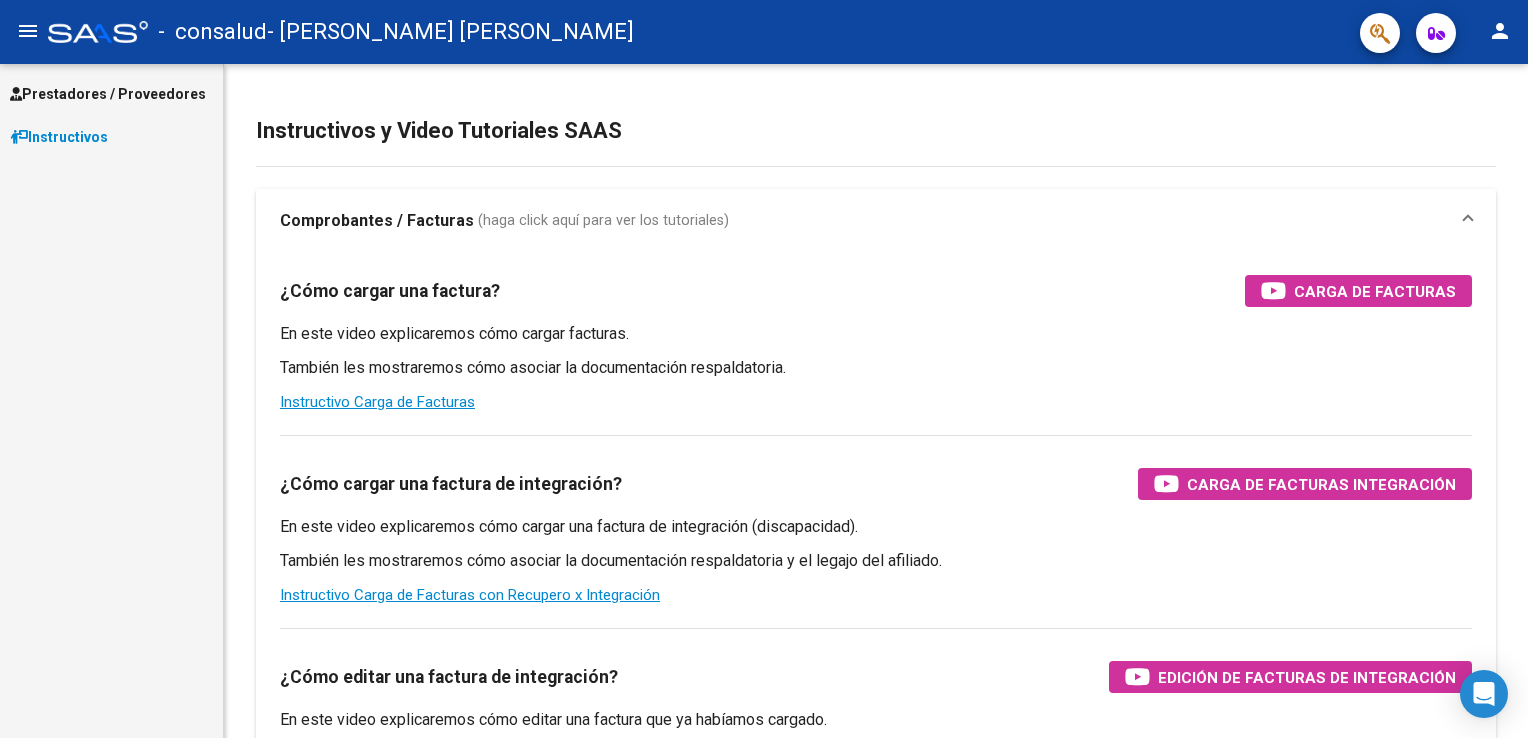 scroll, scrollTop: 0, scrollLeft: 0, axis: both 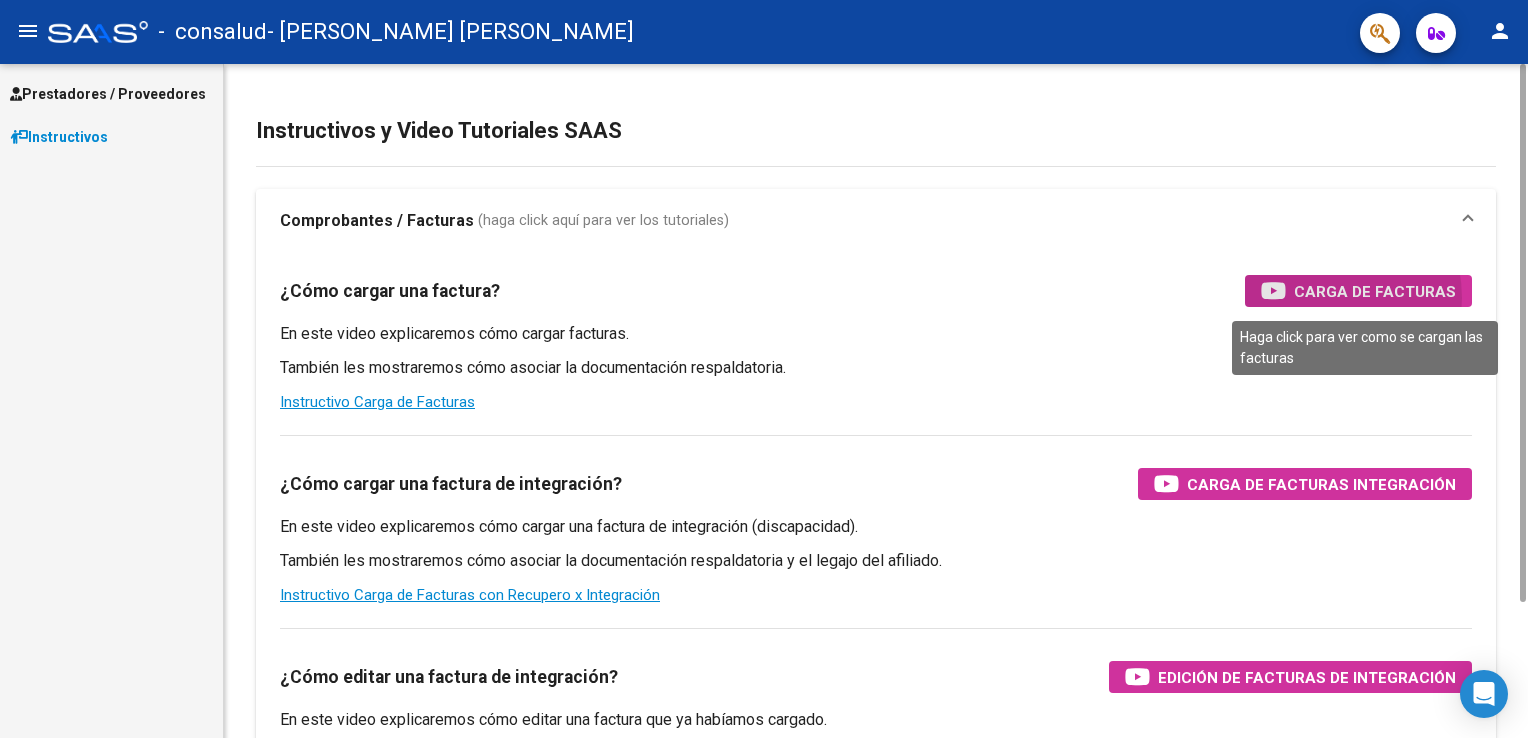 click on "Carga de Facturas" at bounding box center [1375, 291] 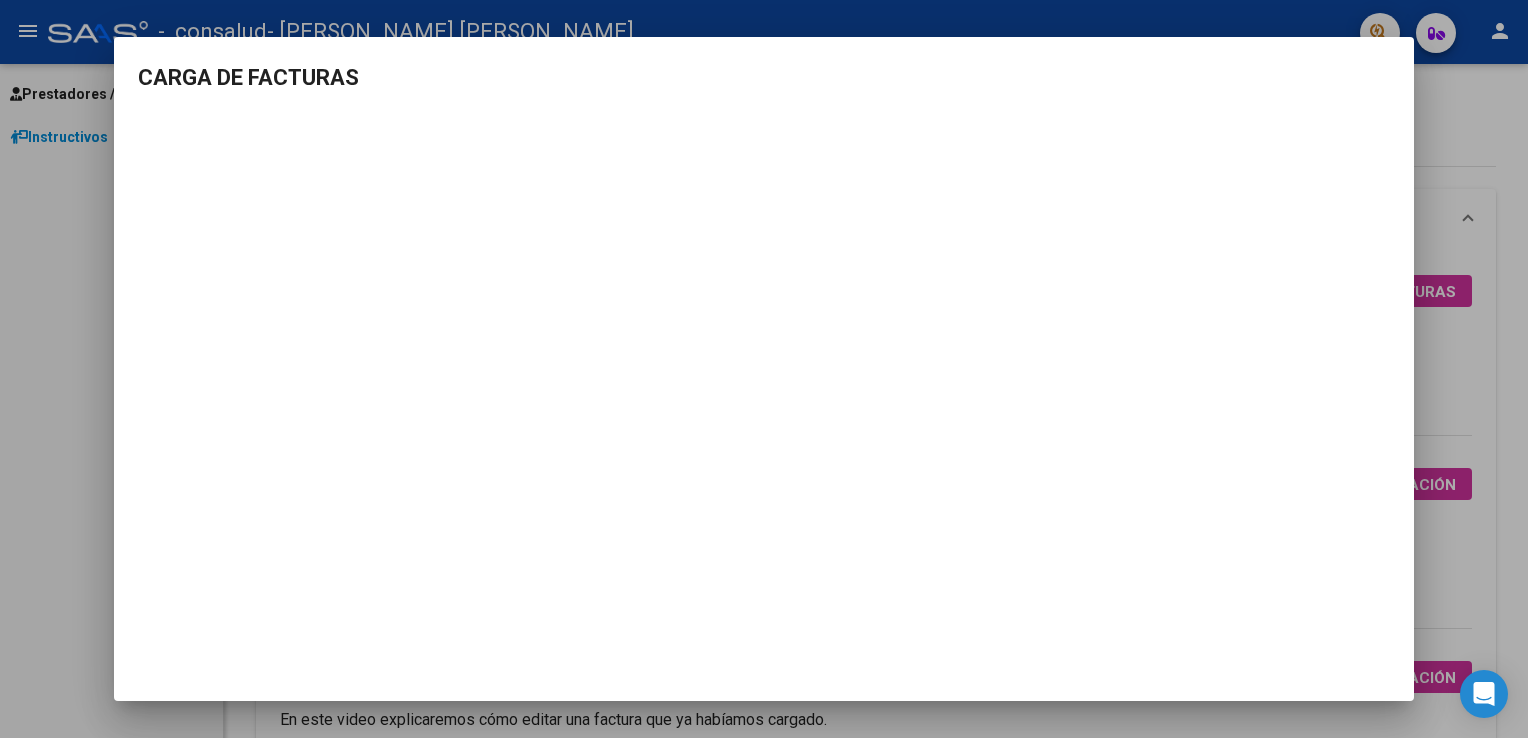 click at bounding box center (764, 369) 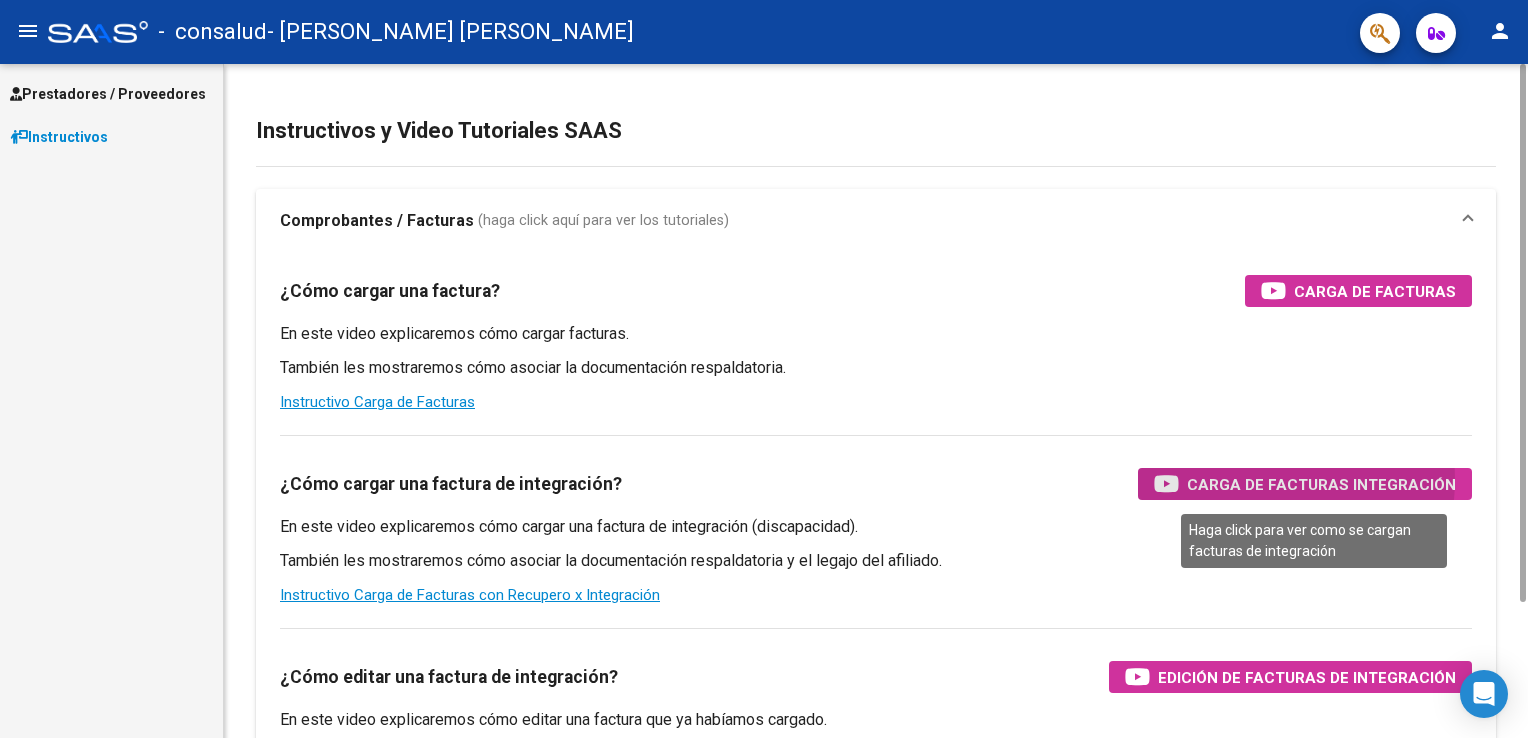 click on "Carga de Facturas Integración" at bounding box center (1321, 484) 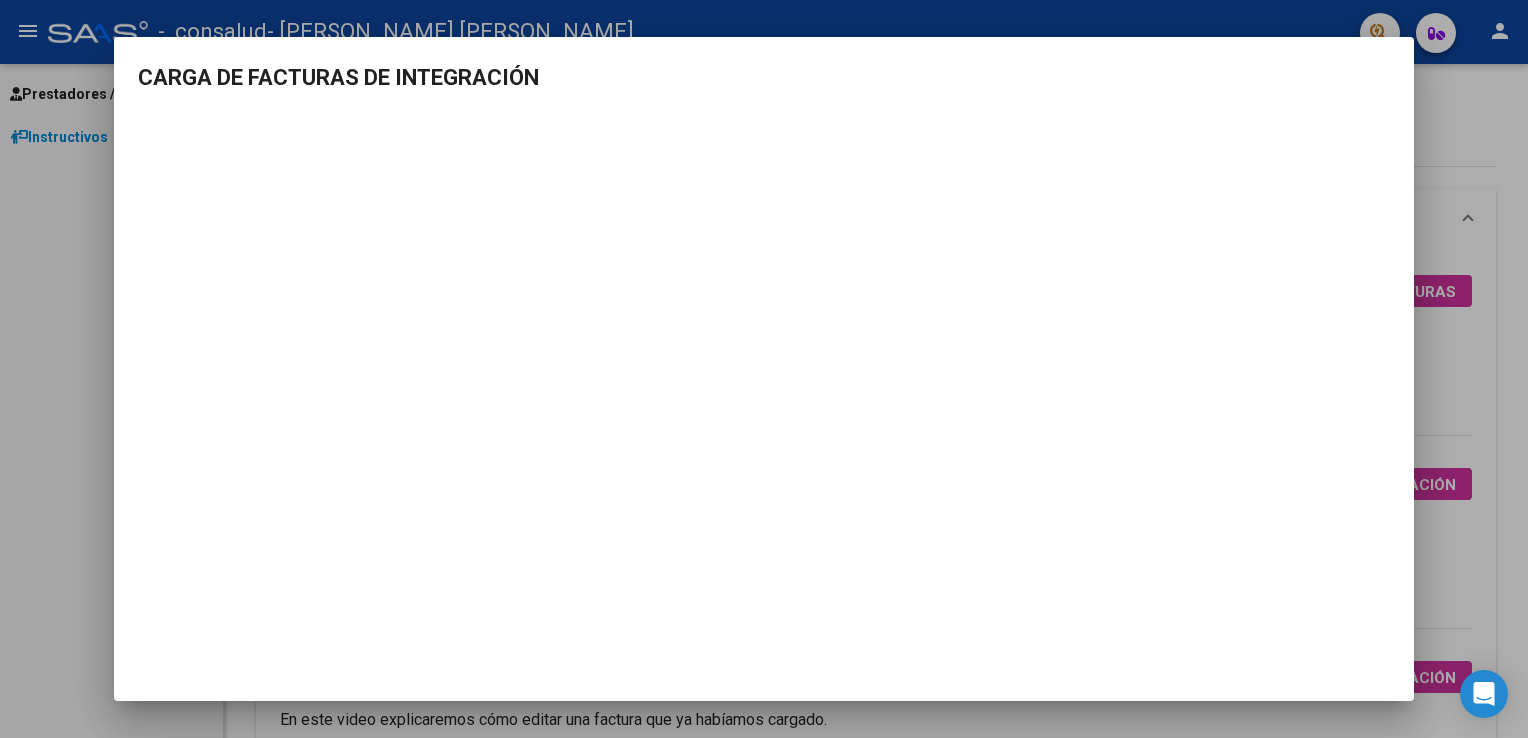 click at bounding box center [764, 369] 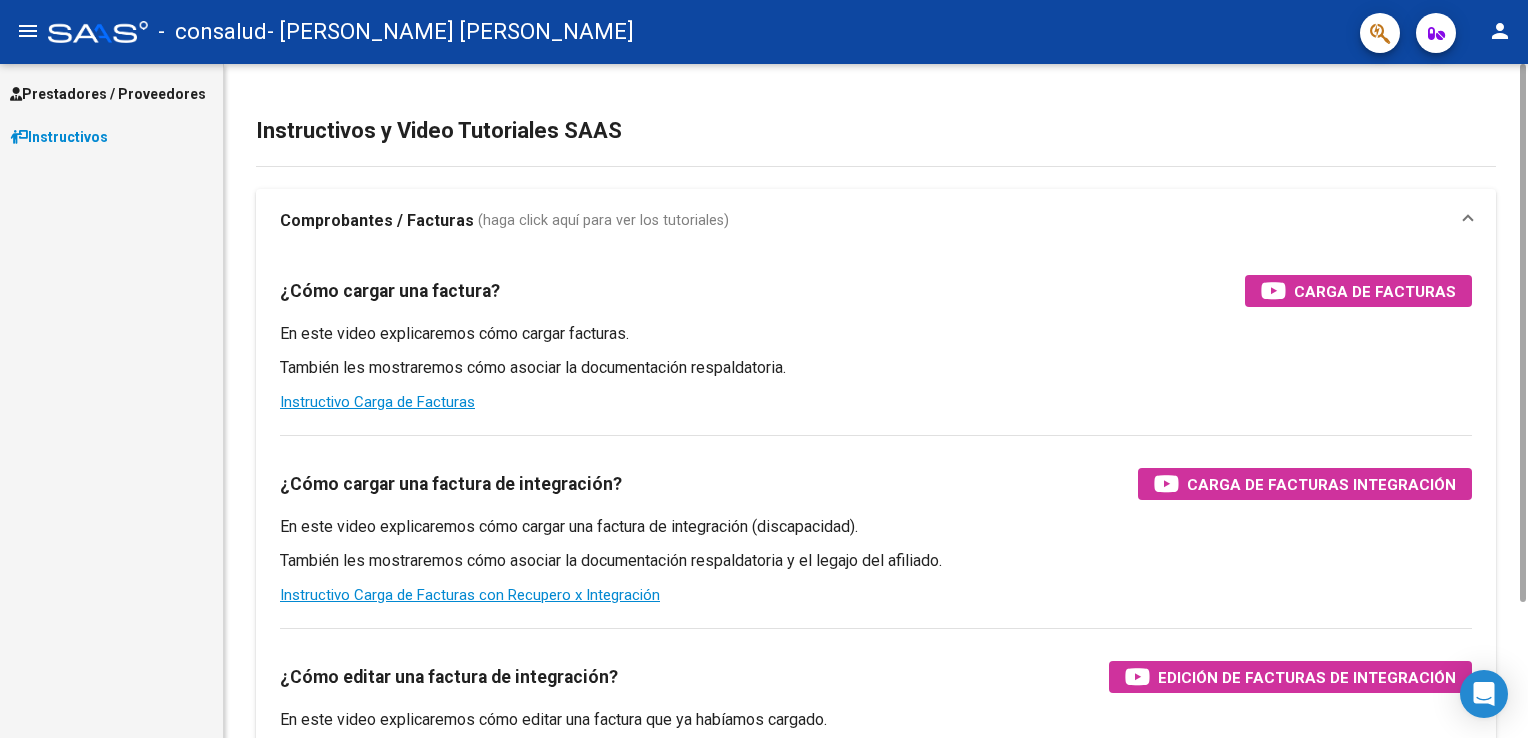 scroll, scrollTop: 0, scrollLeft: 0, axis: both 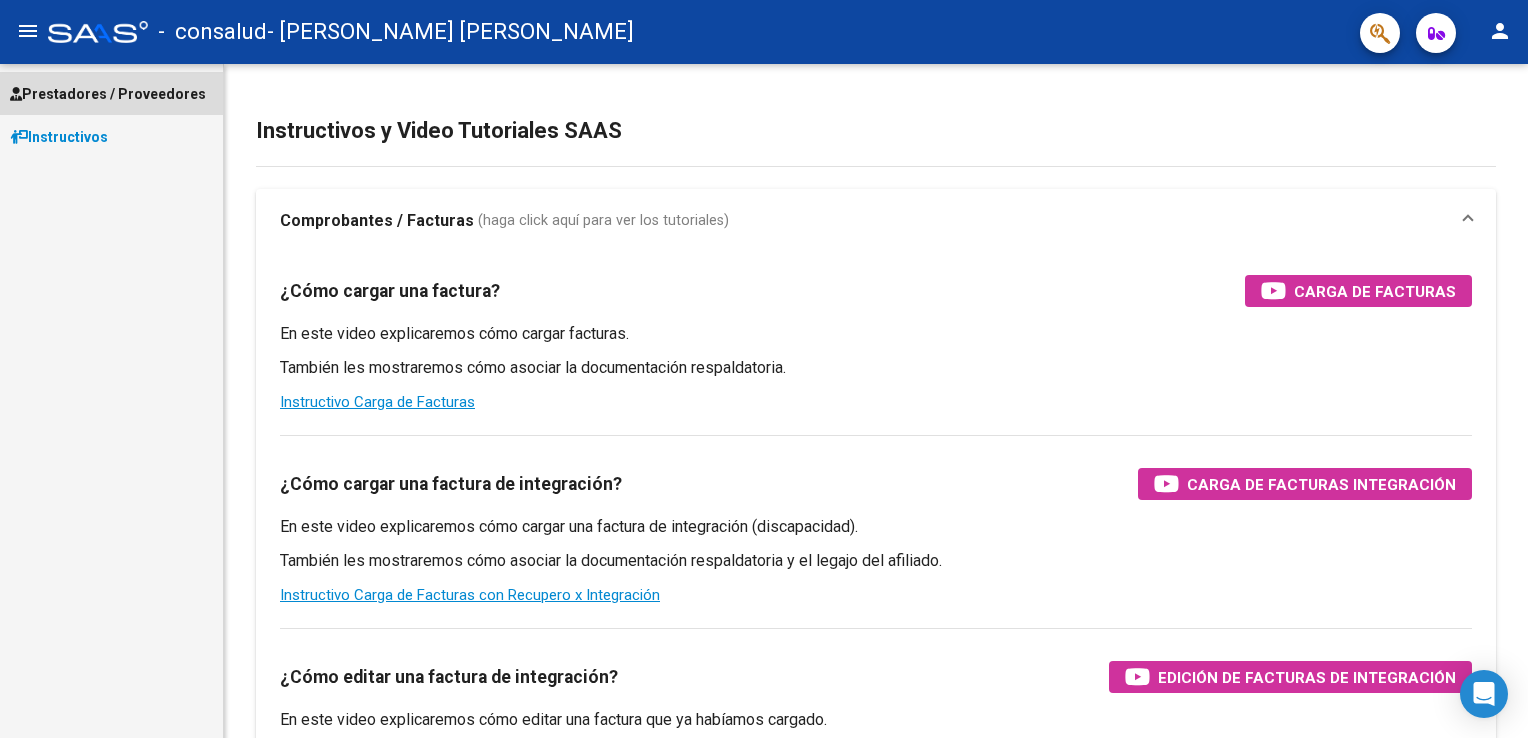 click on "Prestadores / Proveedores" at bounding box center [108, 94] 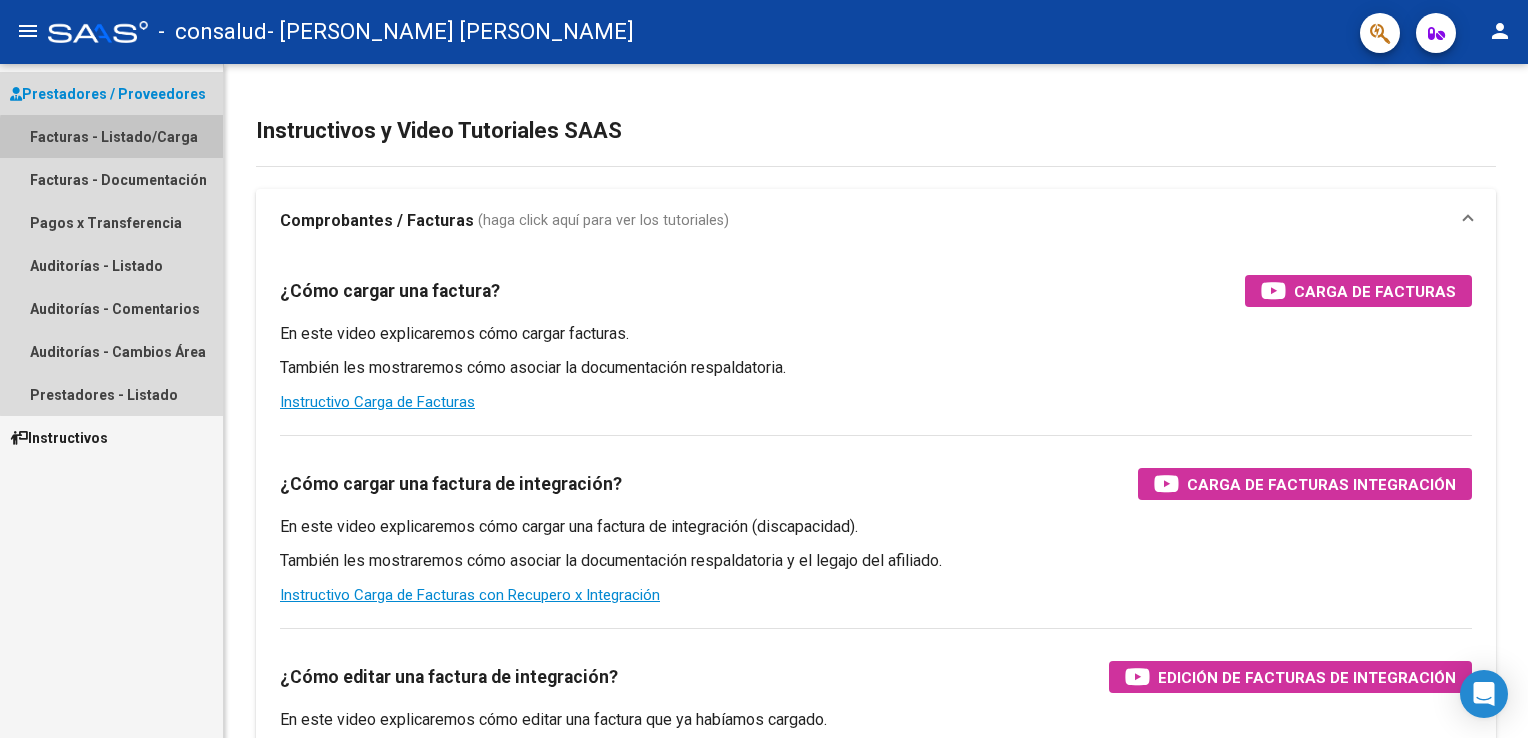 click on "Facturas - Listado/Carga" at bounding box center (111, 136) 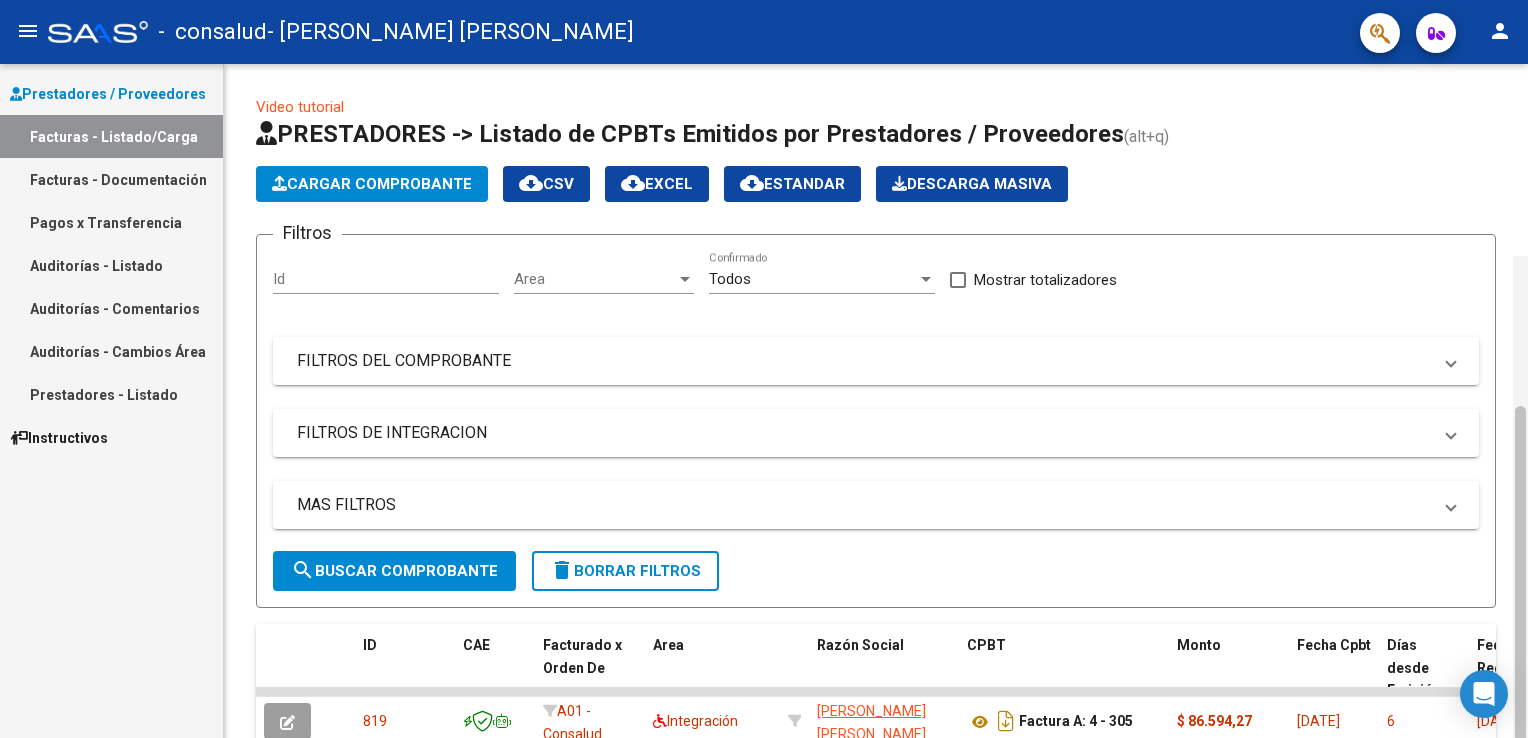 scroll, scrollTop: 192, scrollLeft: 0, axis: vertical 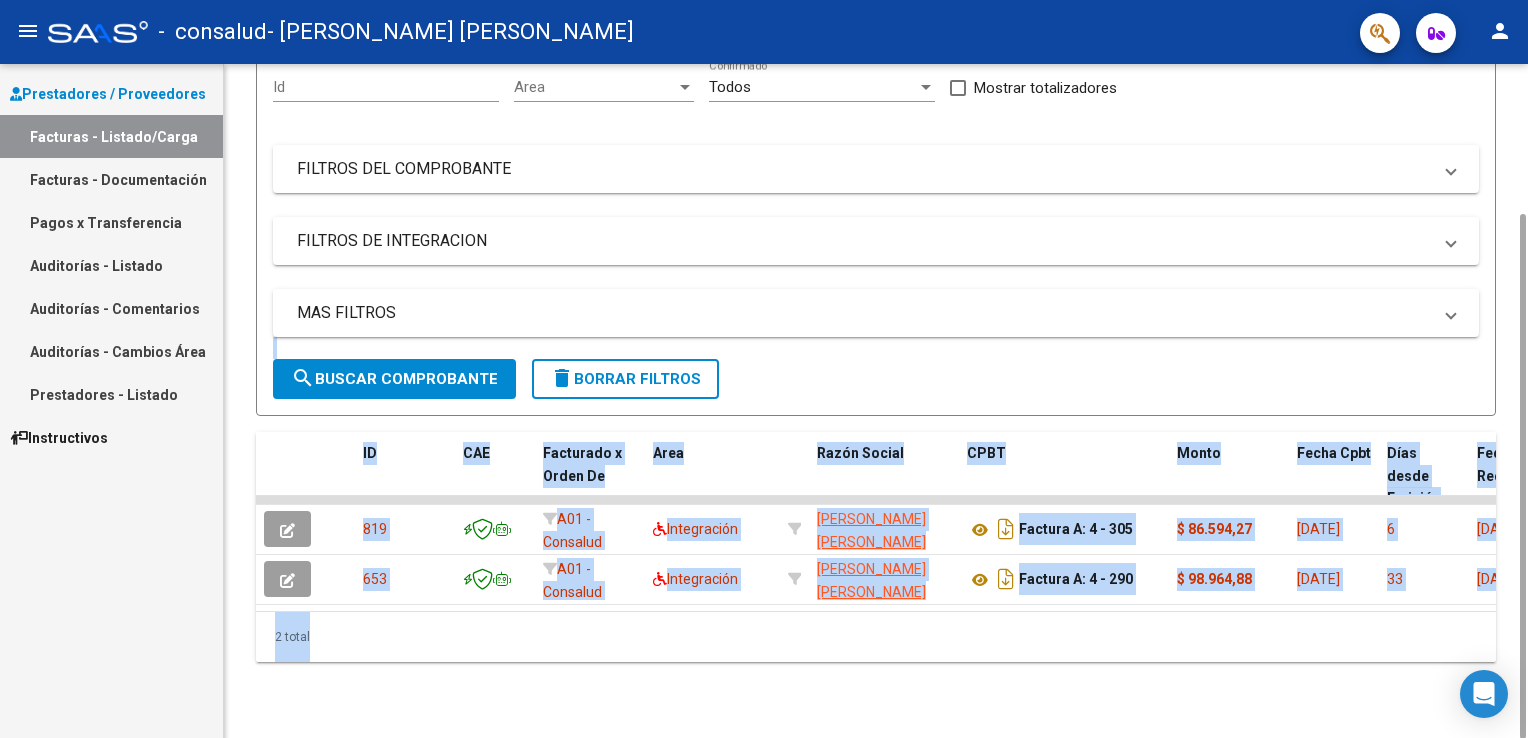 drag, startPoint x: 1527, startPoint y: 253, endPoint x: 1531, endPoint y: 311, distance: 58.137768 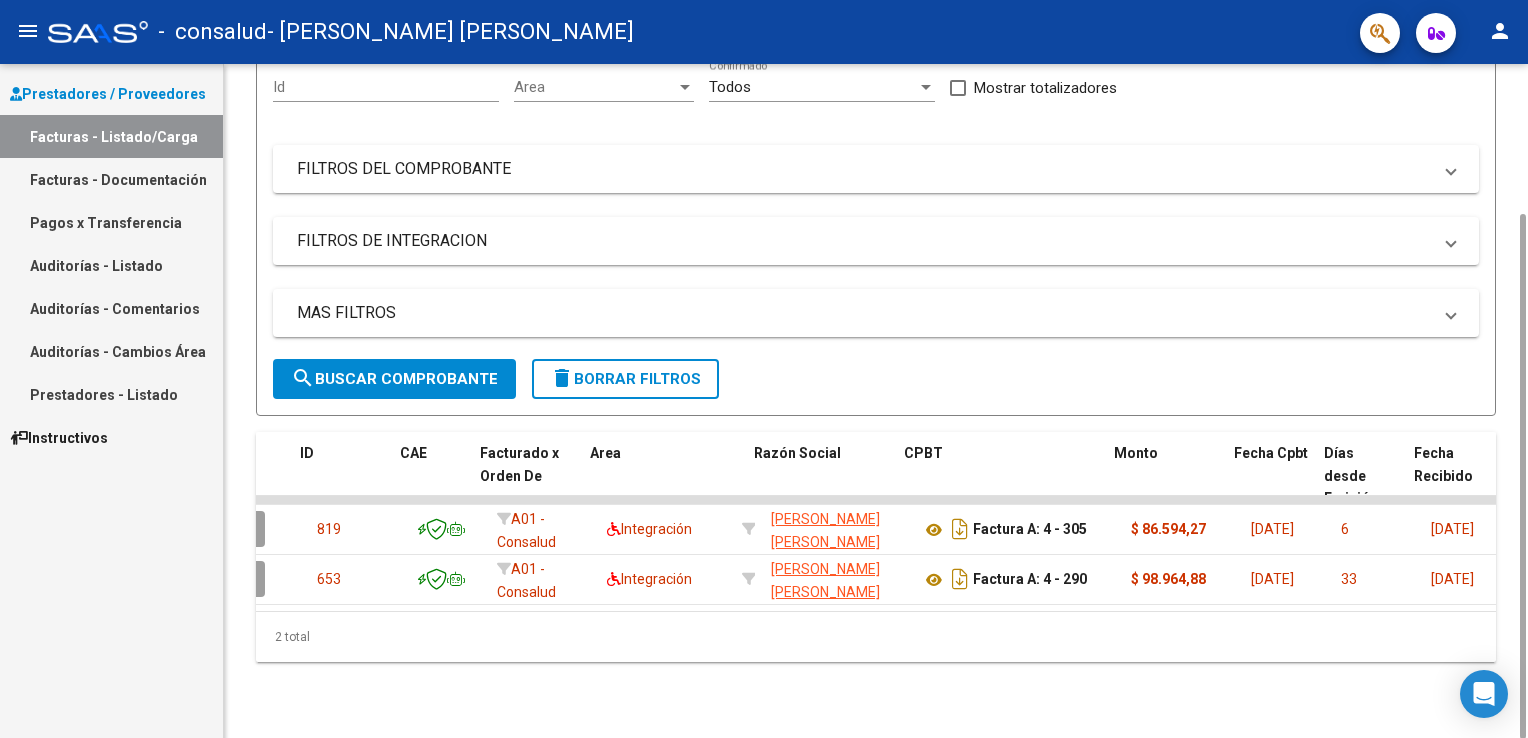 scroll, scrollTop: 0, scrollLeft: 80, axis: horizontal 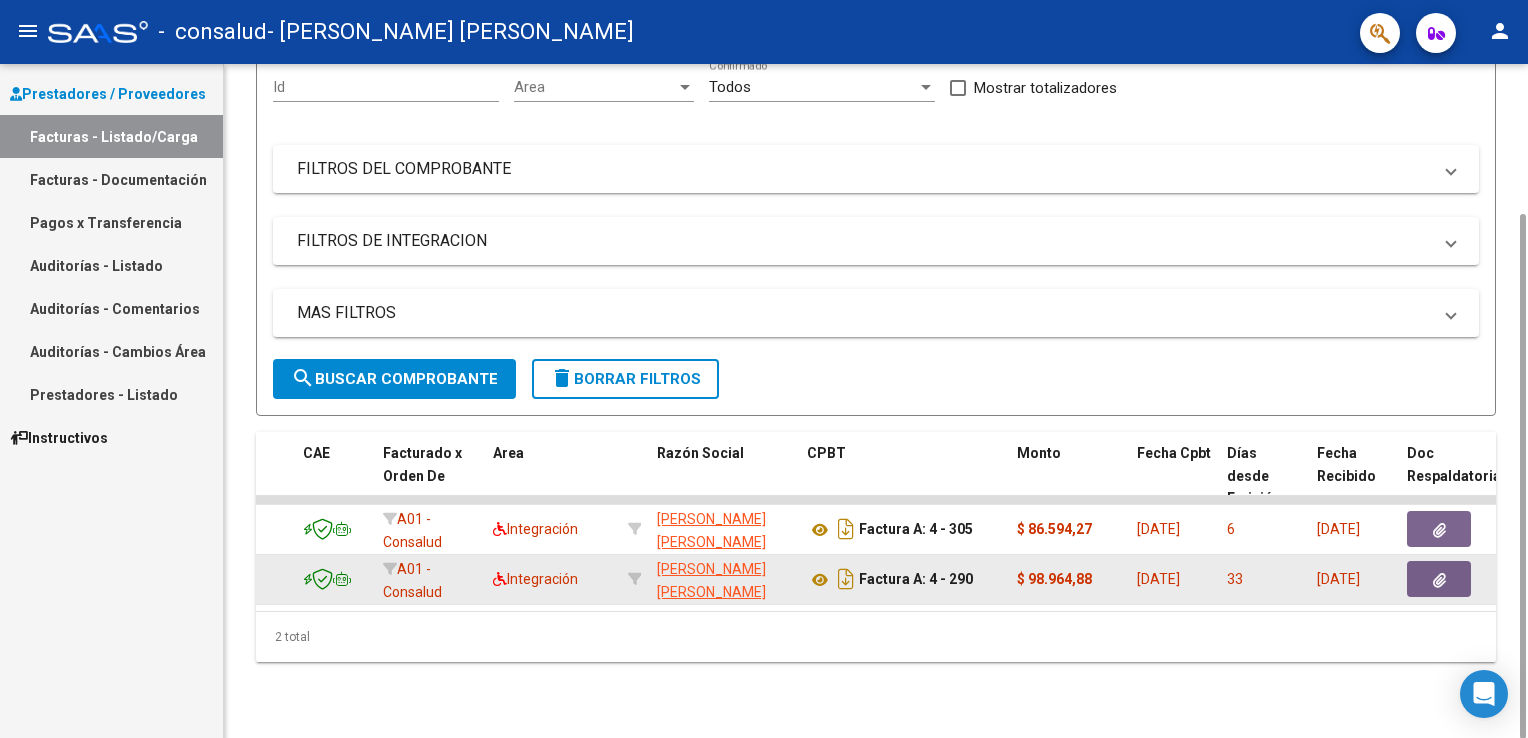 click 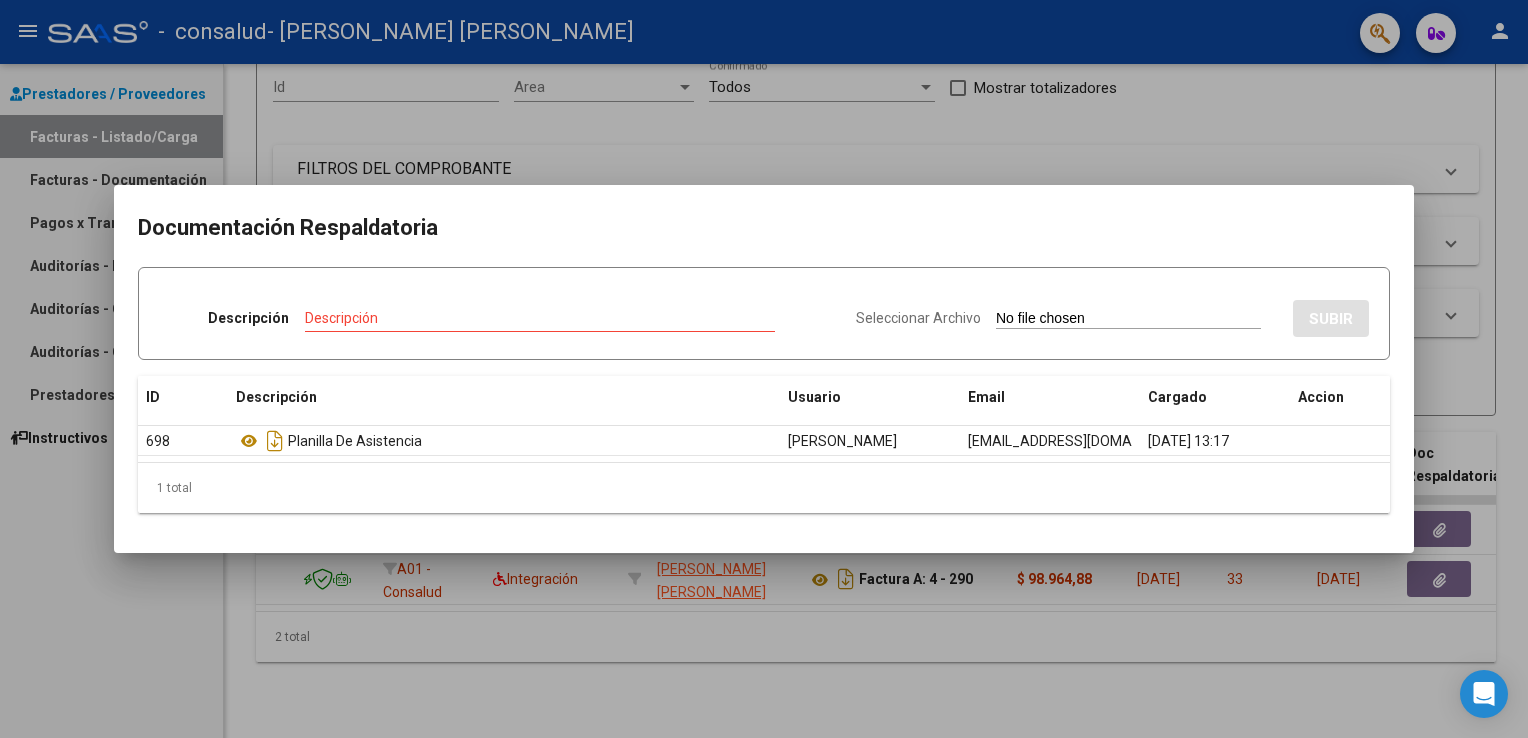 click at bounding box center (764, 369) 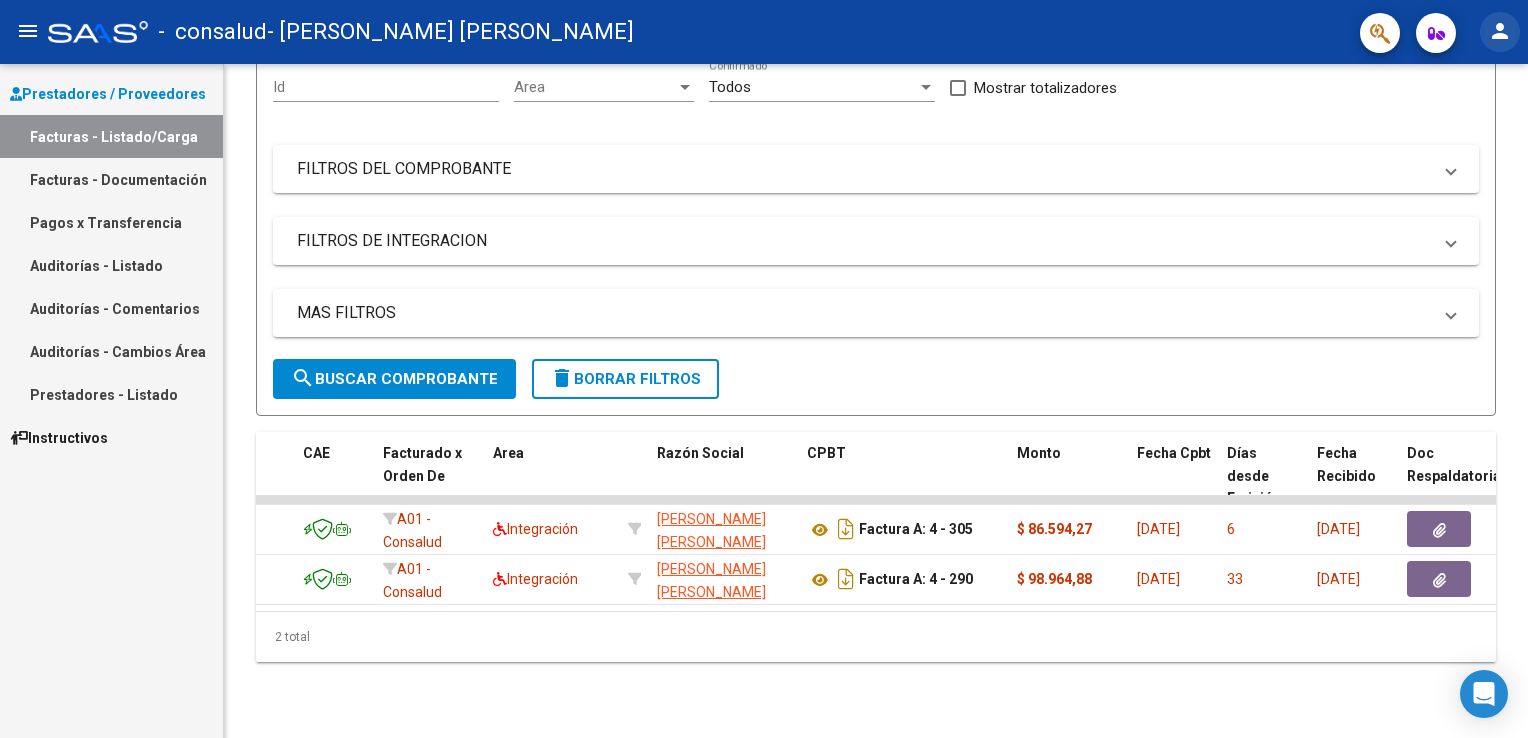 click on "person" 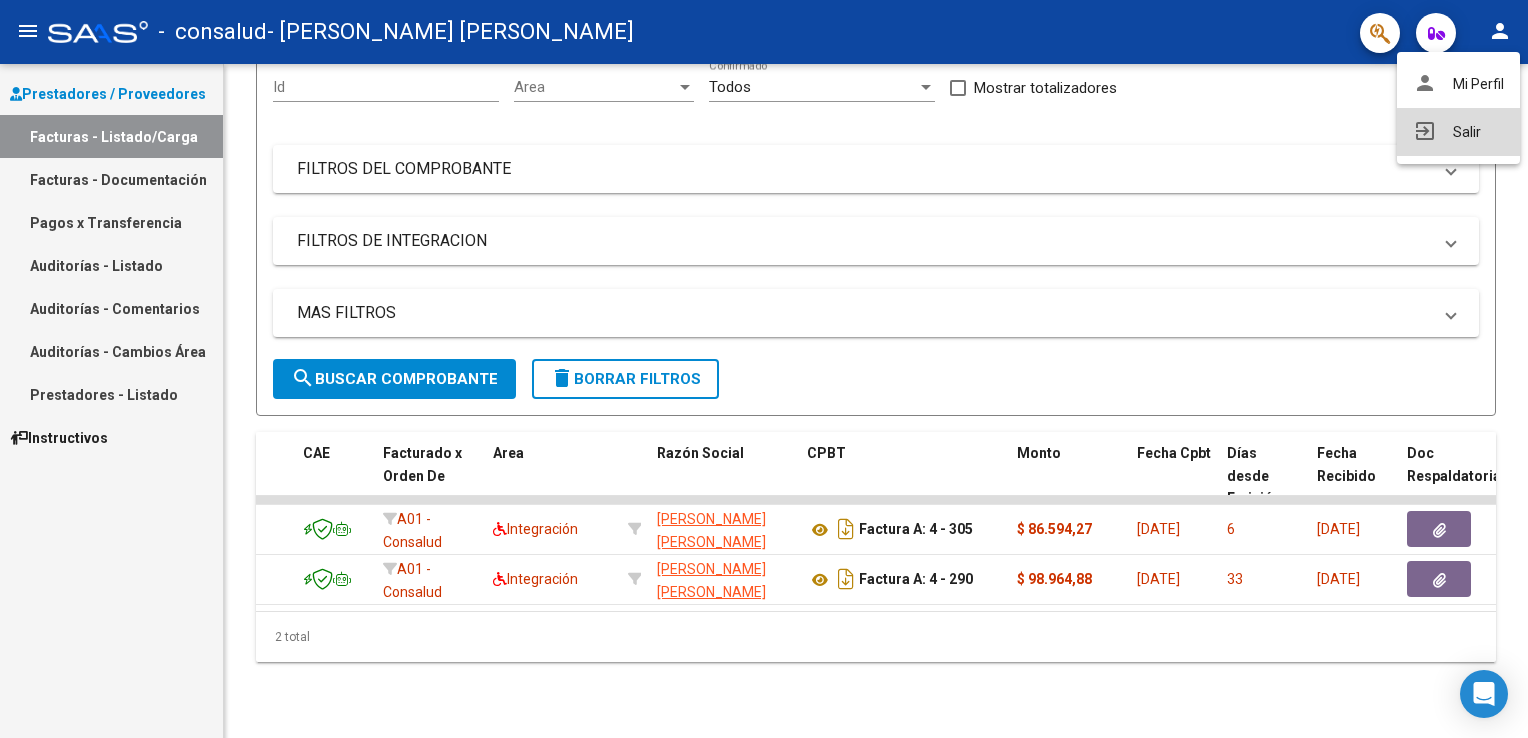 click on "exit_to_app  Salir" at bounding box center (1458, 132) 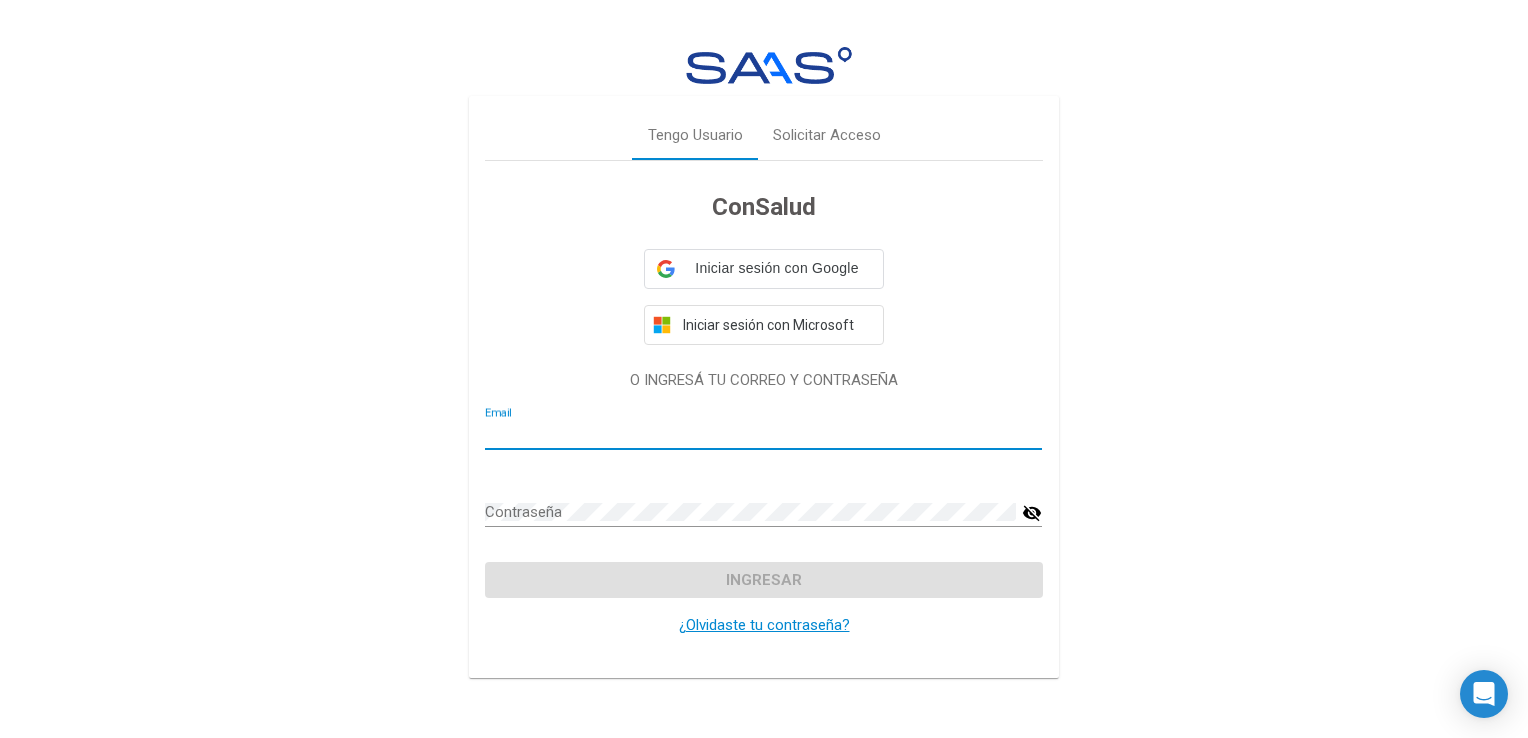 type on "[EMAIL_ADDRESS][DOMAIN_NAME]" 